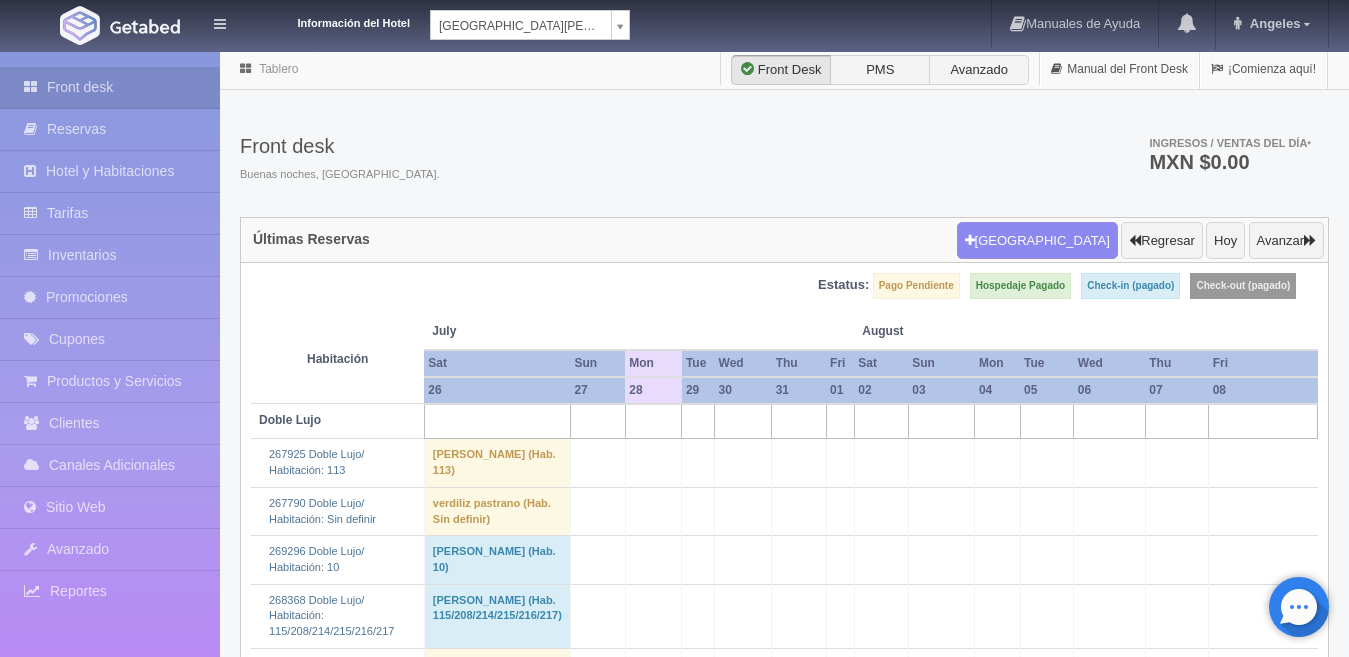 scroll, scrollTop: 0, scrollLeft: 0, axis: both 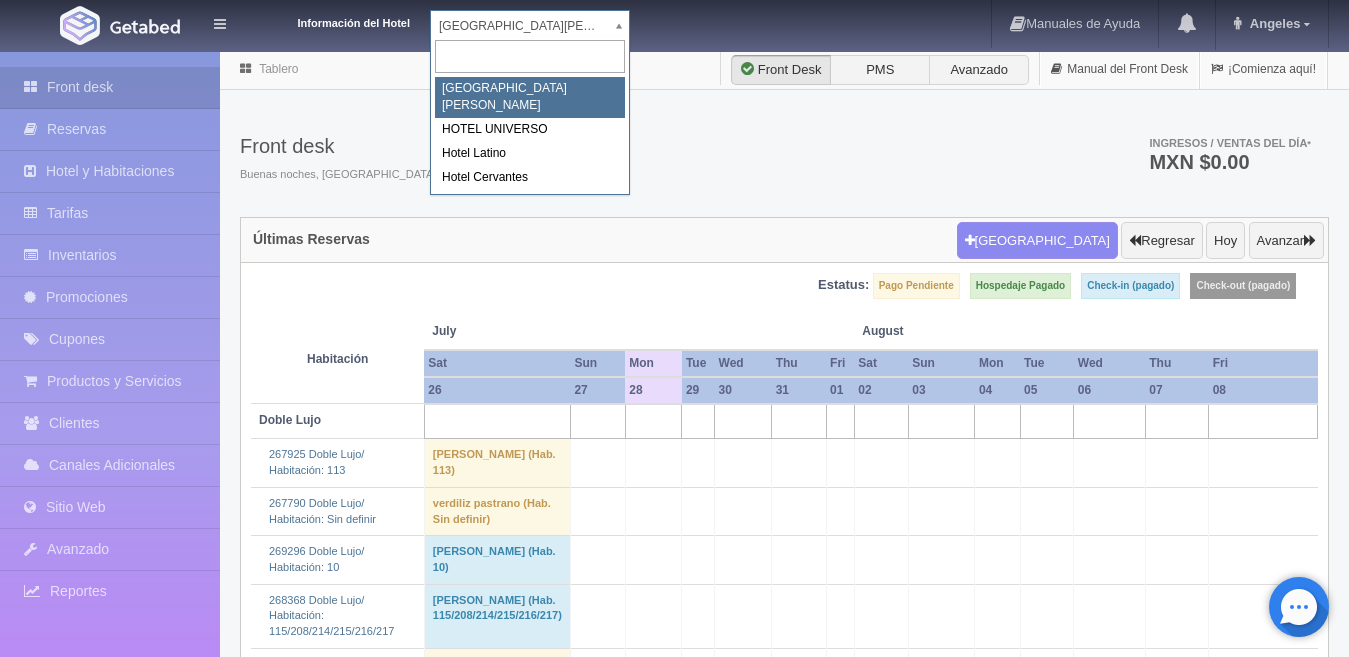 click on "Información del Hotel
HOTEL SAN FRANCISCO PLAZA
HOTEL SAN FRANCISCO PLAZA
HOTEL UNIVERSO
Hotel Latino
Hotel Cervantes
Manuales de Ayuda
Actualizaciones recientes
Angeles
Mi Perfil
Salir / Log Out
Procesando...
Front desk
Reservas
Hotel y Habitaciones
Tarifas
Inventarios
Promociones
Cupones
Productos y Servicios" at bounding box center (674, 2116) 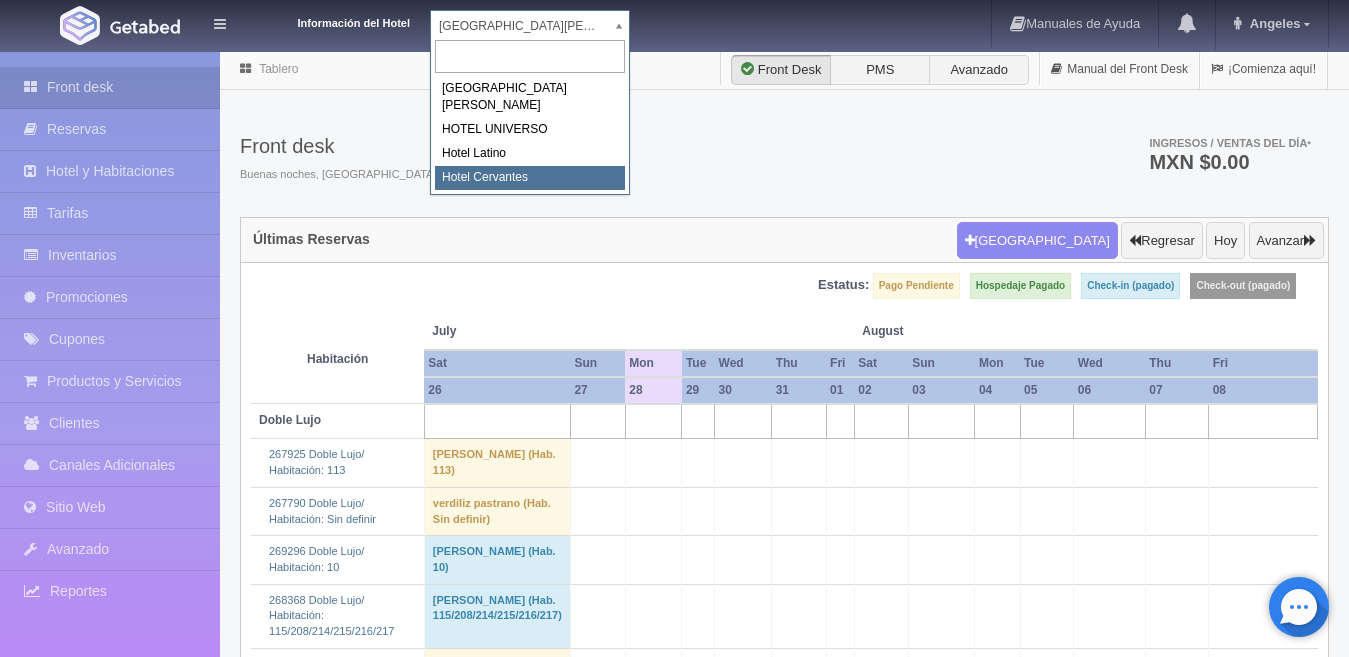 select on "644" 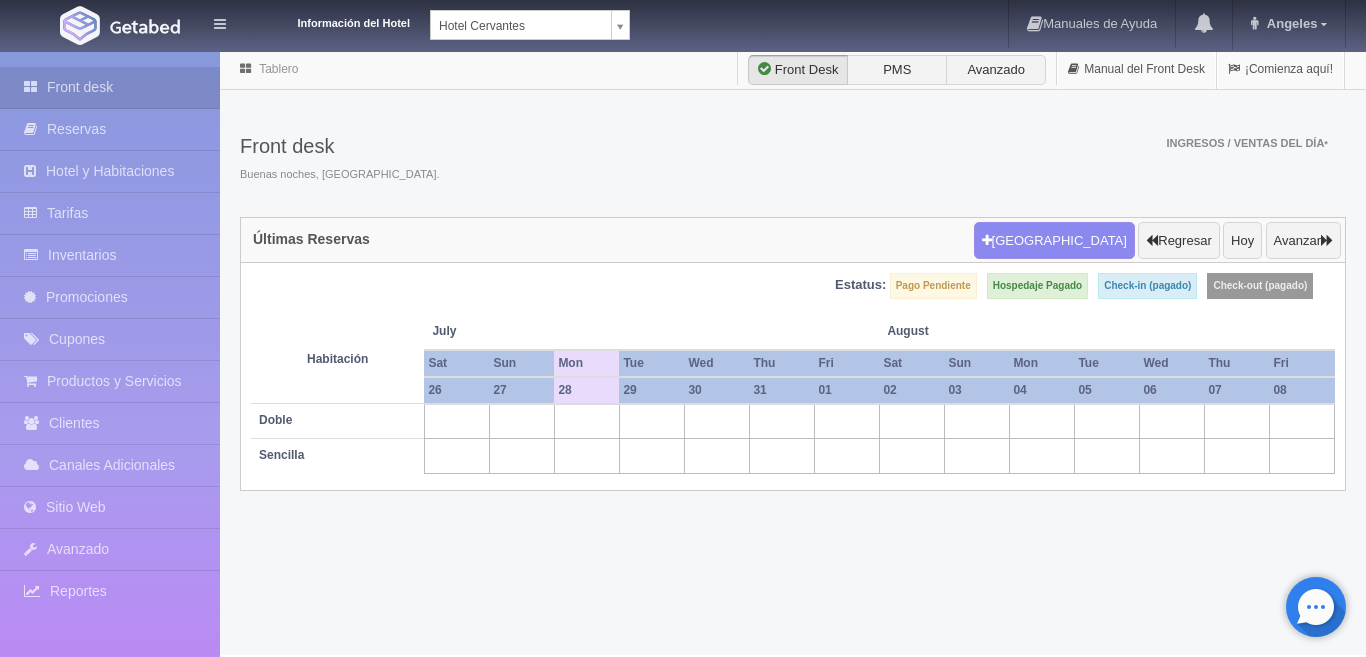 scroll, scrollTop: 0, scrollLeft: 0, axis: both 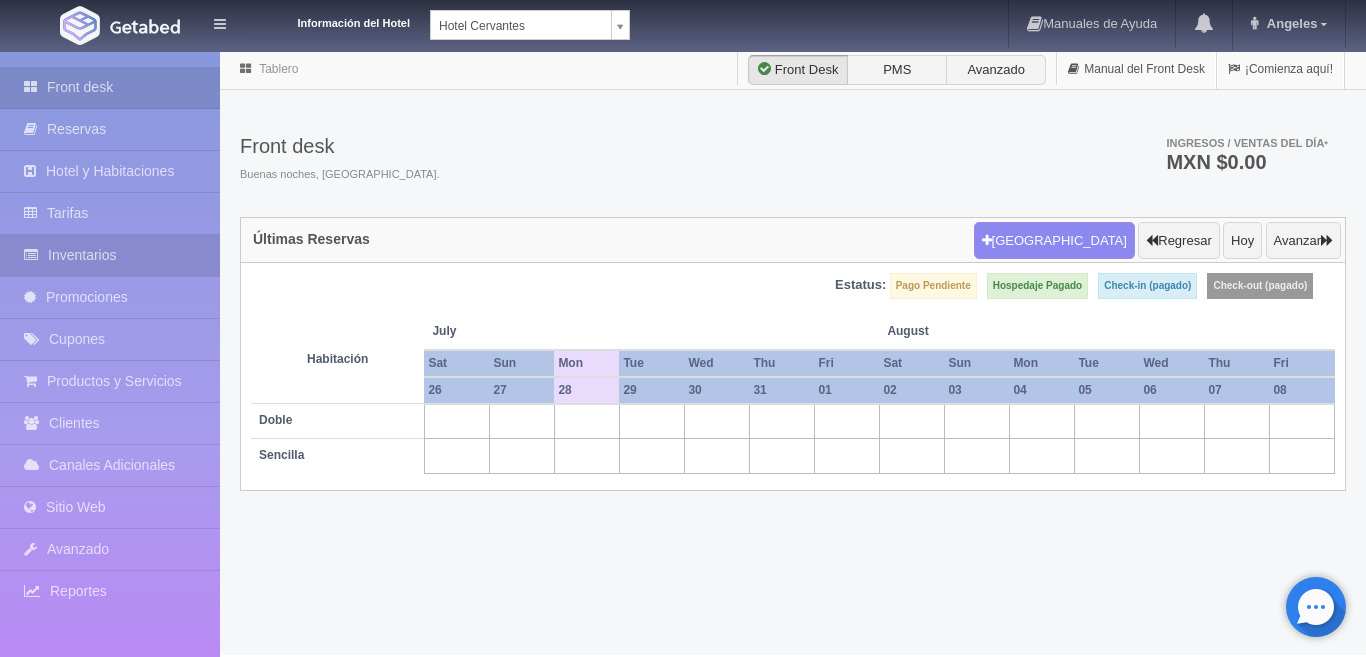 click on "Inventarios" at bounding box center [110, 255] 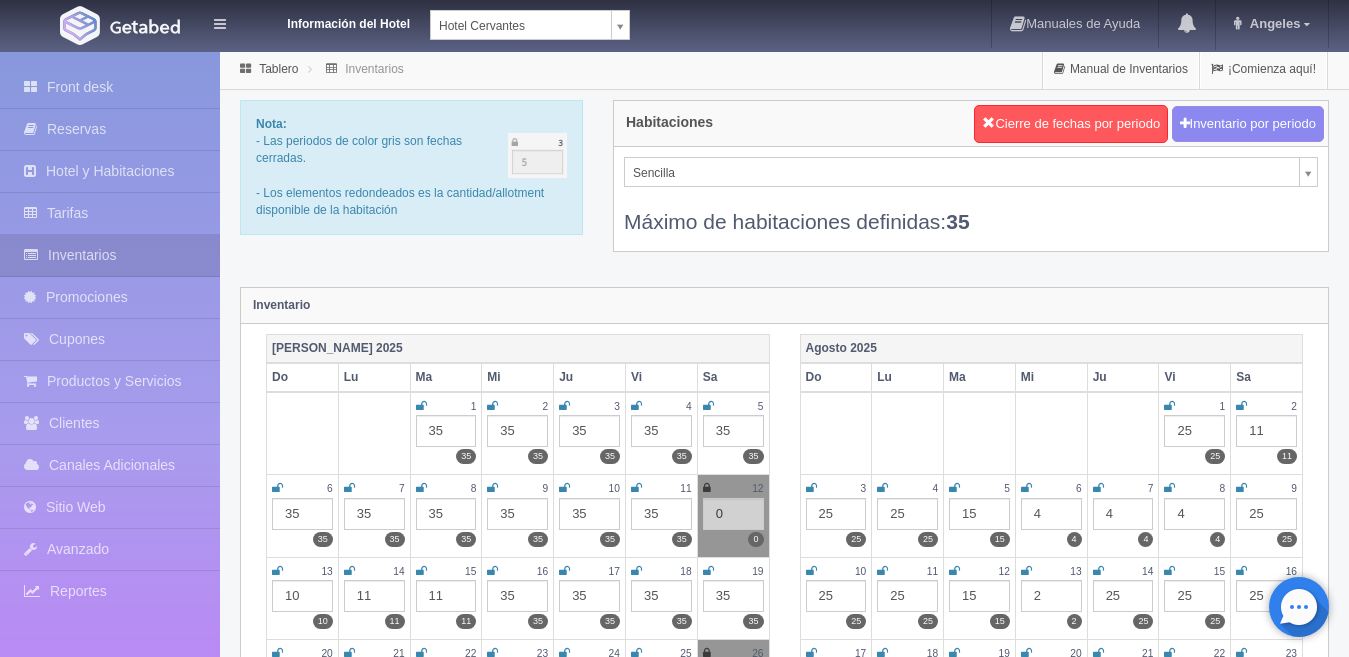 scroll, scrollTop: 0, scrollLeft: 0, axis: both 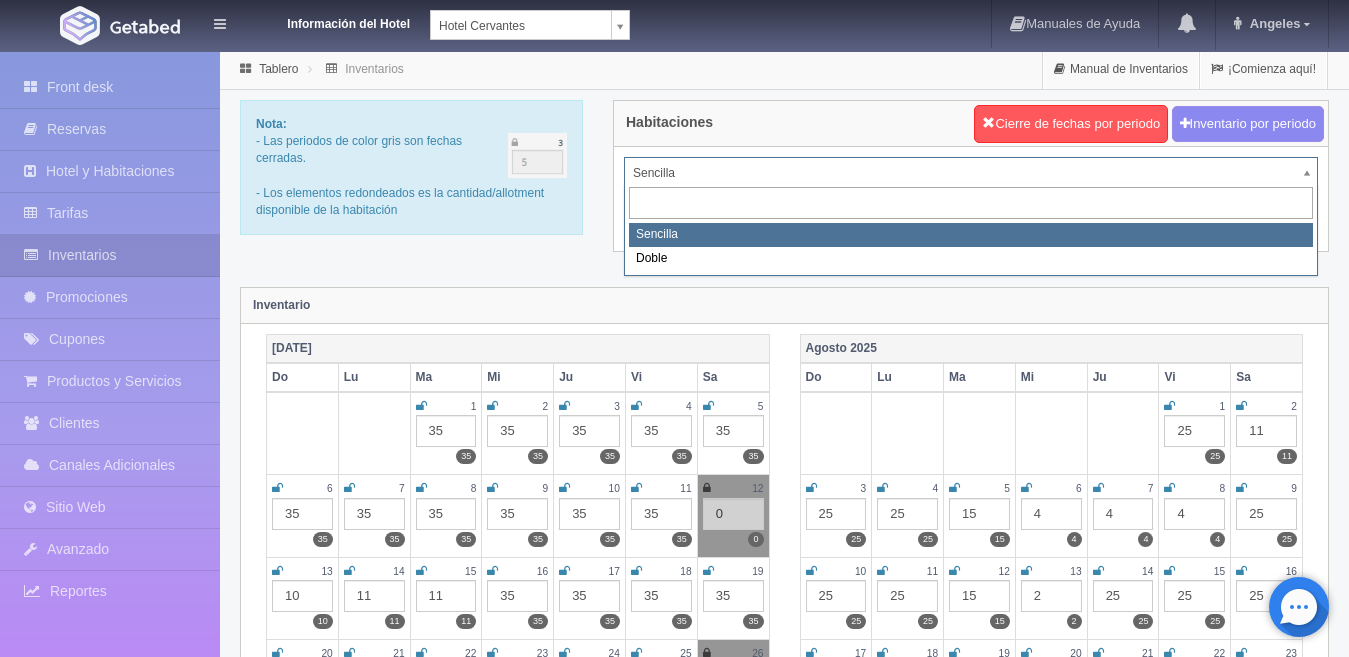 click on "Información del Hotel
Hotel Cervantes
HOTEL SAN FRANCISCO PLAZA
HOTEL UNIVERSO
Hotel Latino
Hotel Cervantes
Manuales de Ayuda
Actualizaciones recientes
Angeles
Mi Perfil
Salir / Log Out
Procesando...
Front desk
Reservas
Hotel y Habitaciones
Tarifas
Inventarios
Promociones
Cupones" at bounding box center (674, 1777) 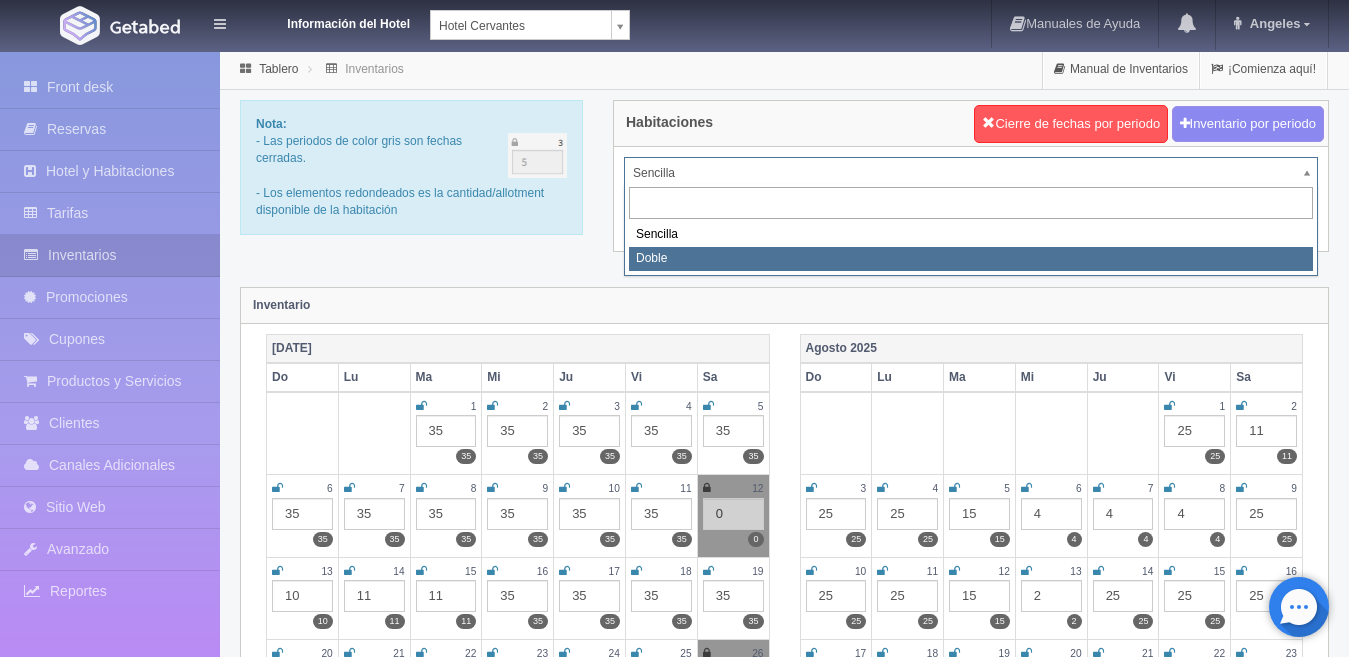 select on "2257" 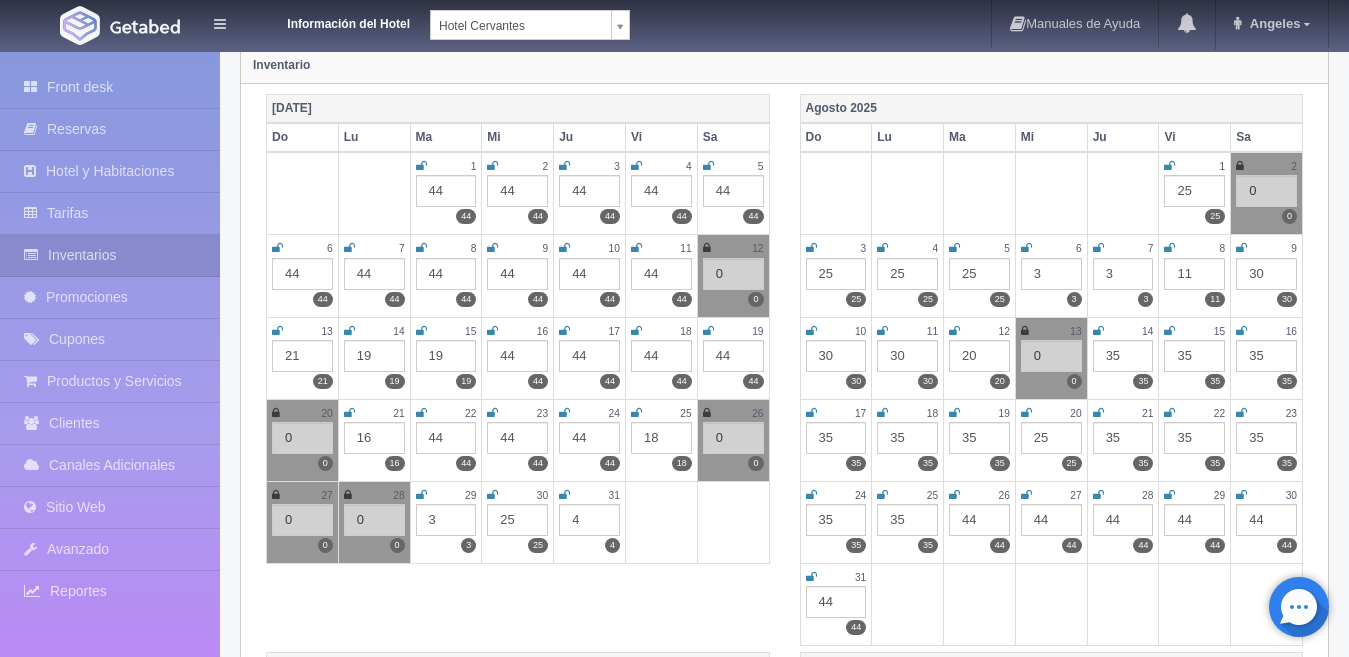 scroll, scrollTop: 280, scrollLeft: 0, axis: vertical 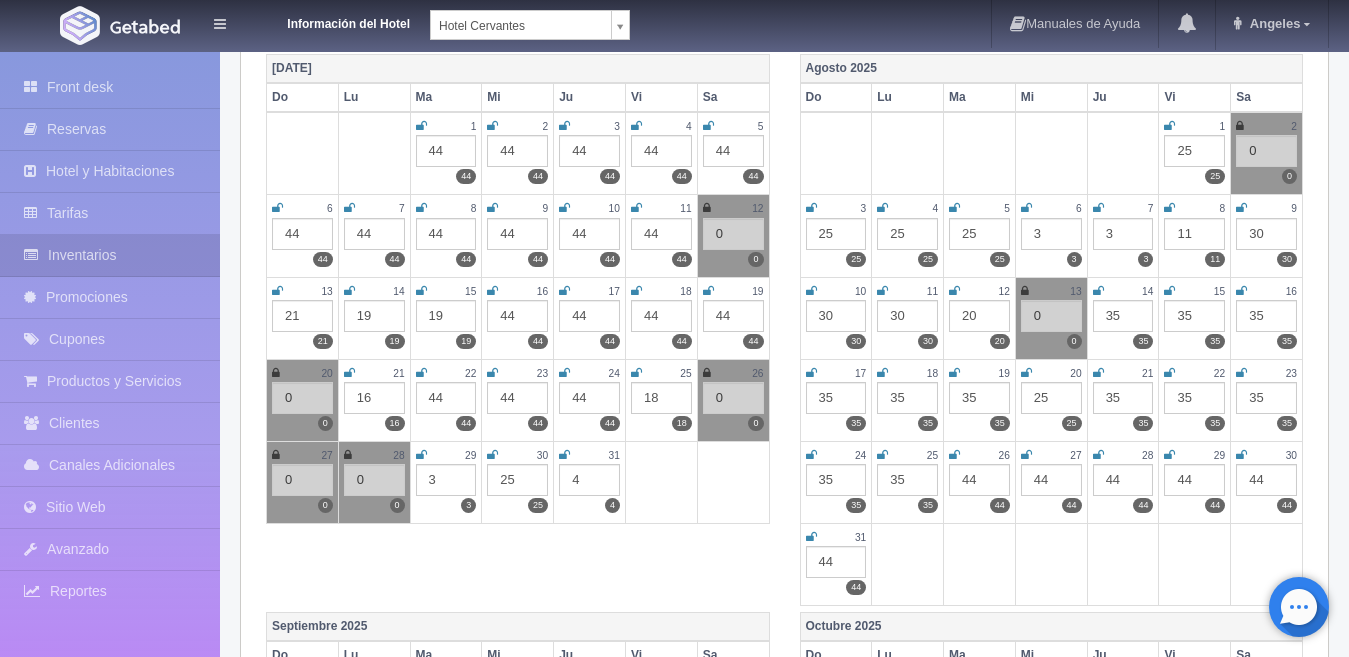 click at bounding box center [1051, 564] 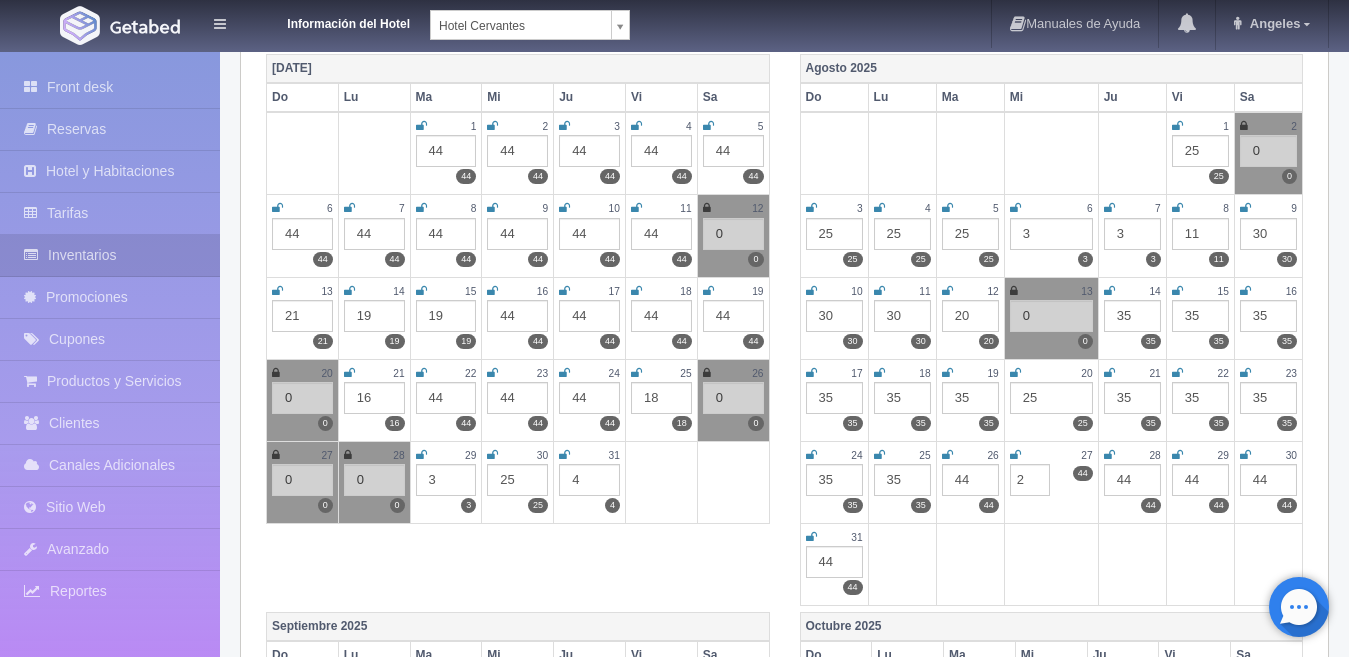 type on "2" 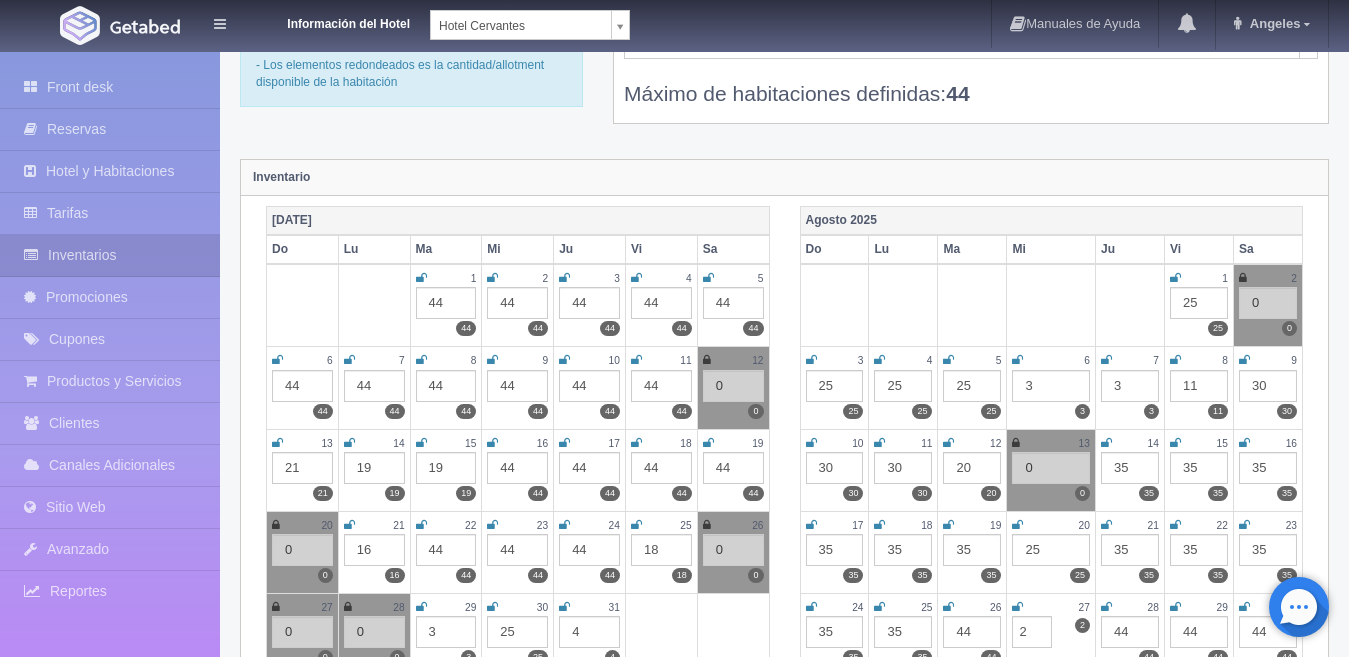 scroll, scrollTop: 122, scrollLeft: 0, axis: vertical 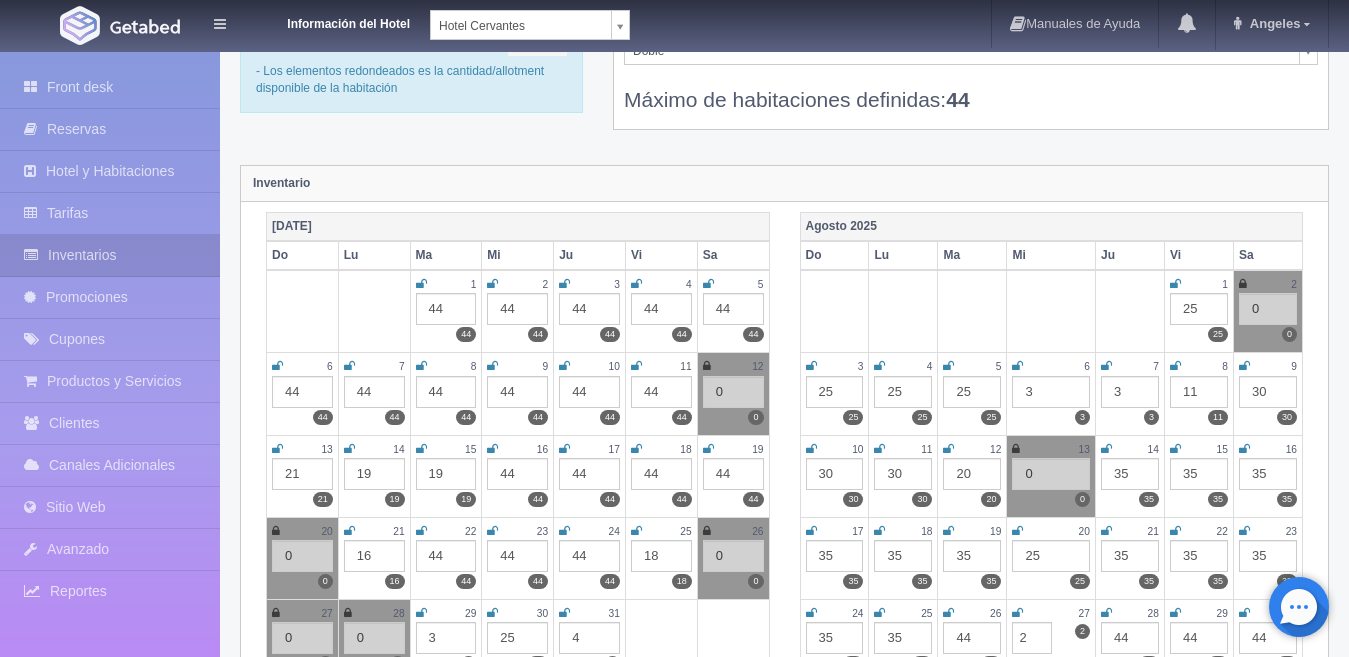 click on "Máximo de habitaciones definidas:  44" at bounding box center [971, 89] 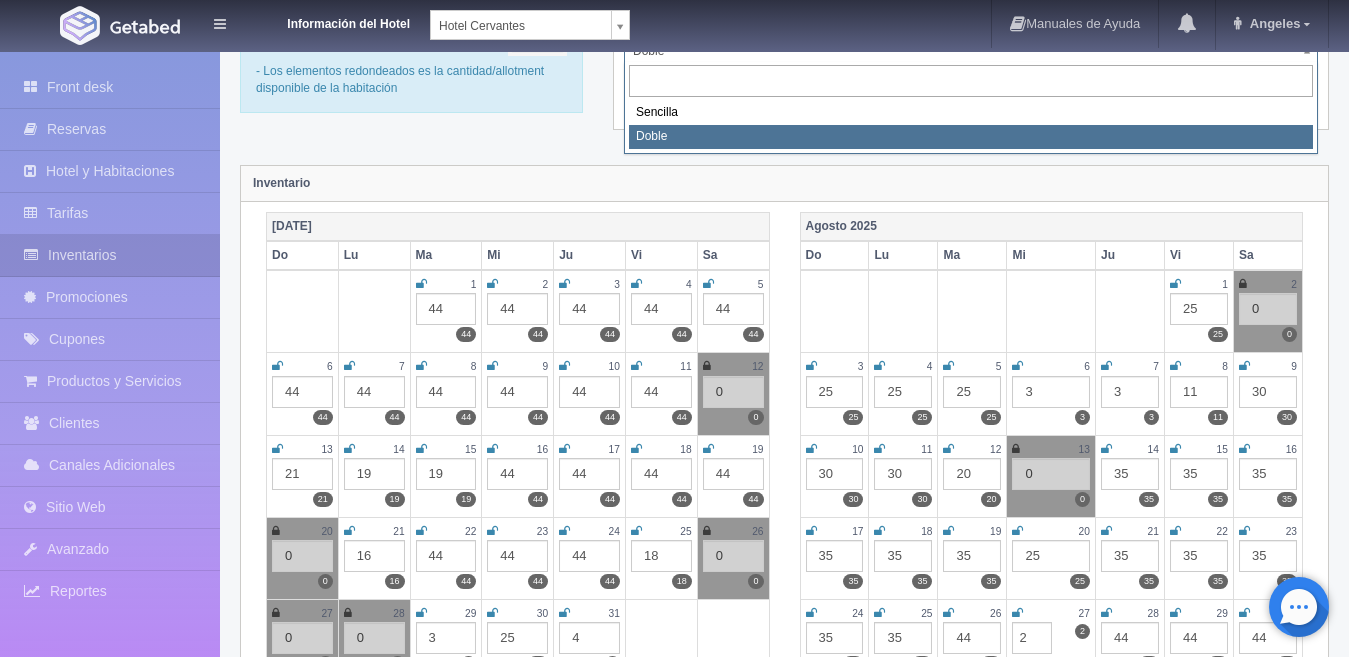 click on "Información del Hotel
[GEOGRAPHIC_DATA][PERSON_NAME] [GEOGRAPHIC_DATA][PERSON_NAME][PERSON_NAME]
Manuales de Ayuda
Actualizaciones recientes
[GEOGRAPHIC_DATA]
Mi Perfil
Salir / Log Out
Procesando...
Front desk
Reservas
Hotel y Habitaciones
Tarifas
Inventarios
Promociones
Cupones" at bounding box center (674, 1655) 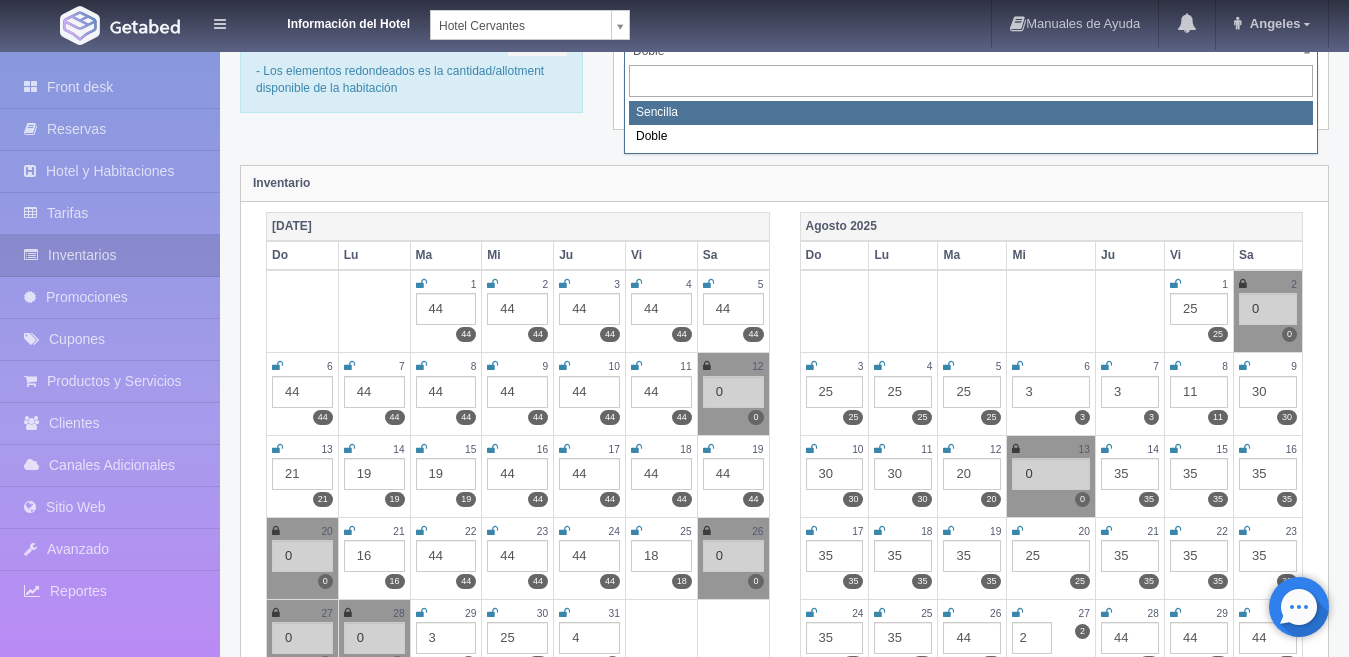 select on "2256" 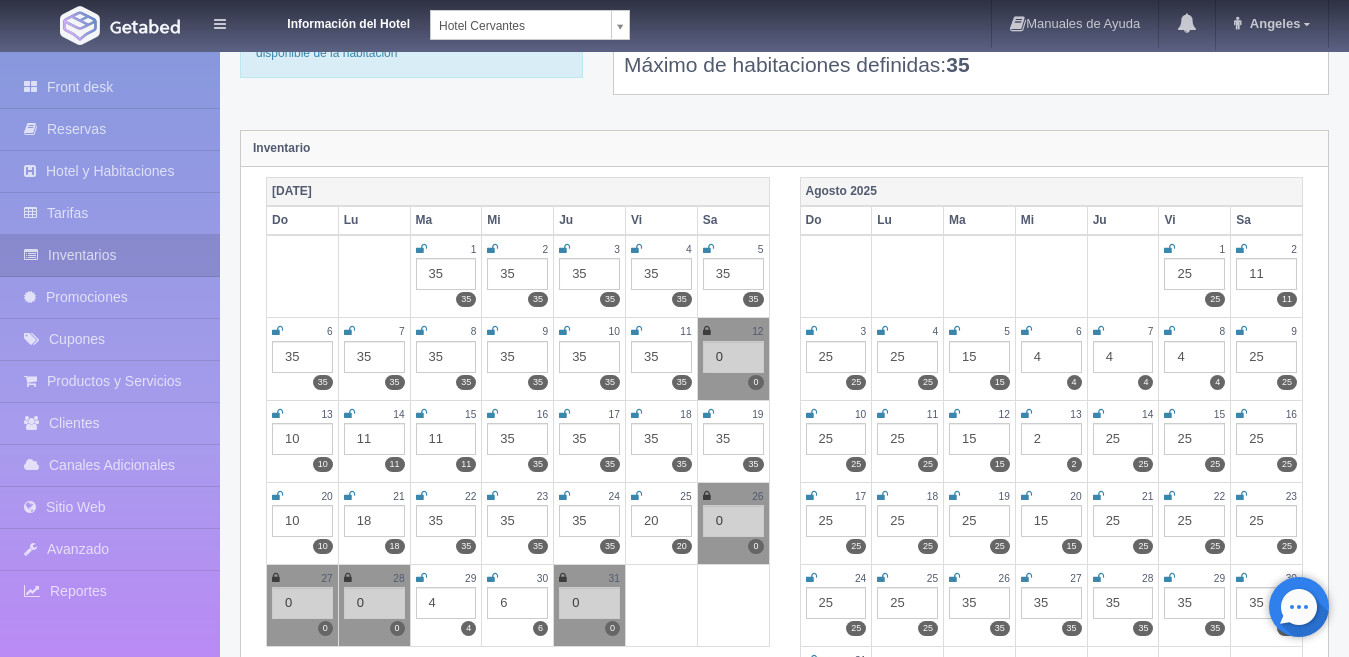 scroll, scrollTop: 160, scrollLeft: 0, axis: vertical 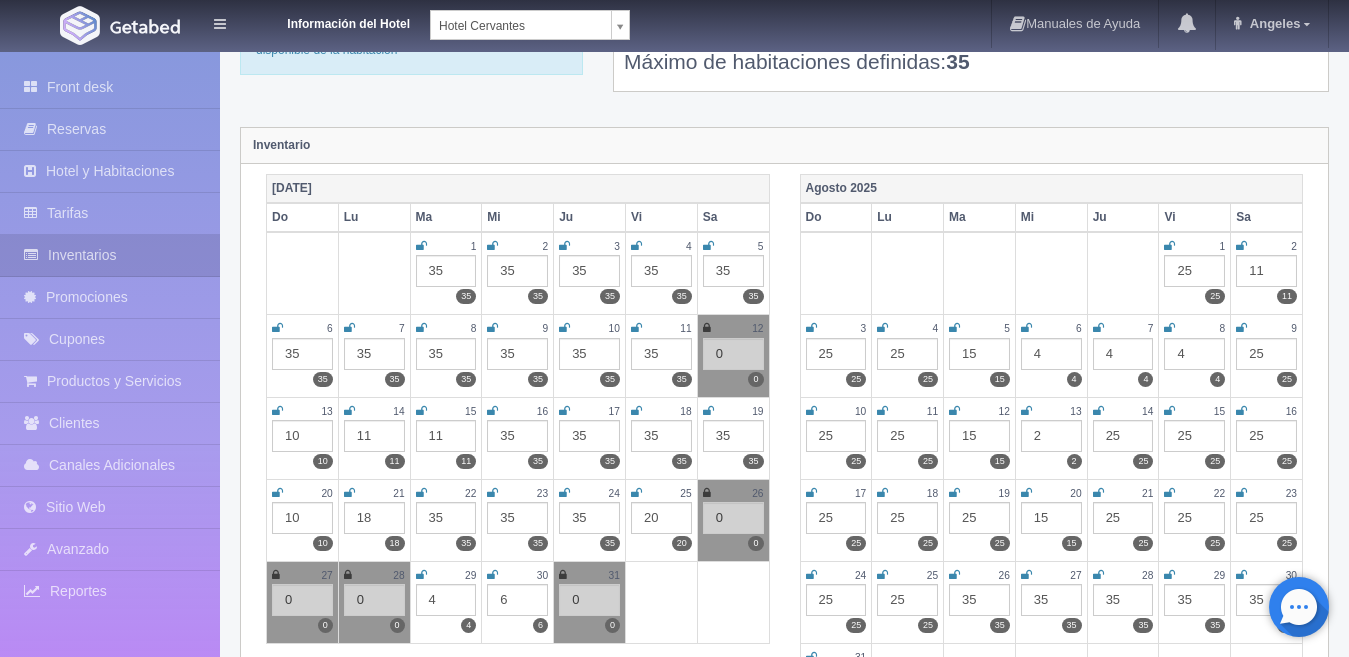 click on "35" at bounding box center (1051, 600) 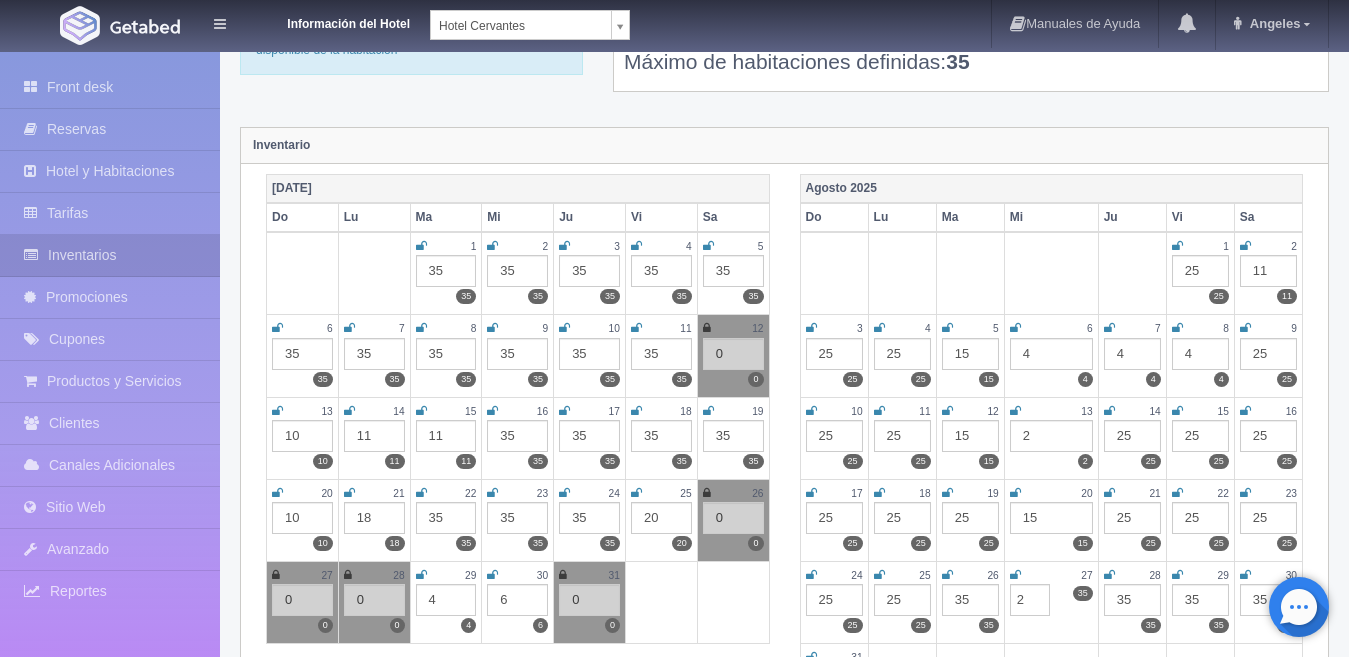 type on "2" 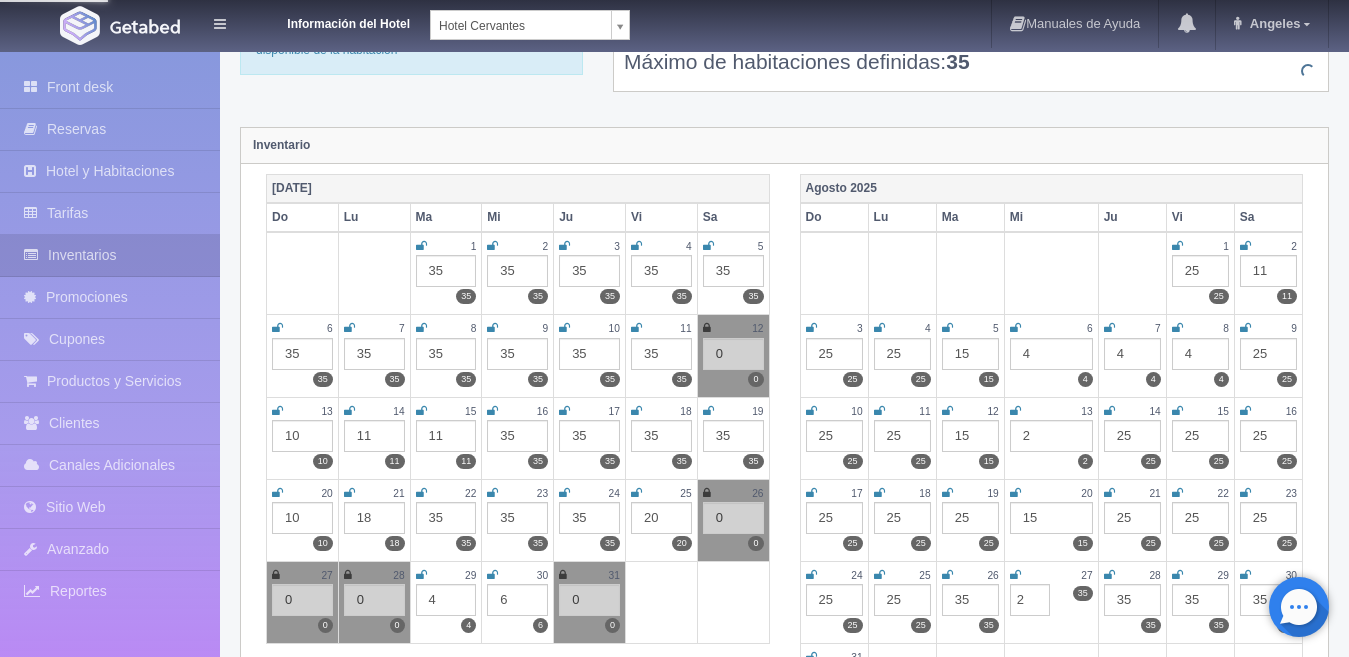 click on "Habitaciones
Cierre de fechas por periodo
Inventario por periodo
Sencilla
Sencilla
Doble
Máximo de habitaciones definidas:  35" at bounding box center (971, 28) 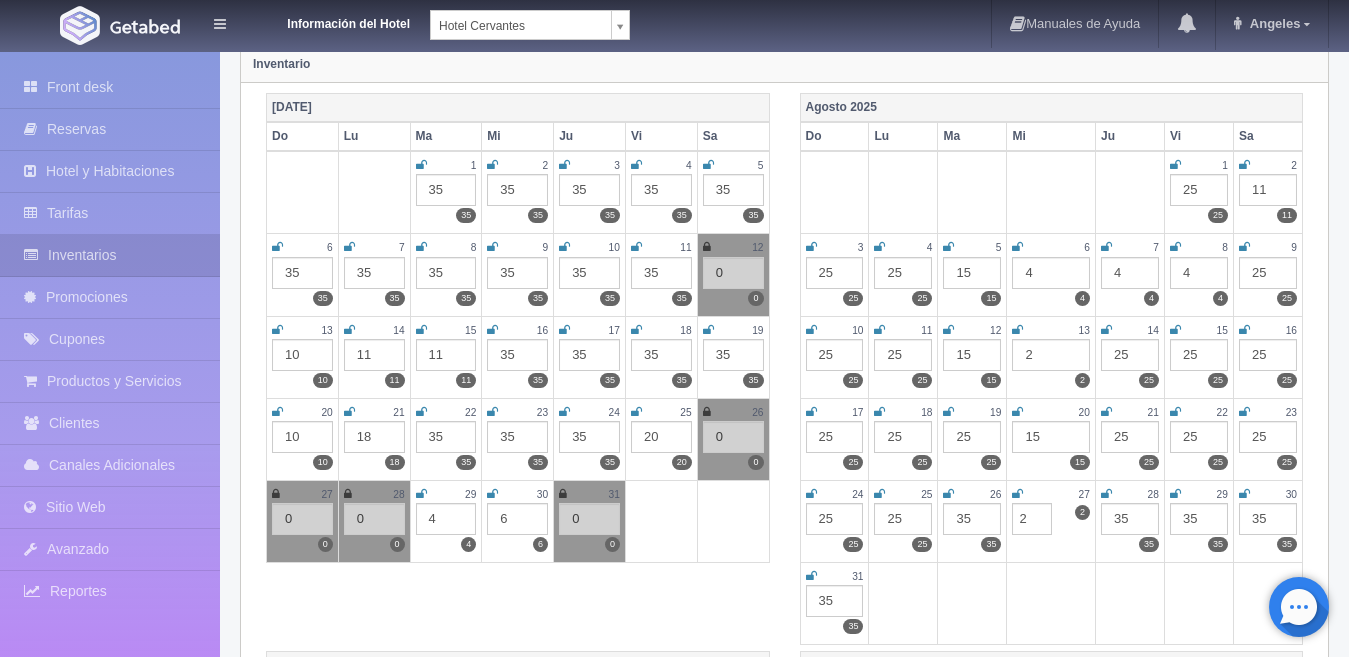scroll, scrollTop: 280, scrollLeft: 0, axis: vertical 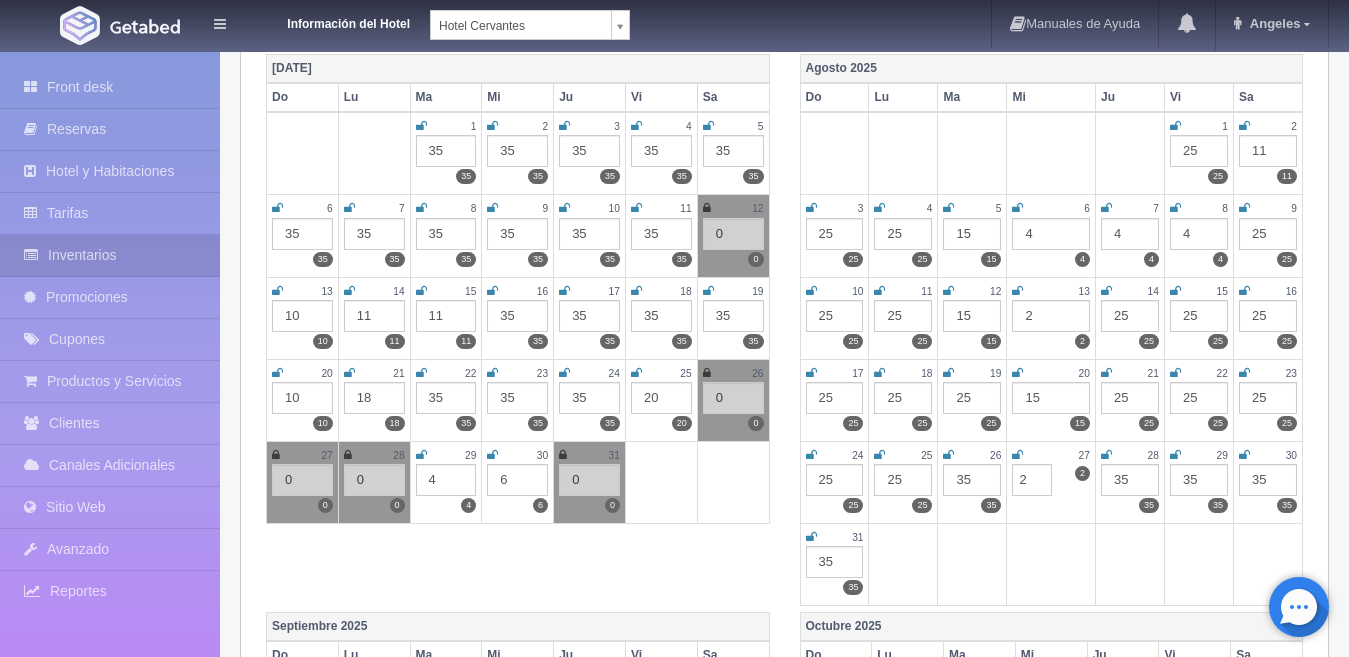 click on "35" at bounding box center [1268, 480] 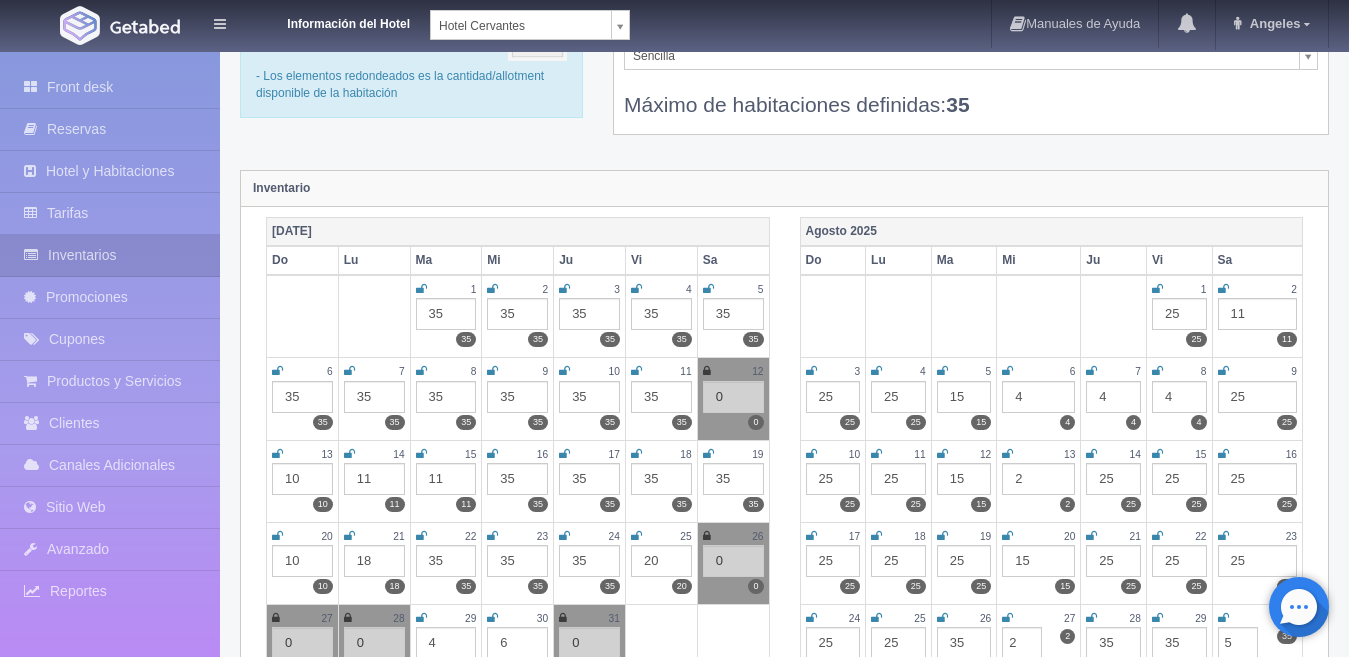 scroll, scrollTop: 105, scrollLeft: 0, axis: vertical 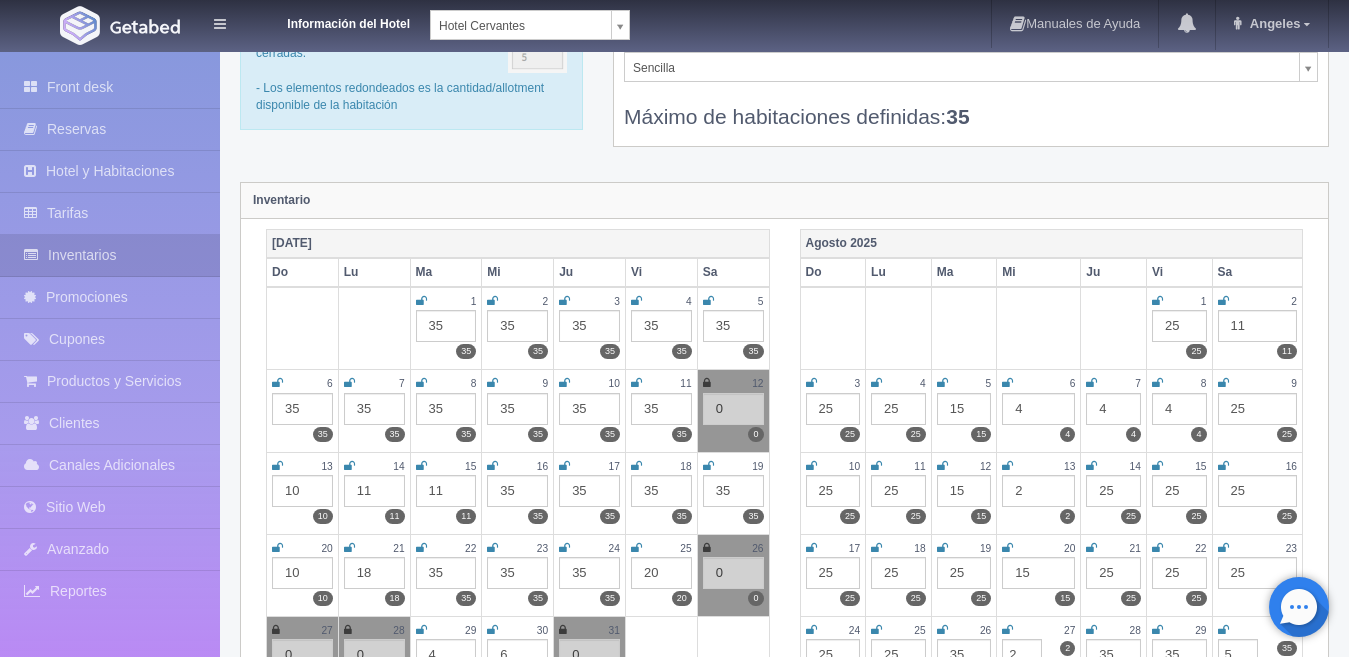 type on "5" 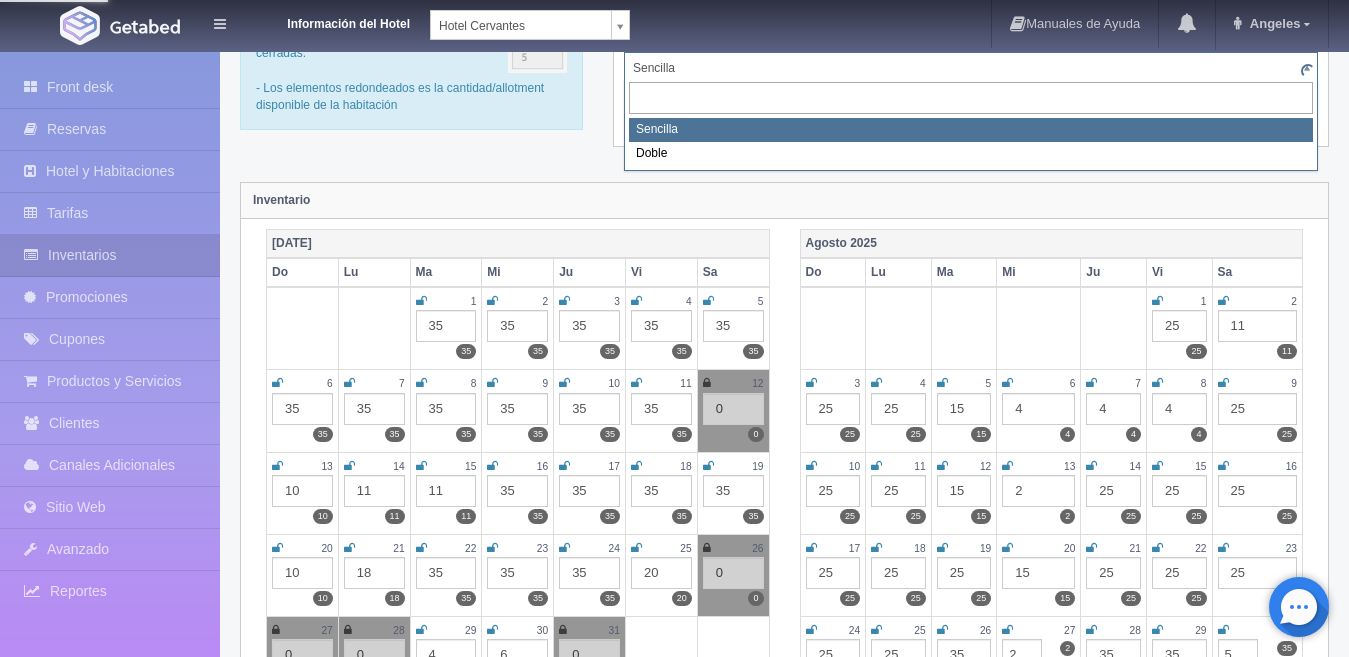 click on "Información del Hotel
[GEOGRAPHIC_DATA][PERSON_NAME] [GEOGRAPHIC_DATA][PERSON_NAME][PERSON_NAME]
Manuales de Ayuda
Actualizaciones recientes
[GEOGRAPHIC_DATA]
Mi Perfil
Salir / Log Out
Procesando...
Front desk
Reservas
Hotel y Habitaciones
Tarifas
Inventarios
Promociones
Cupones" at bounding box center [674, 1672] 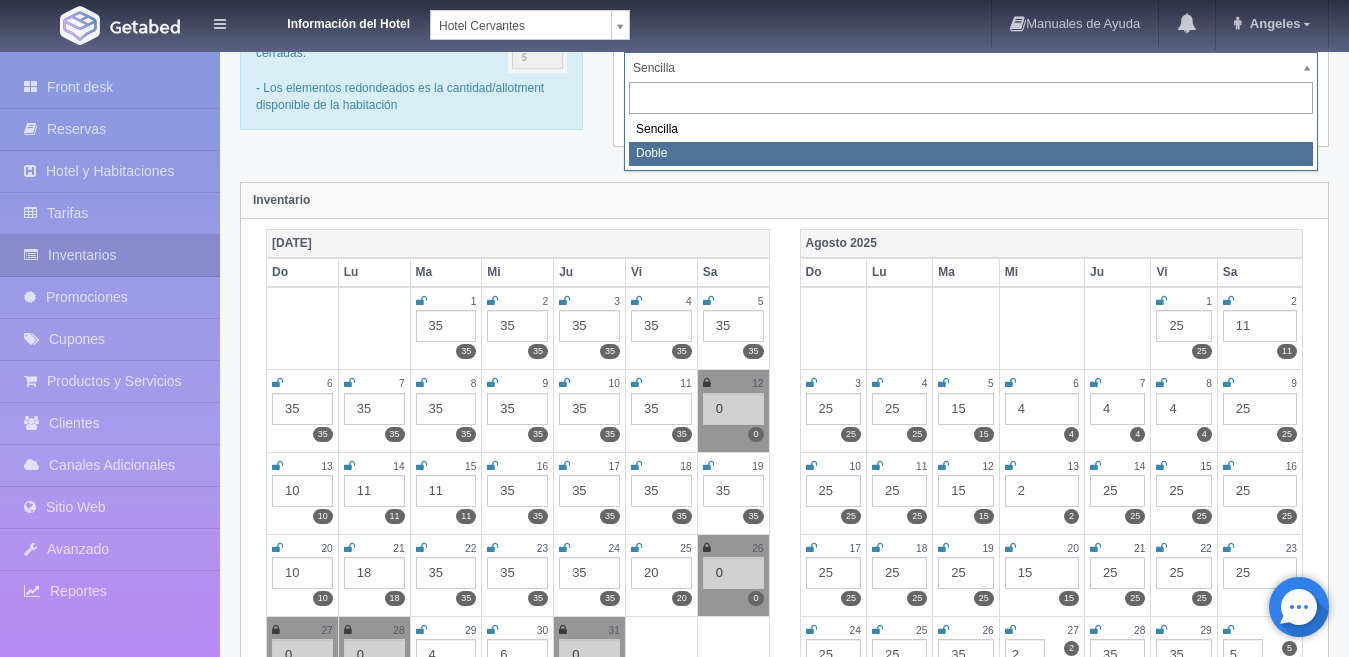 select on "2257" 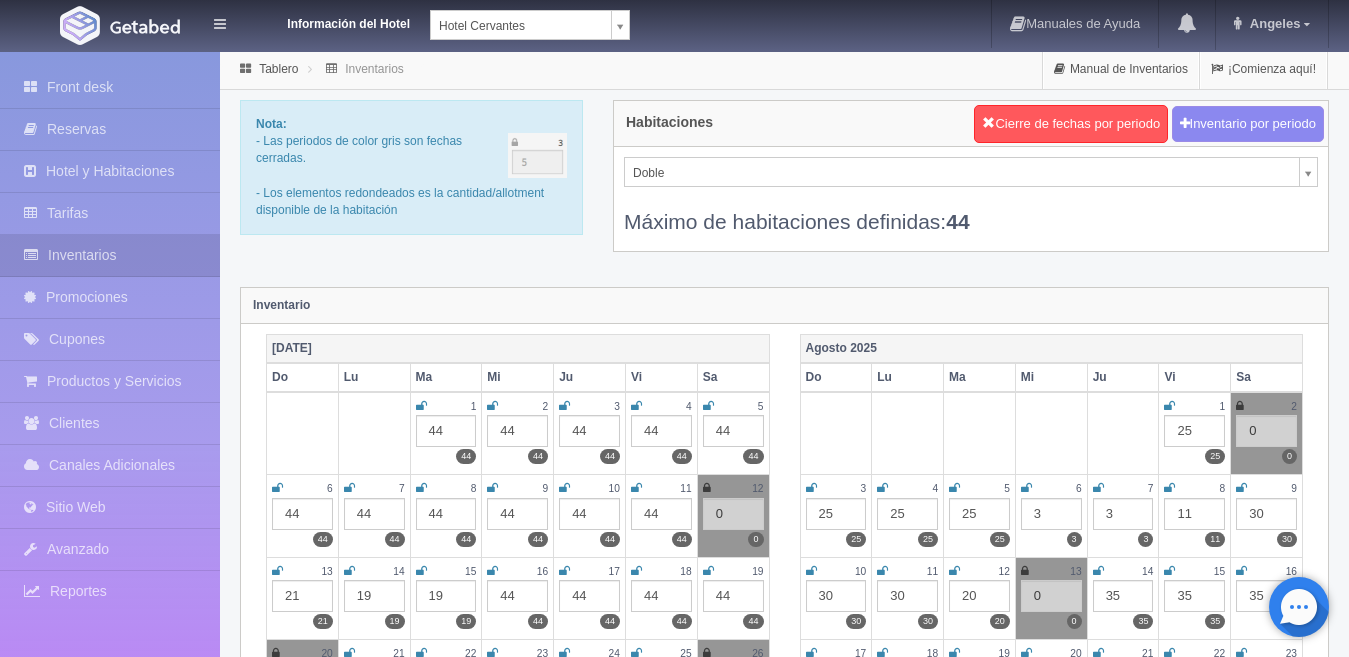 scroll, scrollTop: 0, scrollLeft: 0, axis: both 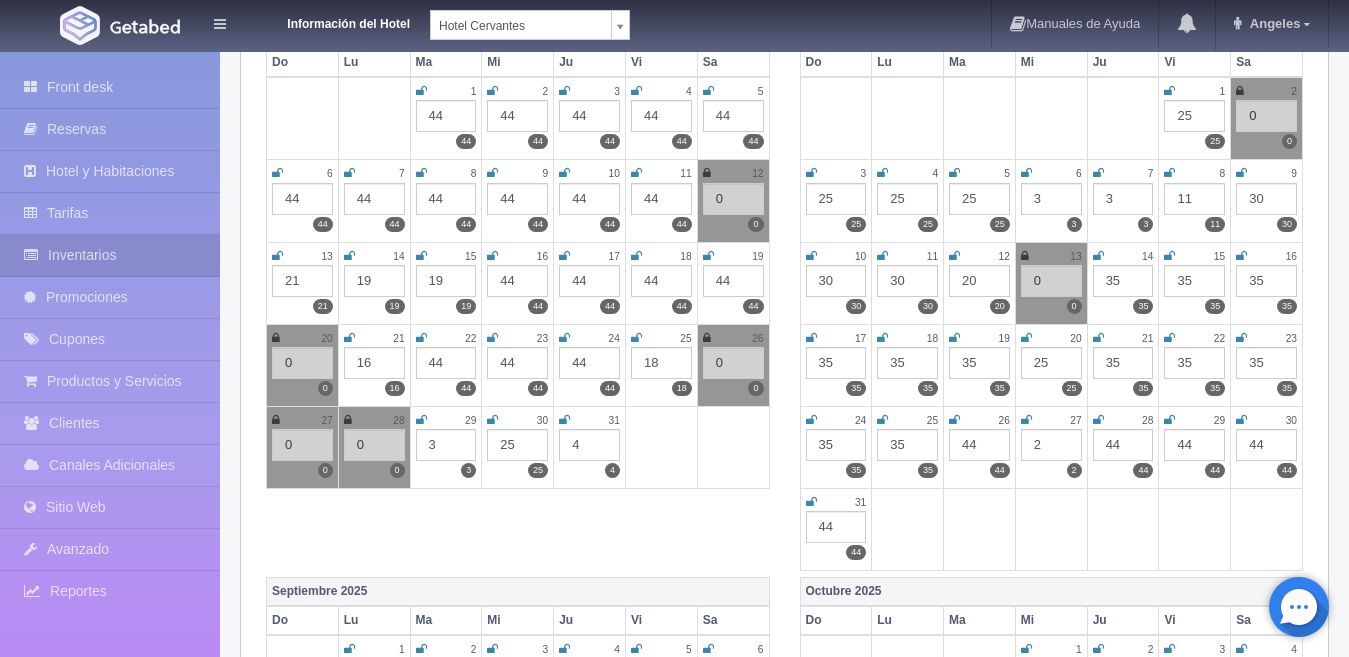 click on "44" at bounding box center [1266, 445] 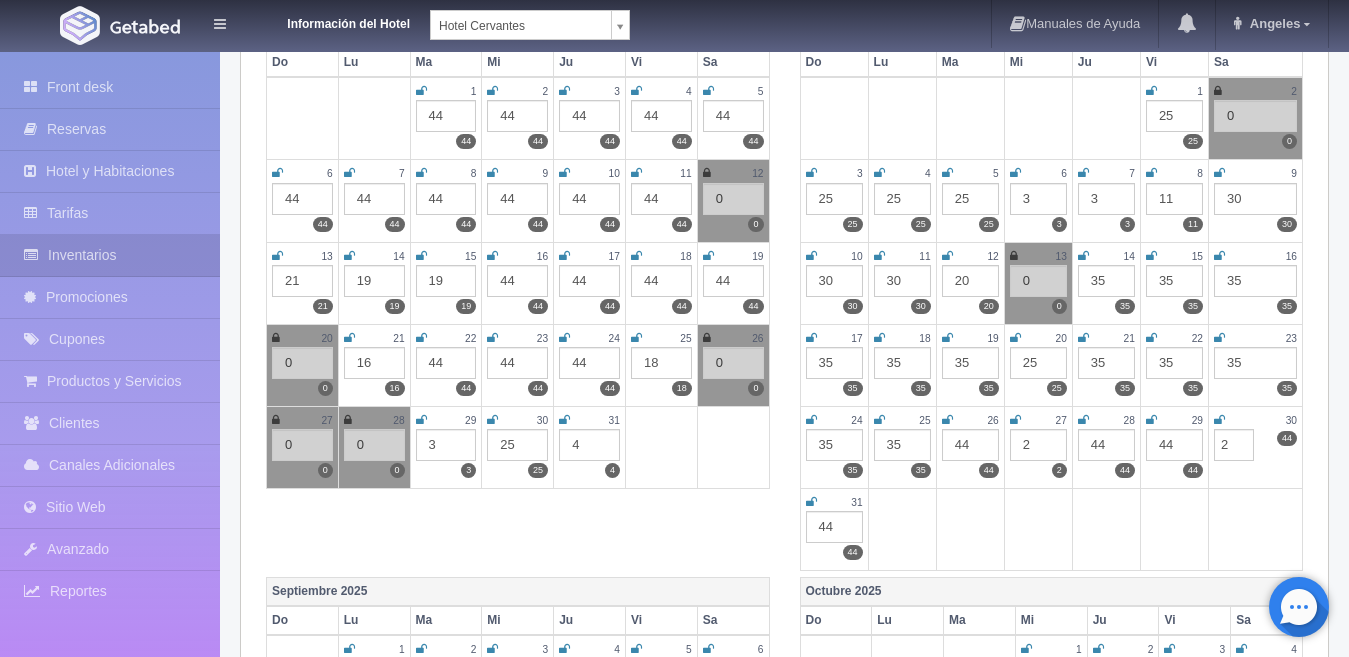 type on "2" 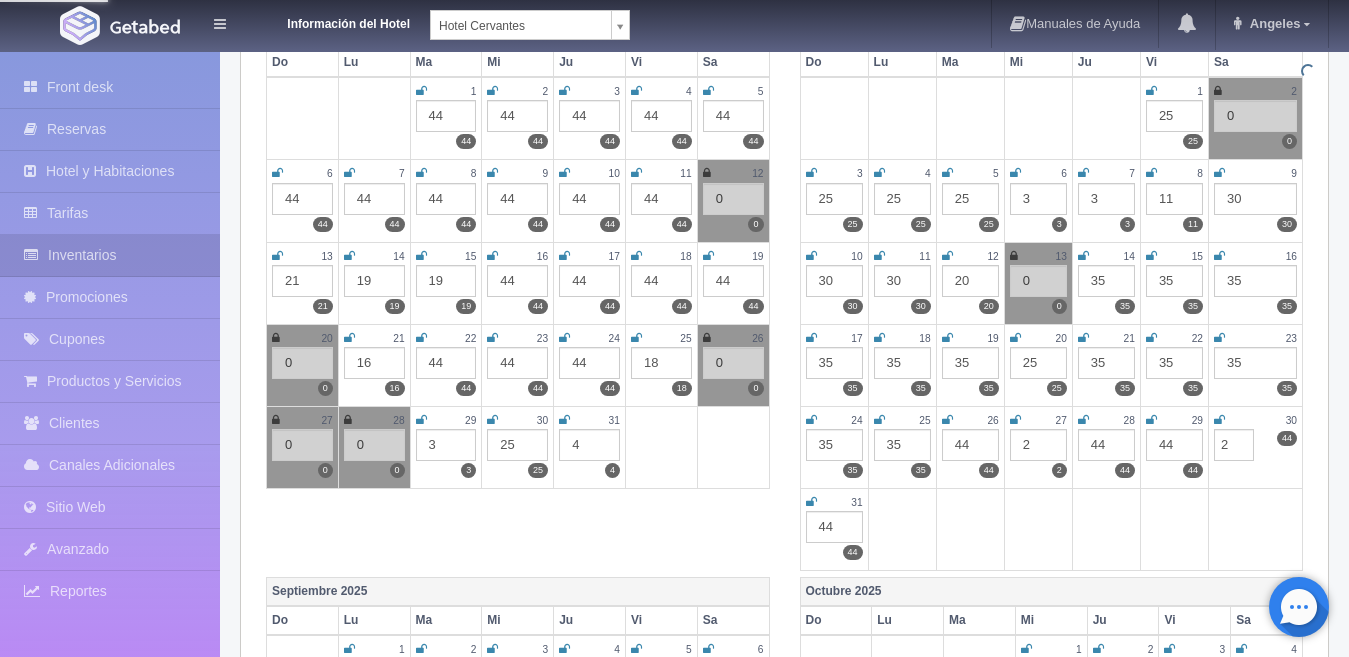 click at bounding box center [970, 529] 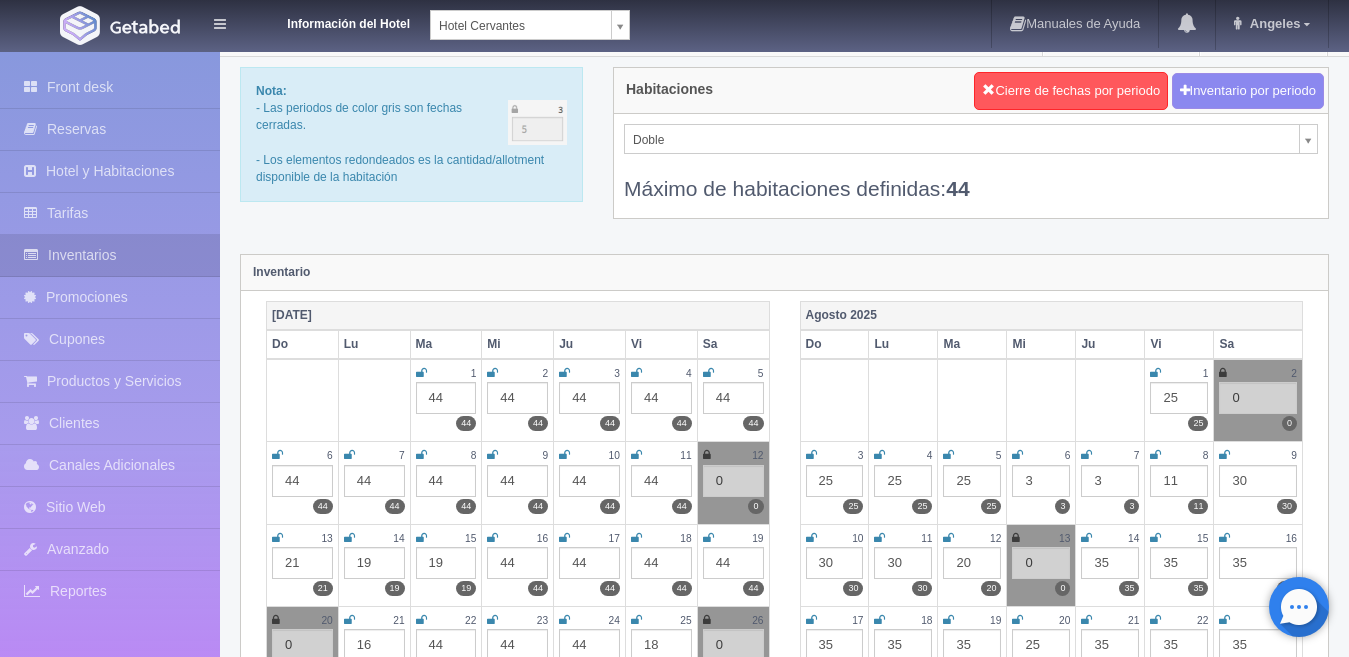 scroll, scrollTop: 0, scrollLeft: 0, axis: both 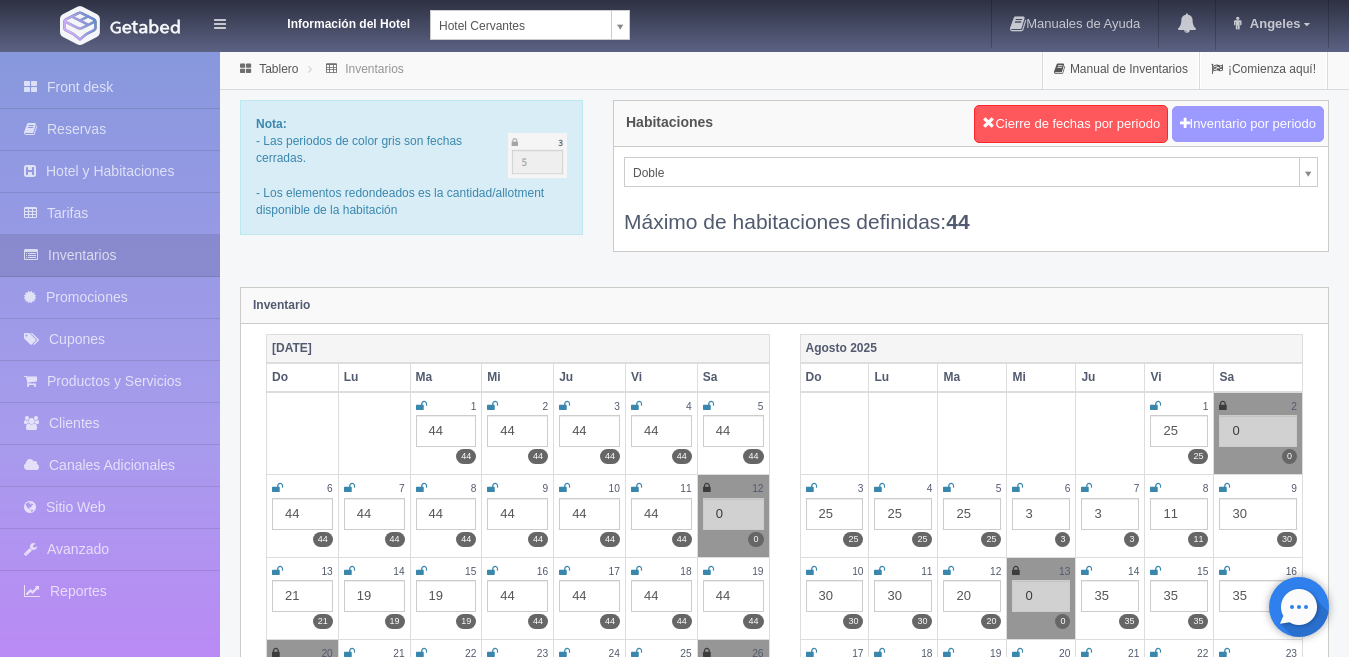 click on "Inventario por periodo" at bounding box center [1248, 124] 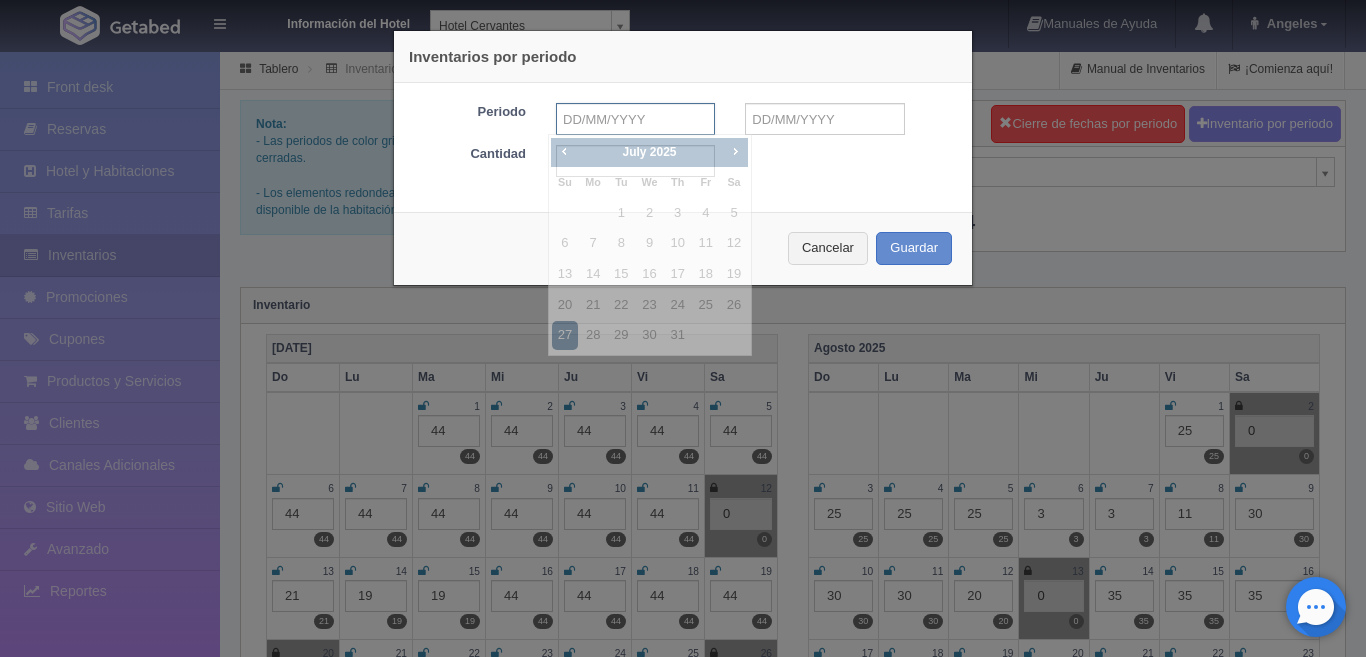 click at bounding box center [635, 119] 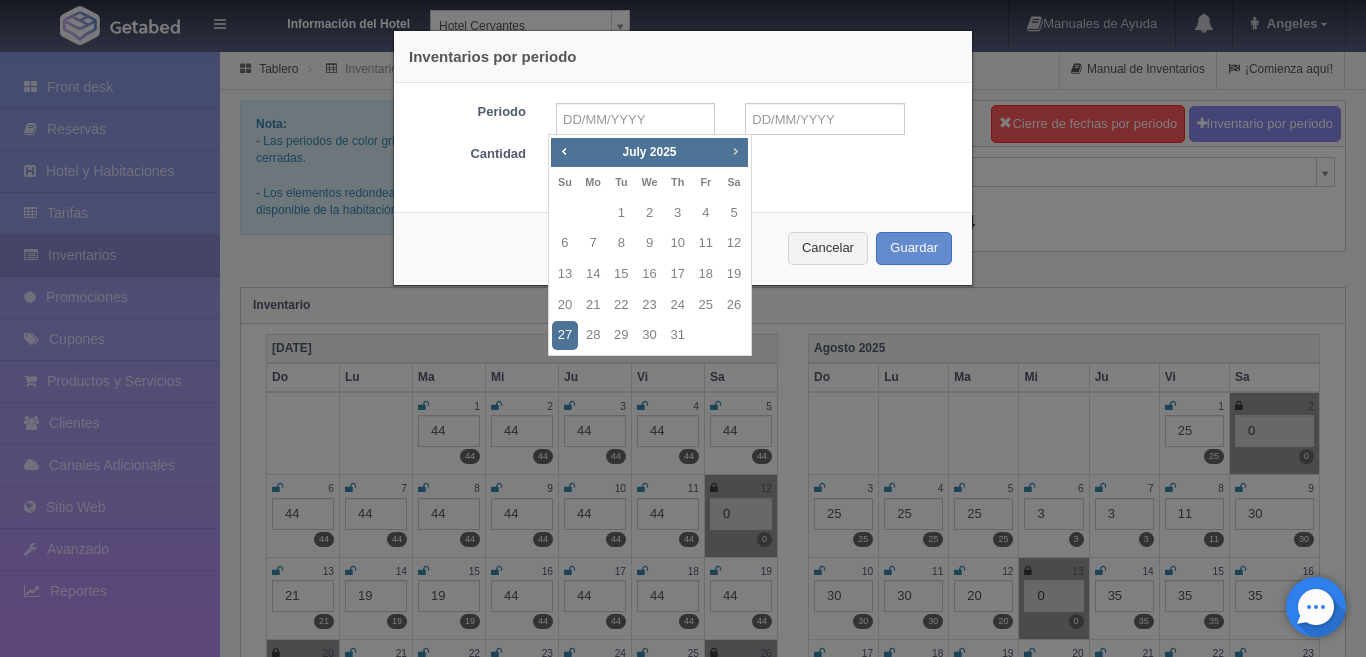 click on "Next" at bounding box center [735, 151] 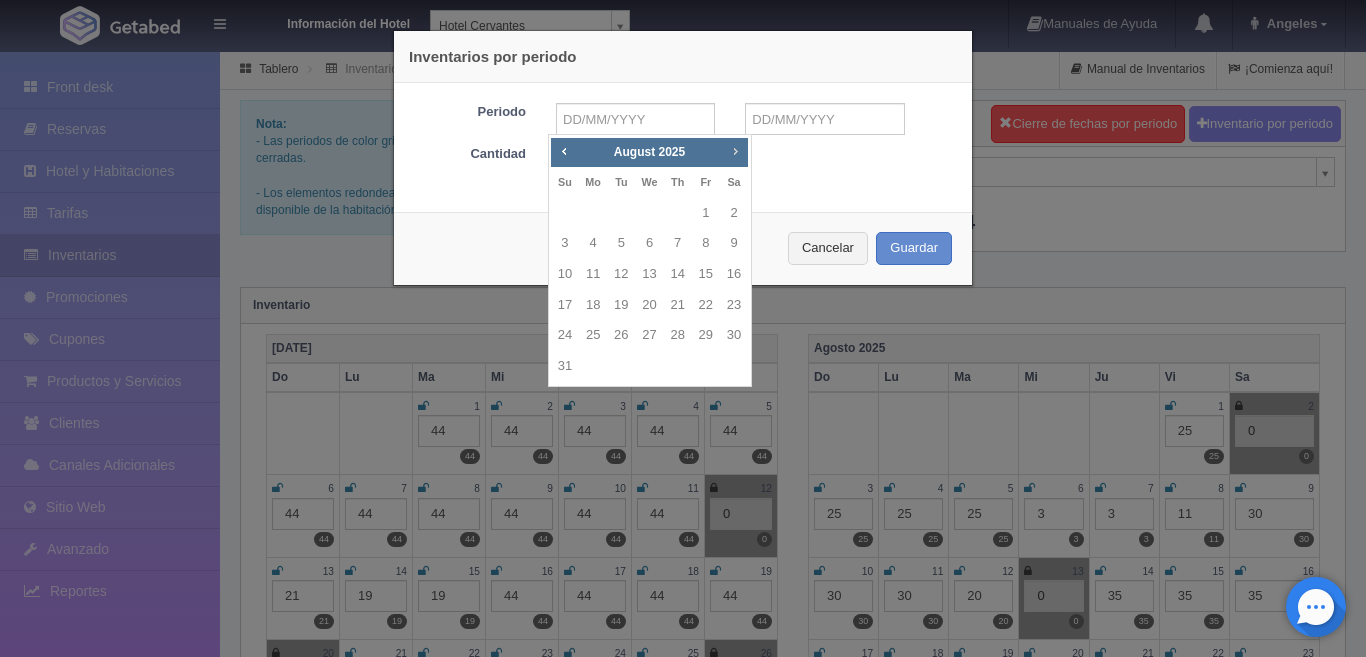 click on "Next" at bounding box center [735, 151] 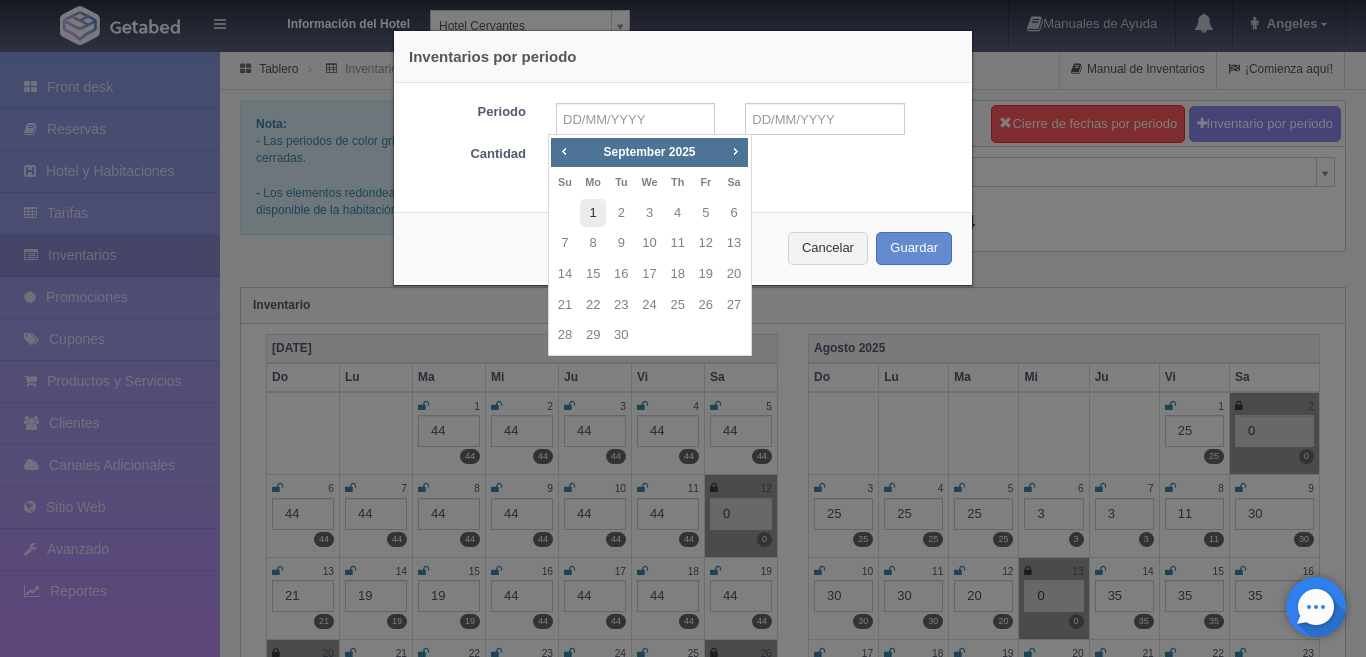 click on "1" at bounding box center [593, 213] 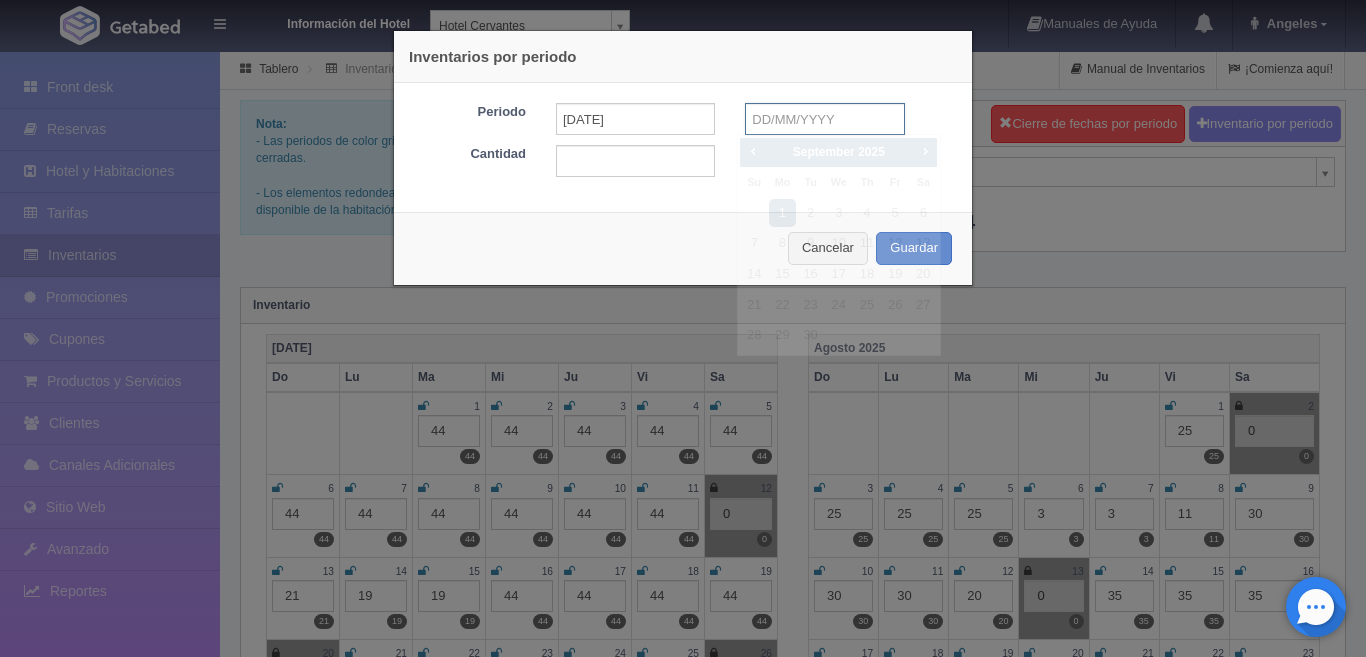 click at bounding box center [824, 119] 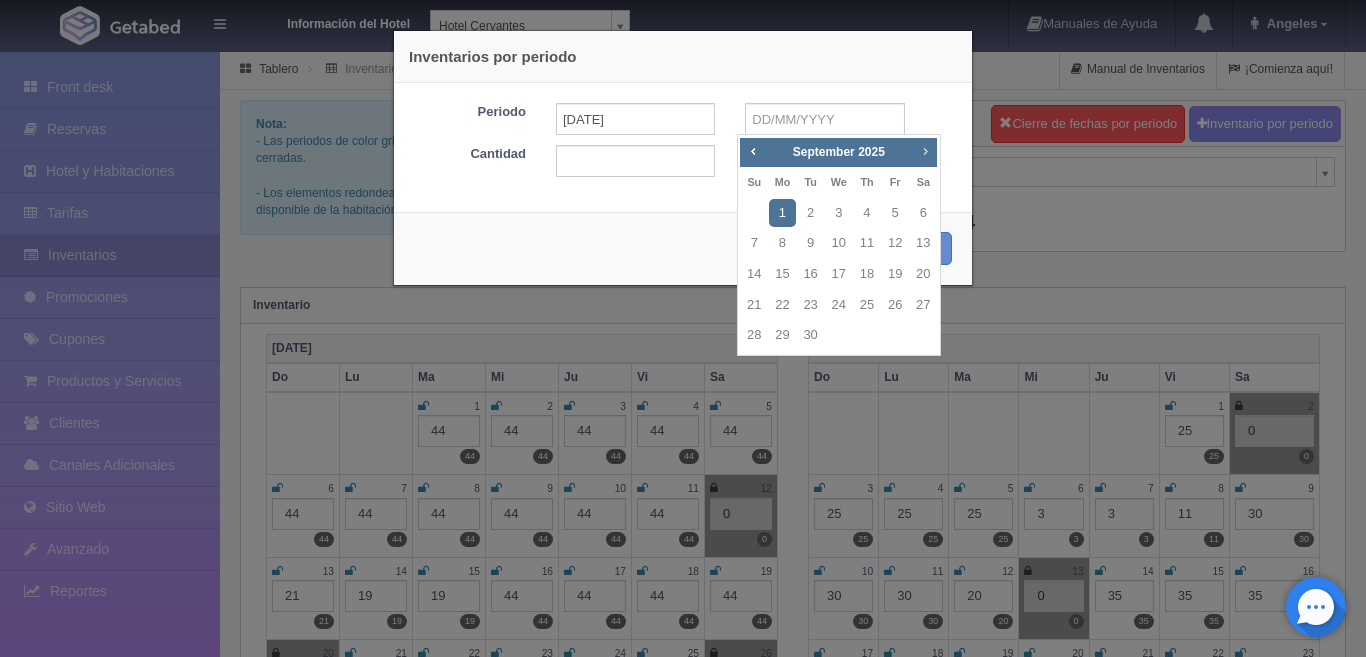 click on "Next" at bounding box center [925, 151] 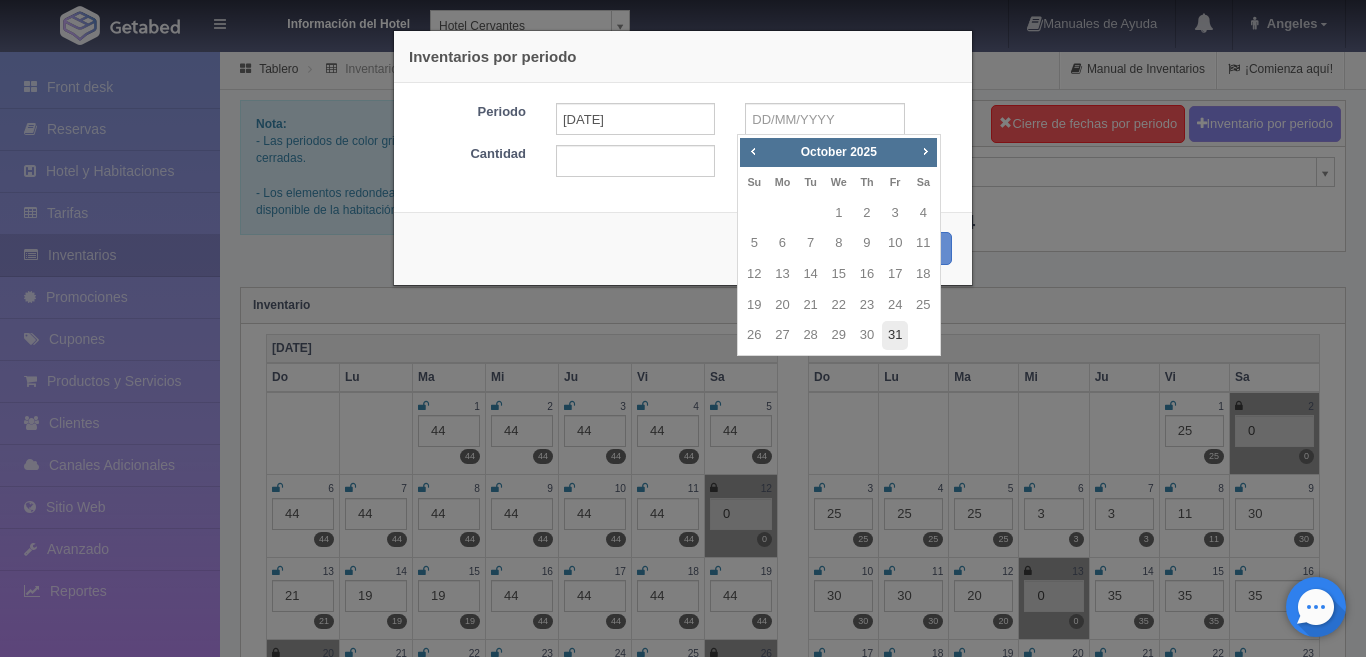 click on "31" at bounding box center (895, 335) 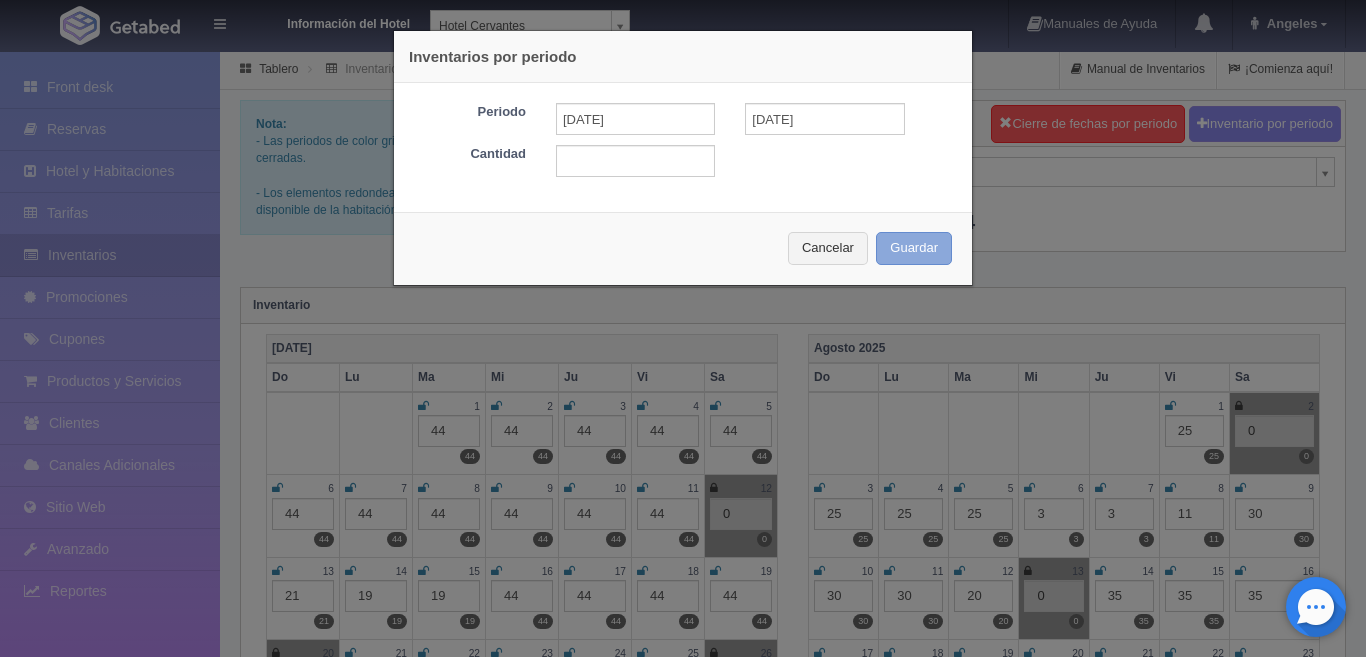 click on "Guardar" at bounding box center [914, 248] 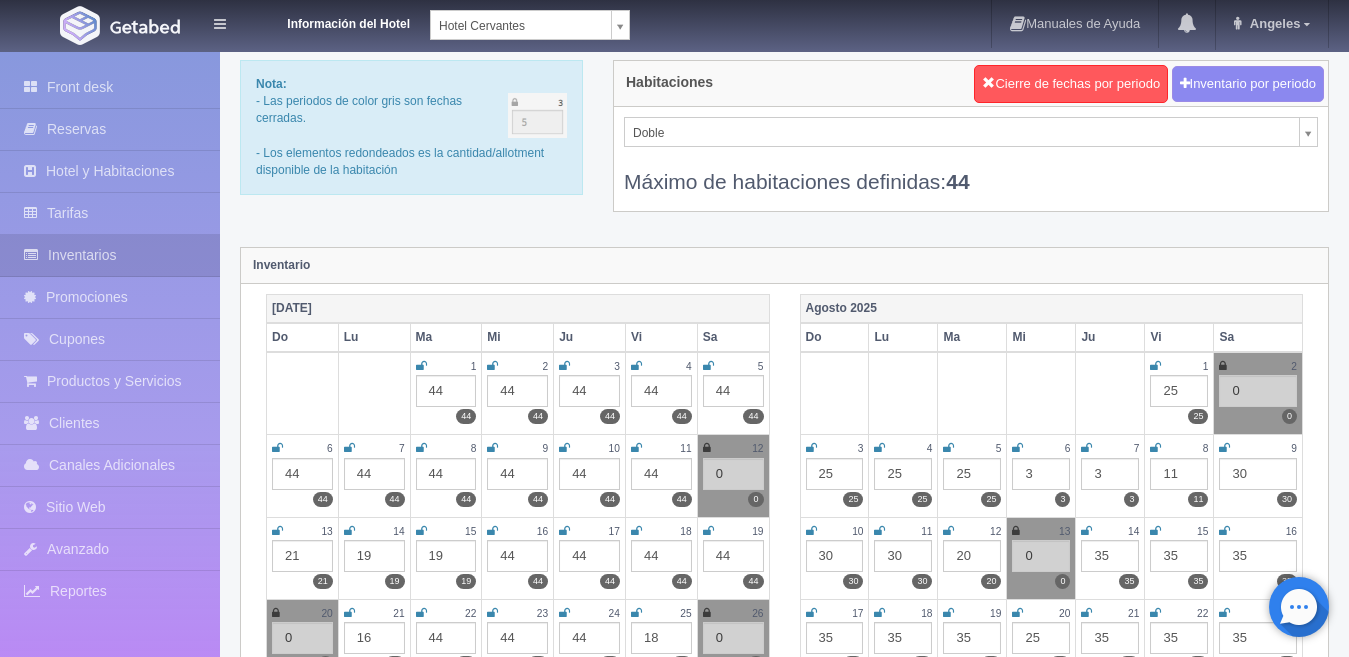 scroll, scrollTop: 0, scrollLeft: 0, axis: both 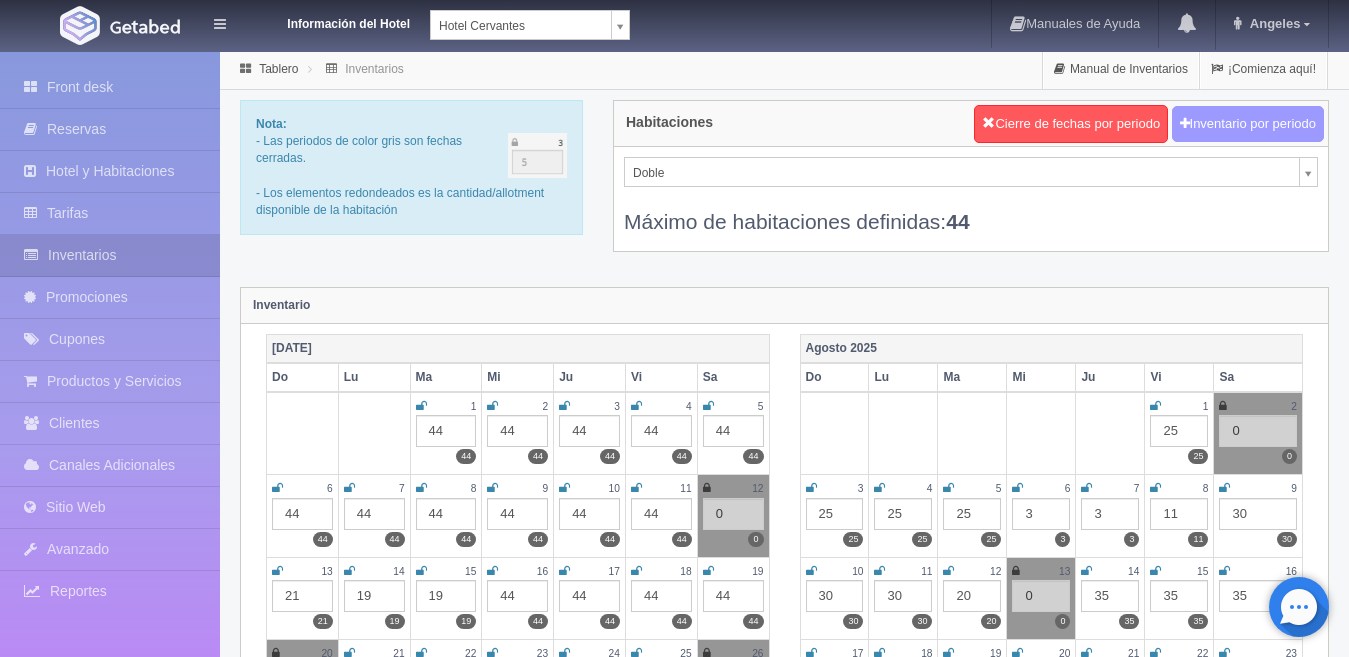 click on "Inventario por periodo" at bounding box center [1248, 124] 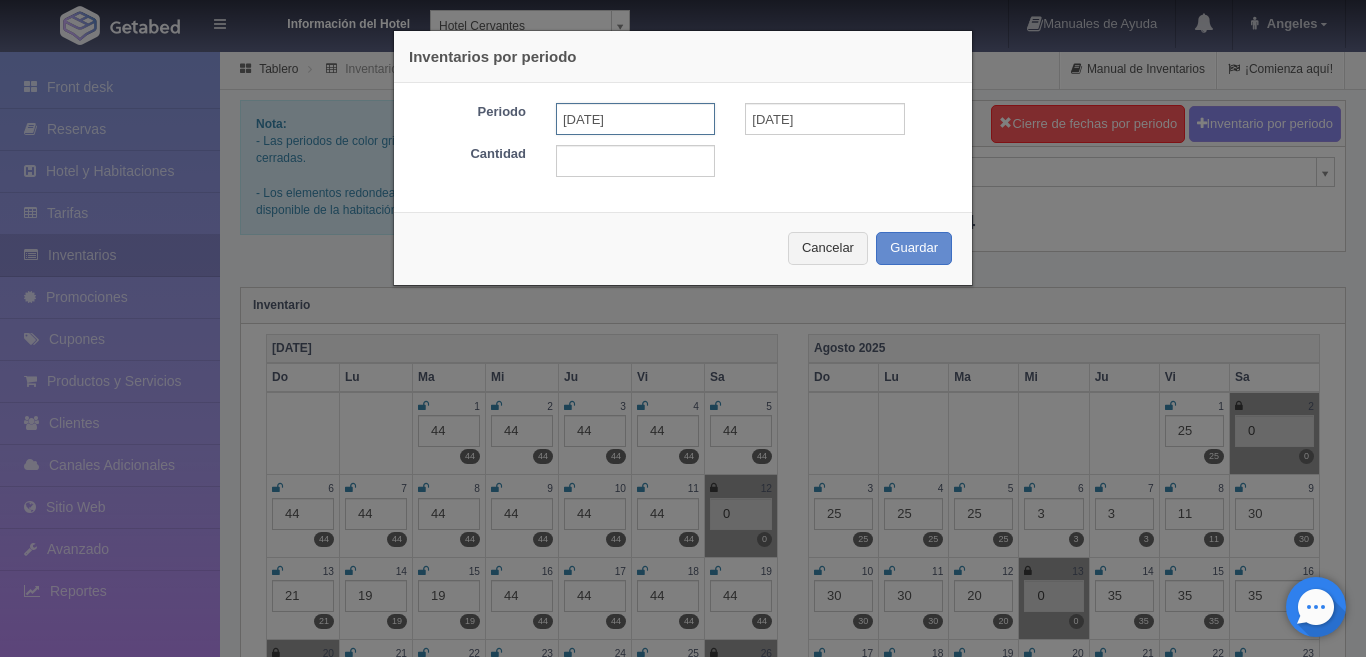 click on "01-09-2025" at bounding box center [635, 119] 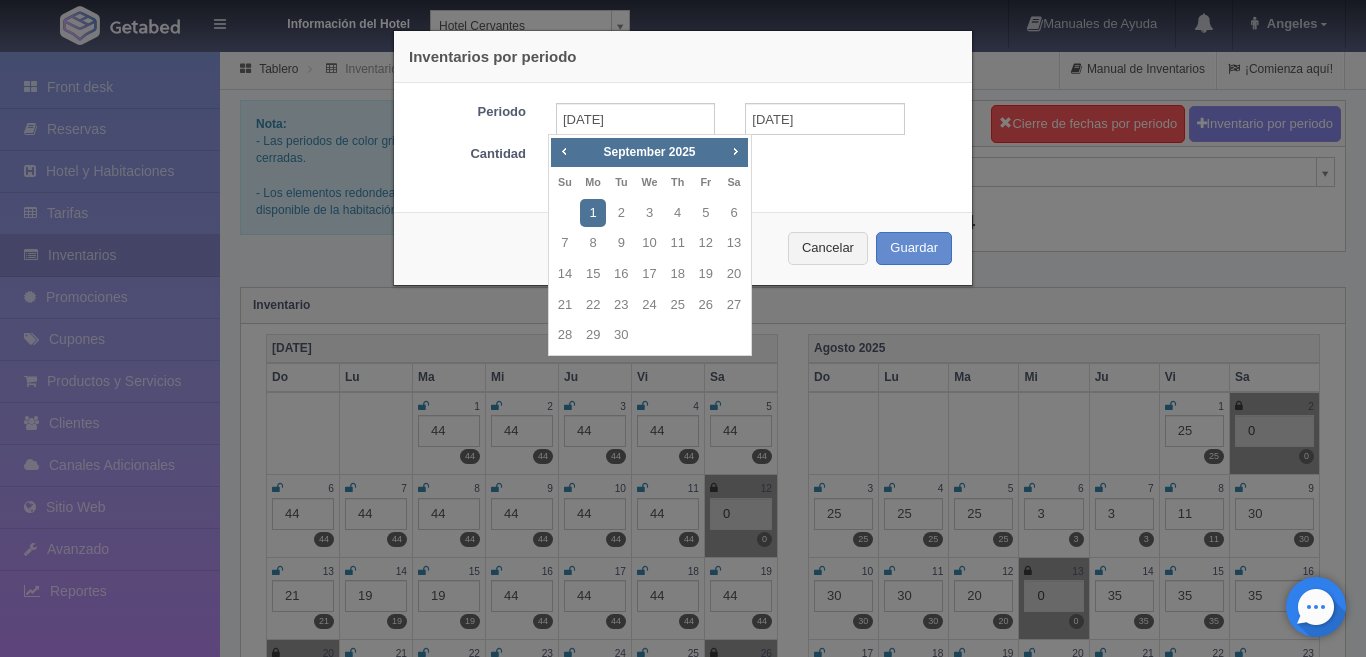 click on "1" at bounding box center [593, 213] 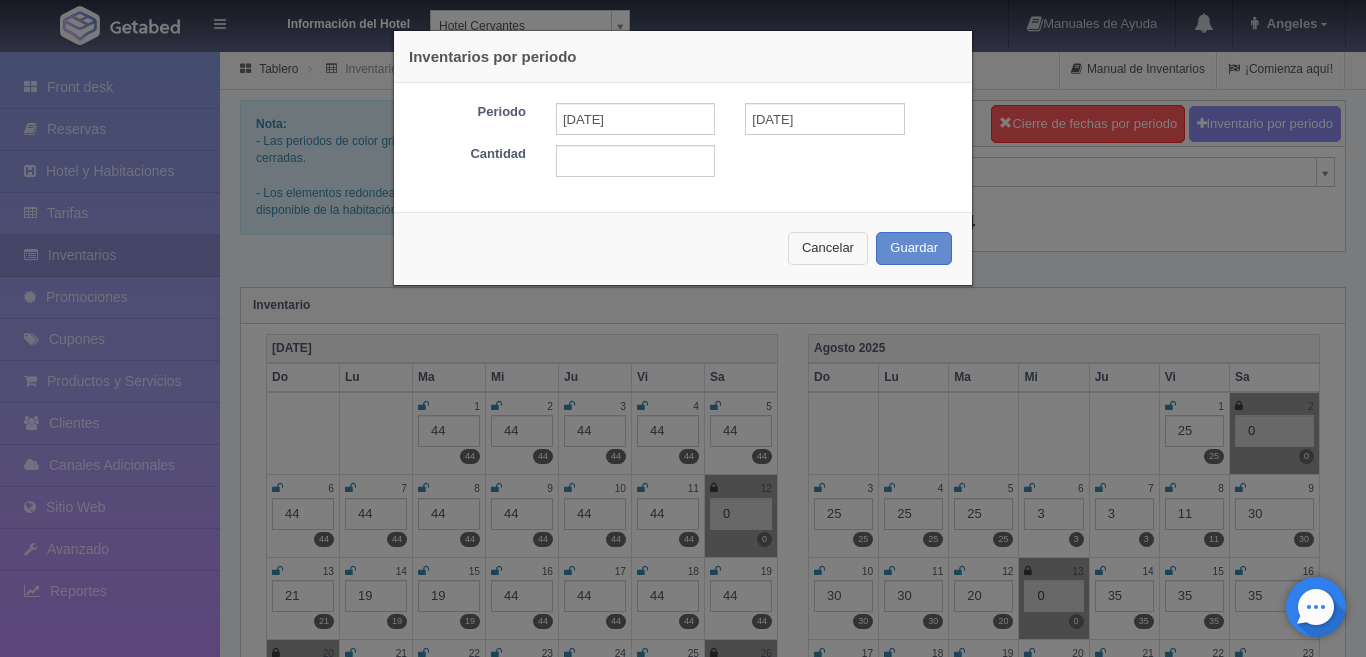click on "Cancelar" at bounding box center [828, 248] 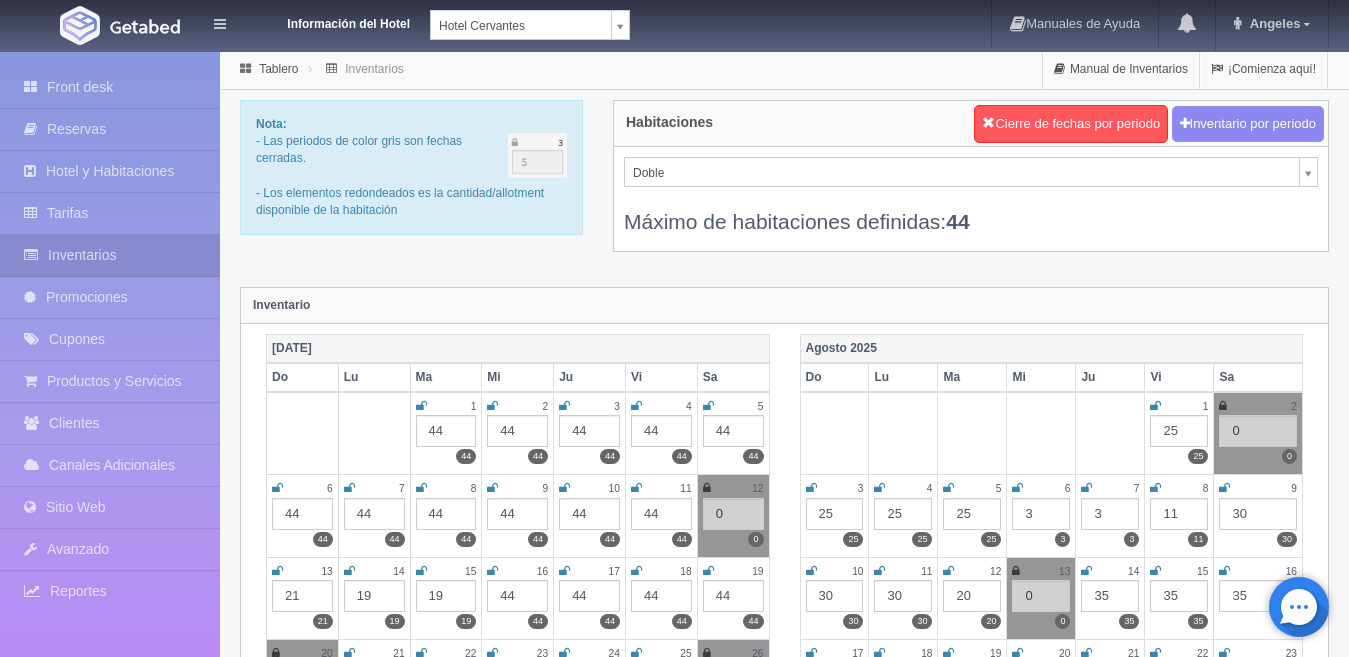 click on "Inventarios por periodo
Periodo
01-09-2025
31-10-2025
Cantidad
Cancelar
Guardar
Cierre de fechas
Periodo
Acción
Abrir fechas
Cerrar fechas
Cancelar
Guardar
Tablero
Inventarios
Manual de Inventarios
¡Comienza aquí!
Nota:
- Las periodos de color gris son fechas cerradas.
- Los elementos redondeados es la cantidad/allotment disponible de la habitación
Habitaciones
Cierre de fechas por periodo
Inventario por periodo" at bounding box center (784, 1778) 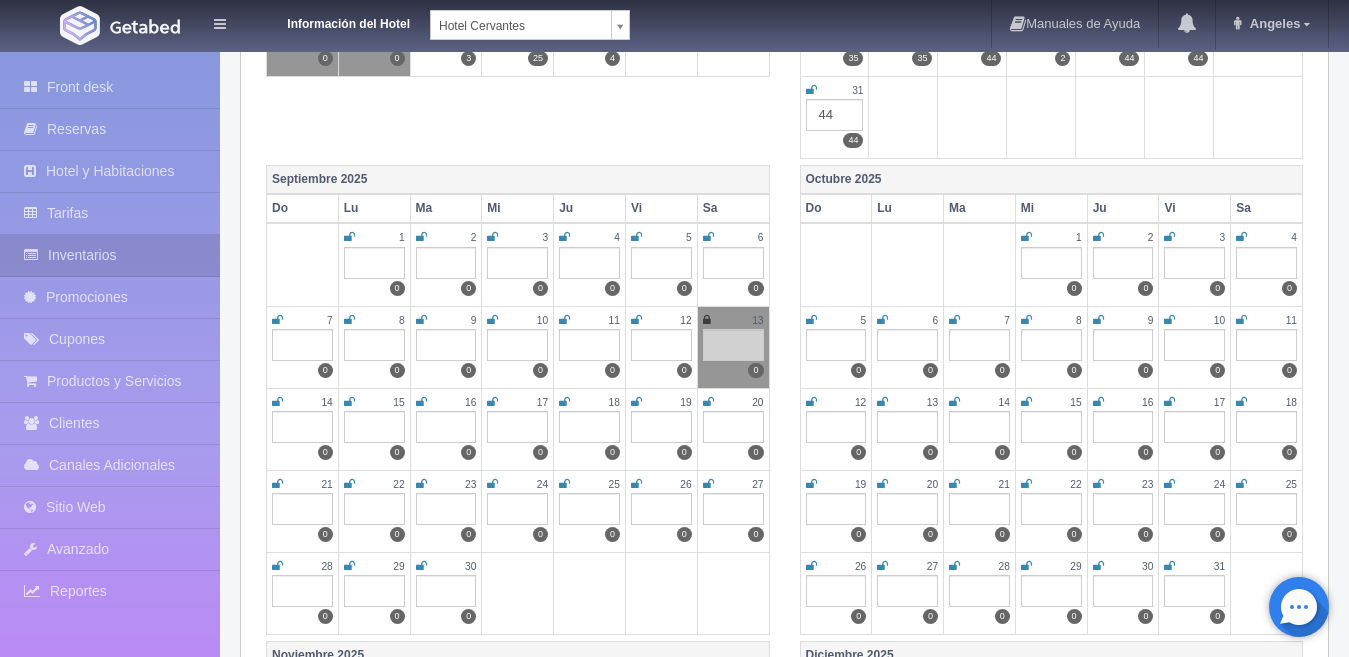 scroll, scrollTop: 720, scrollLeft: 0, axis: vertical 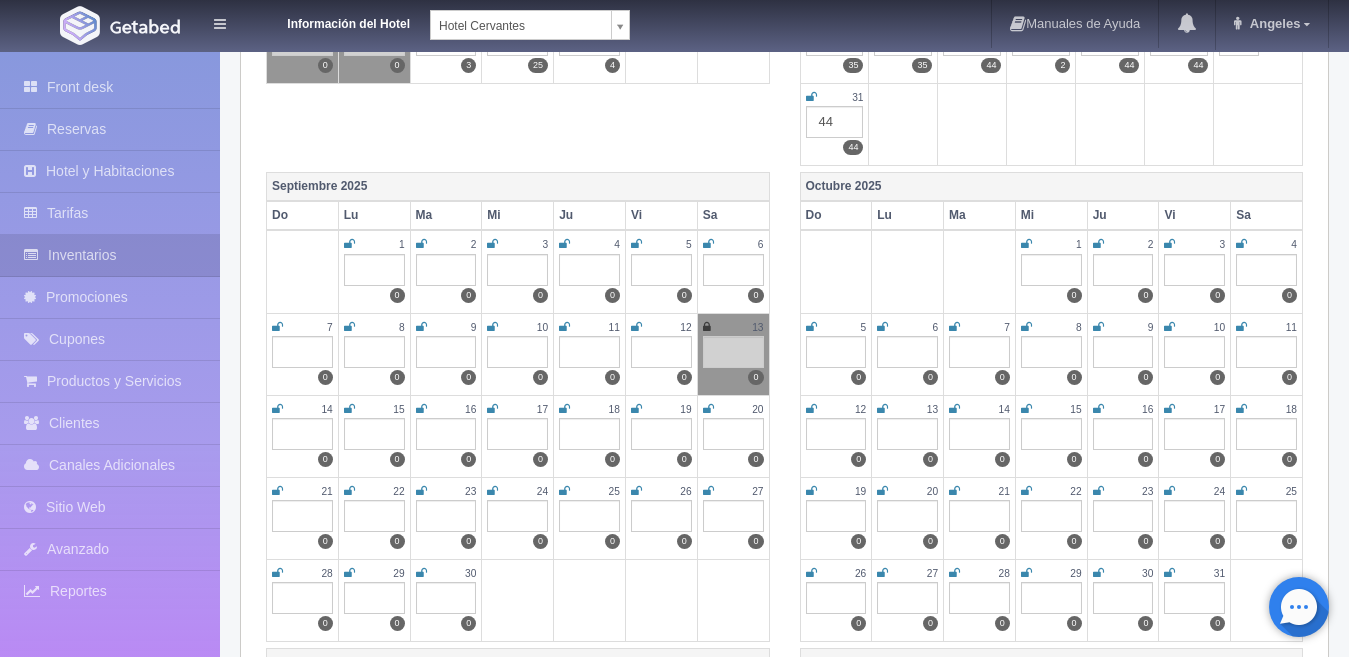click at bounding box center (374, 270) 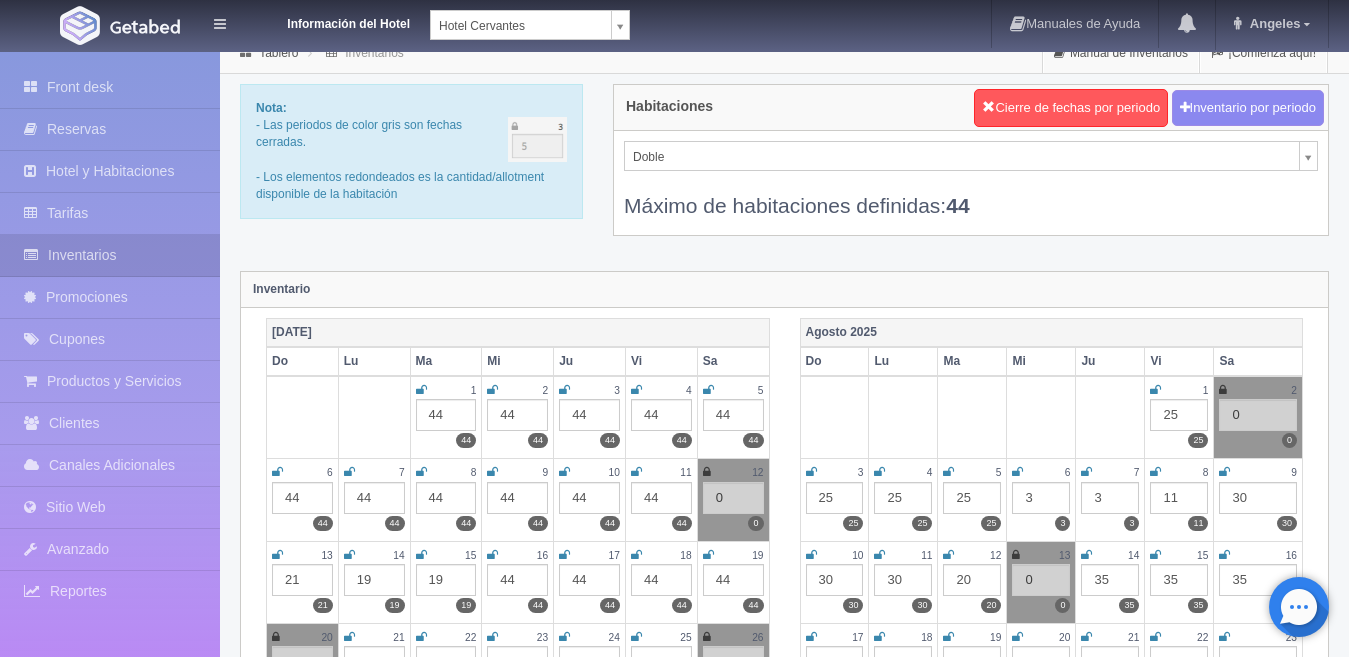 scroll, scrollTop: 11, scrollLeft: 0, axis: vertical 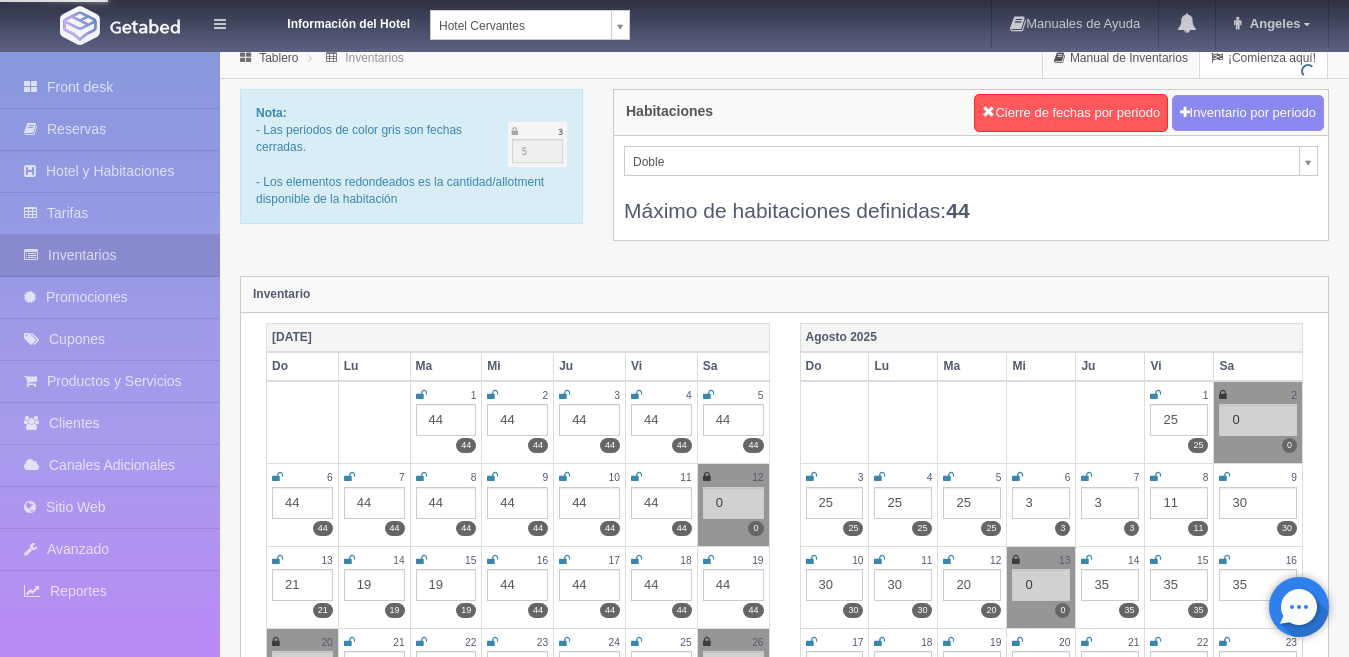 click on "¡Comienza aquí!" at bounding box center [1263, 58] 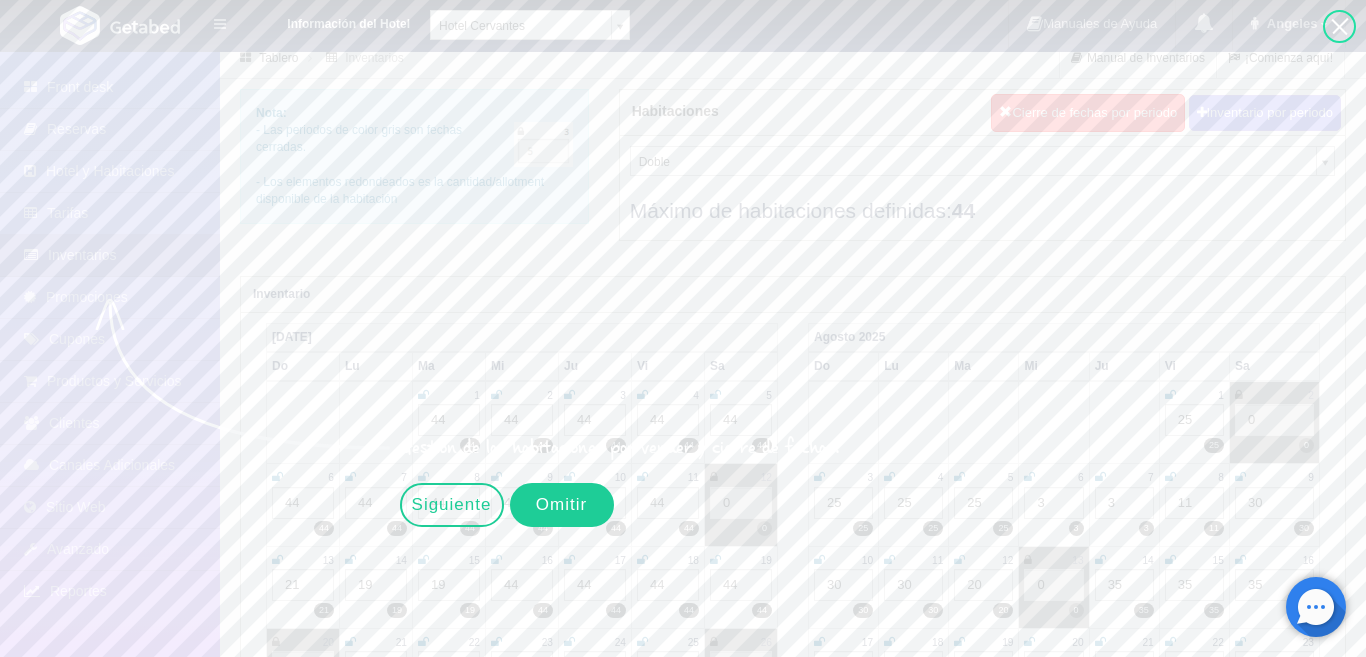 click on "Omitir" at bounding box center [562, 505] 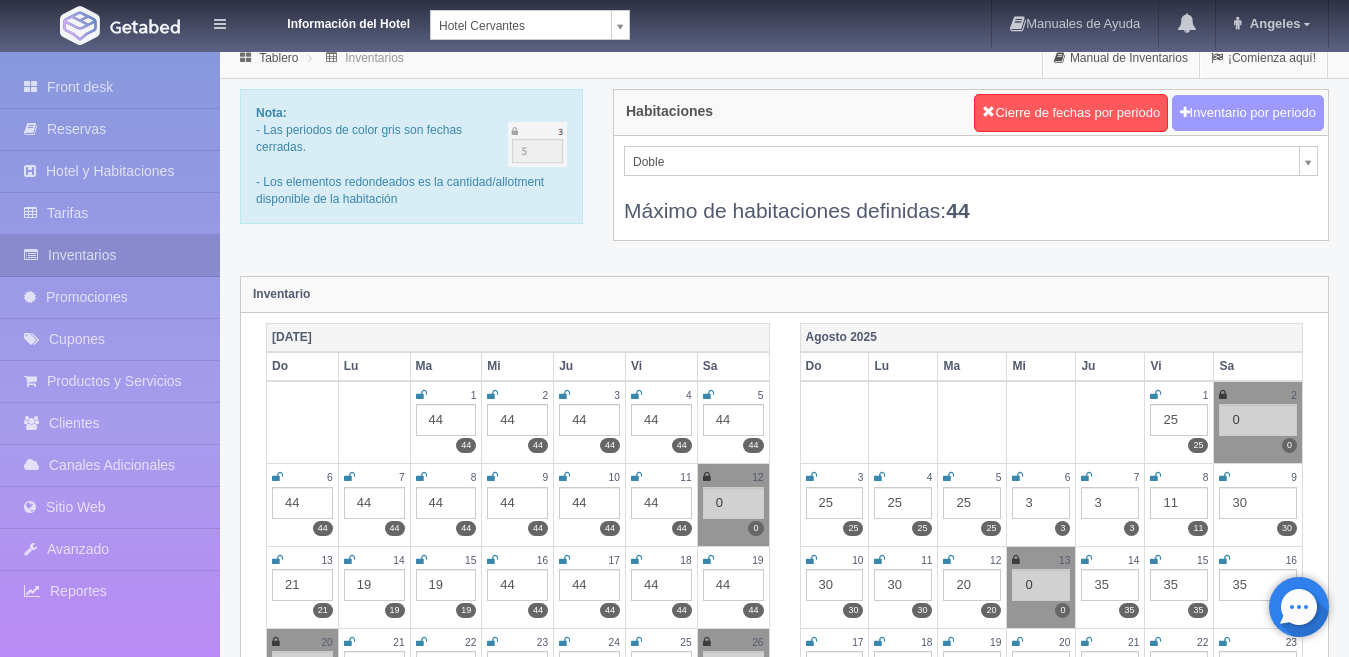 click on "Inventario por periodo" at bounding box center (1248, 113) 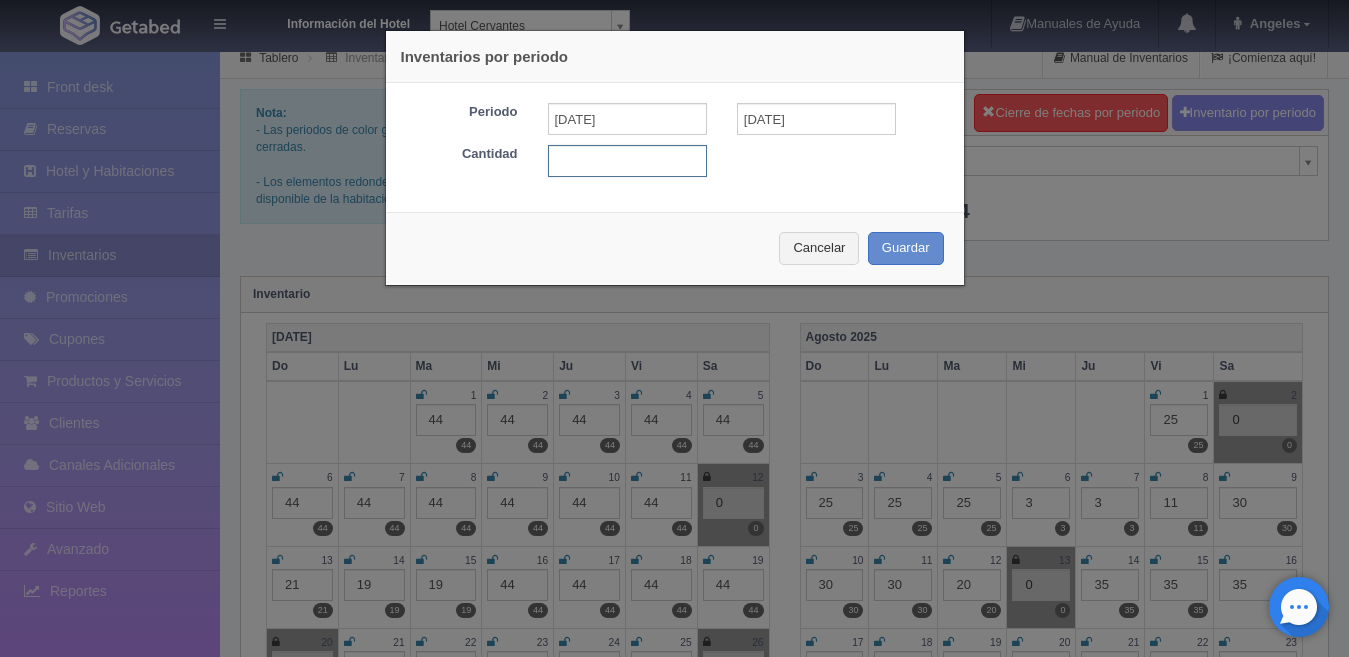 click at bounding box center [627, 161] 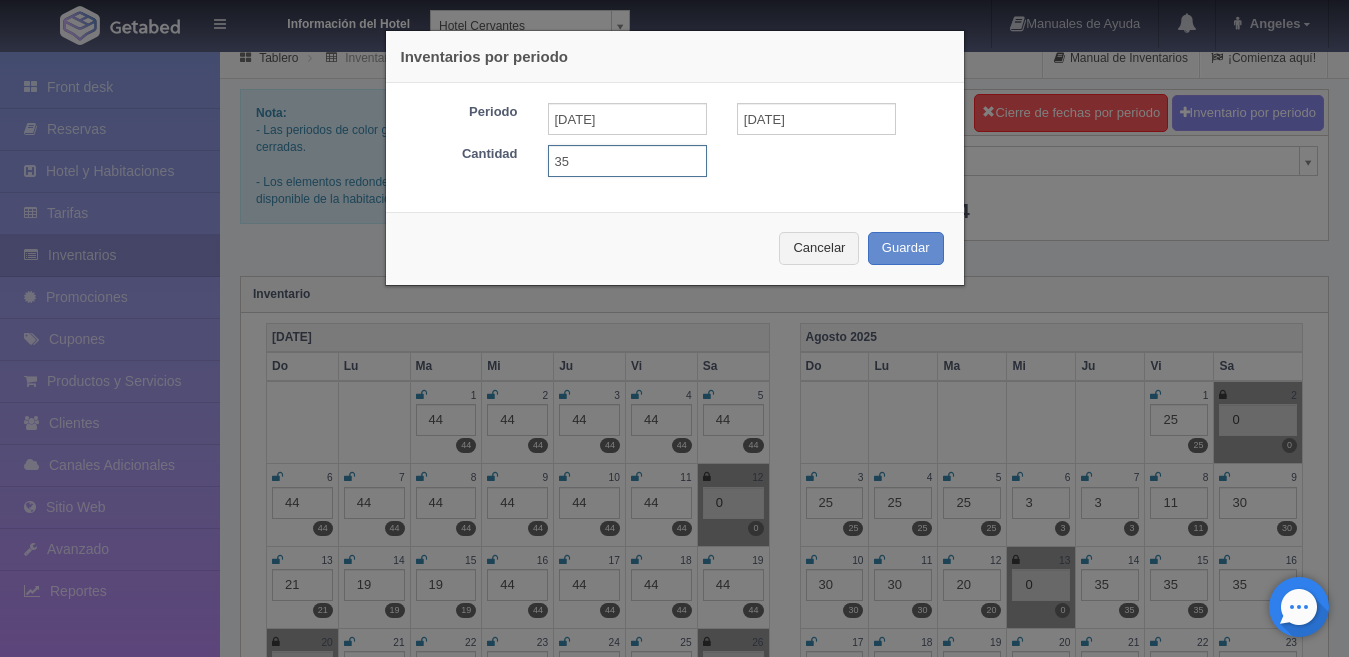 type on "35" 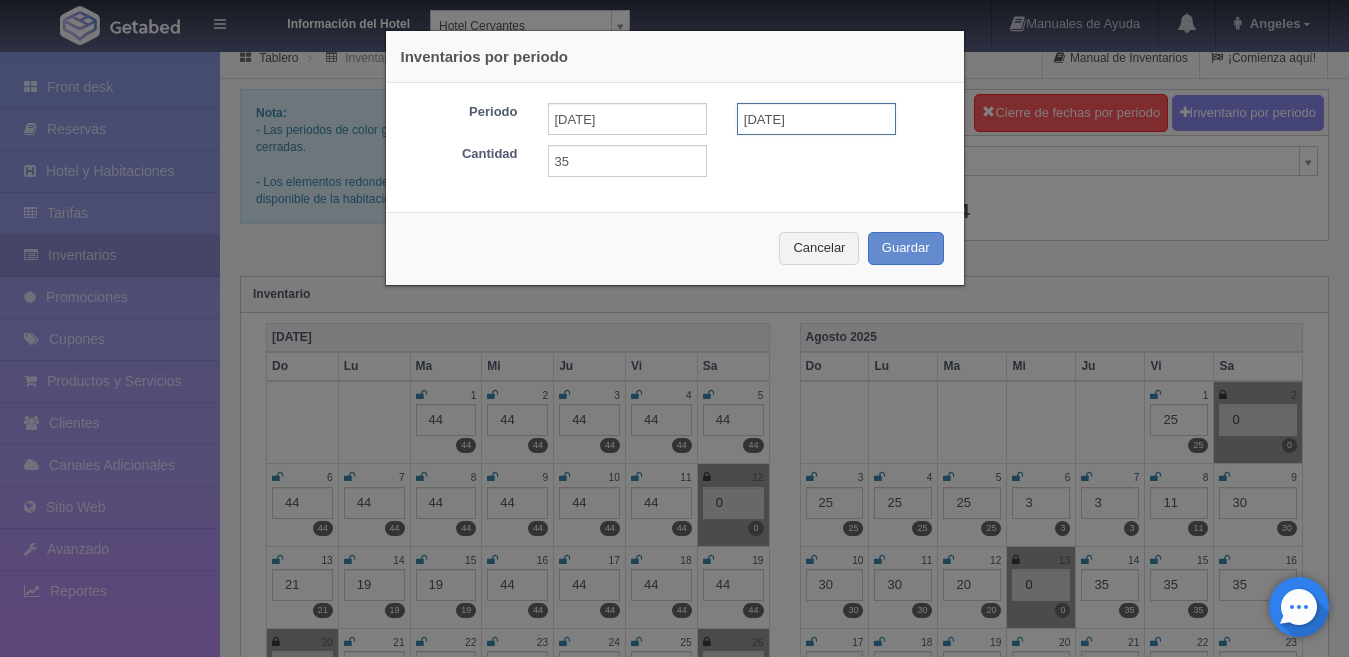 click on "31-10-2025" at bounding box center (816, 119) 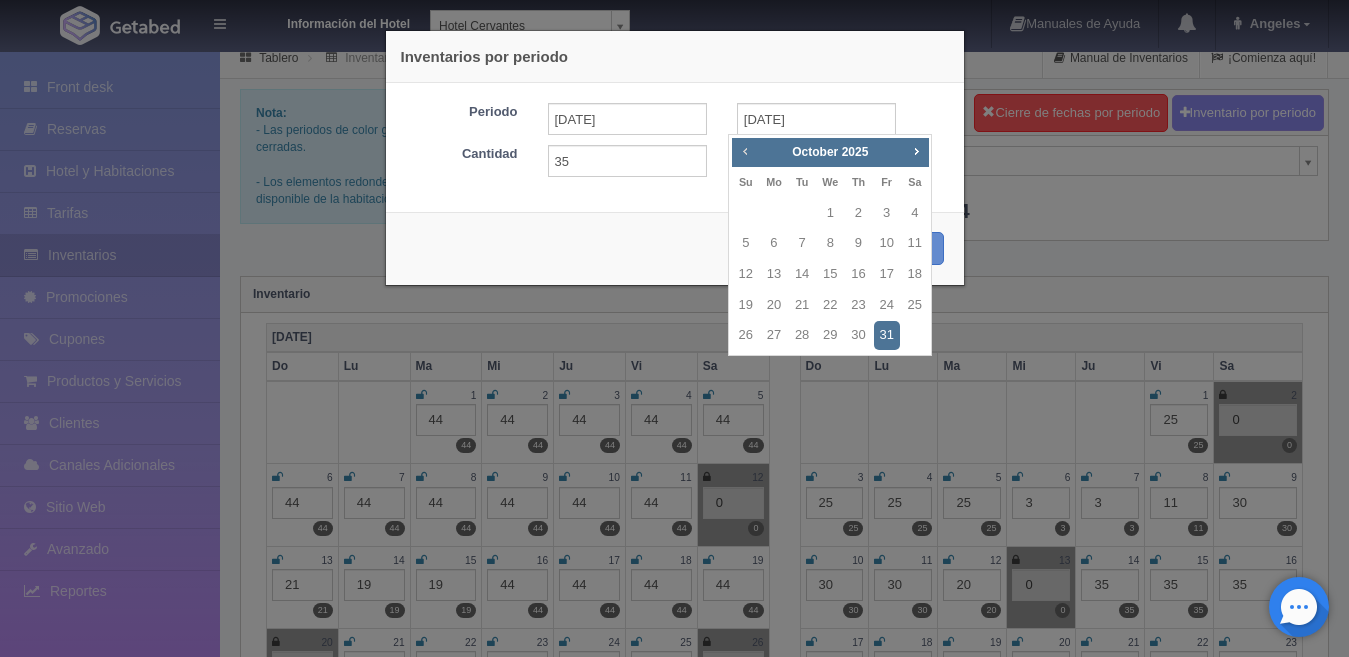 click on "Prev" at bounding box center [745, 151] 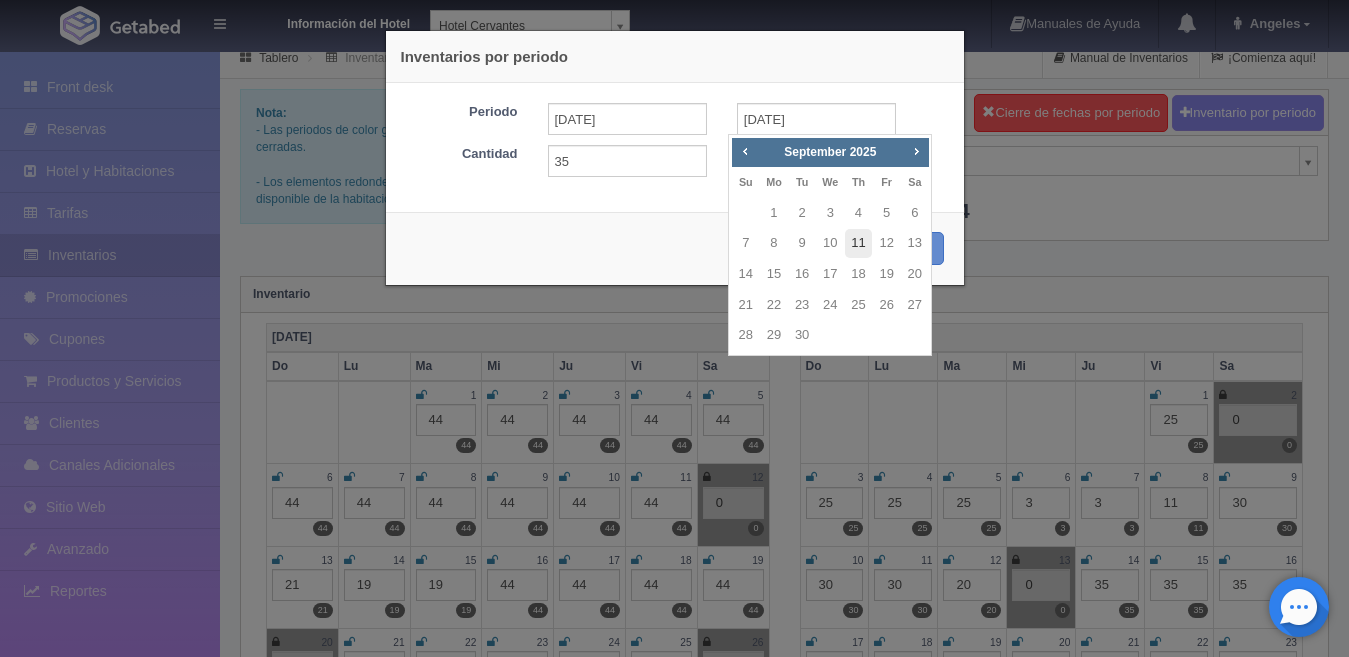 click on "11" at bounding box center (858, 243) 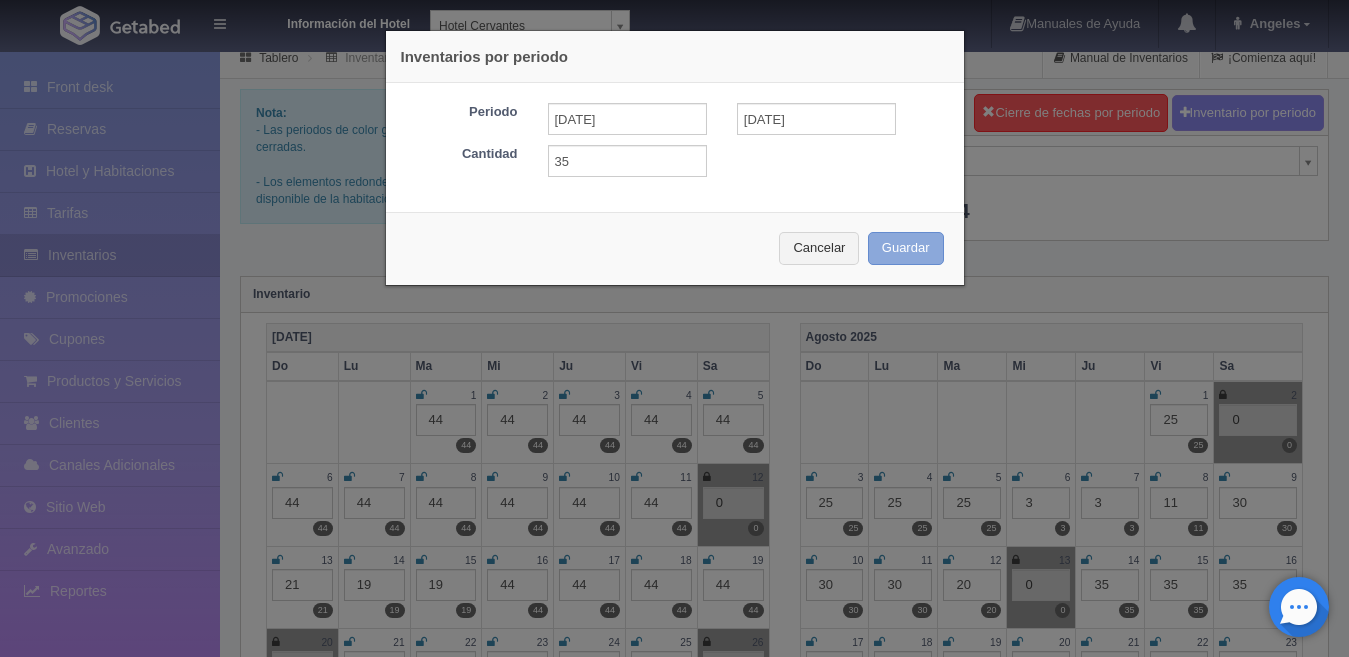 click on "Guardar" at bounding box center [906, 248] 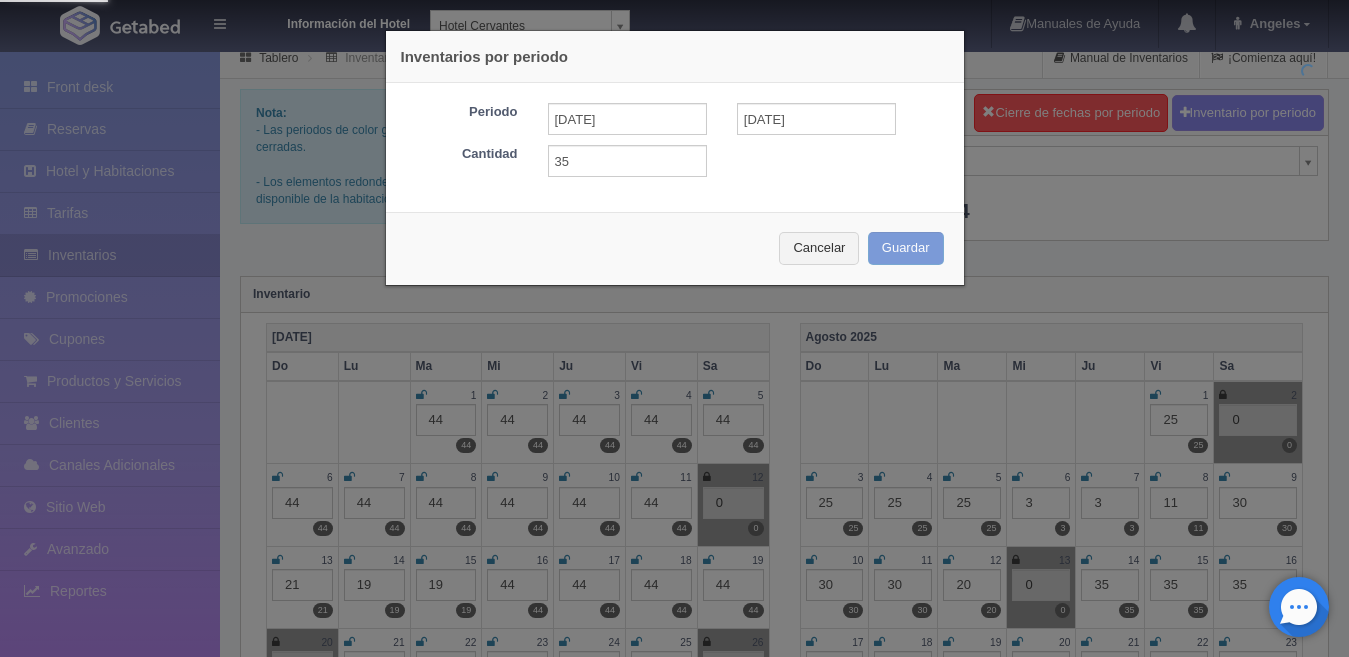 type on "35" 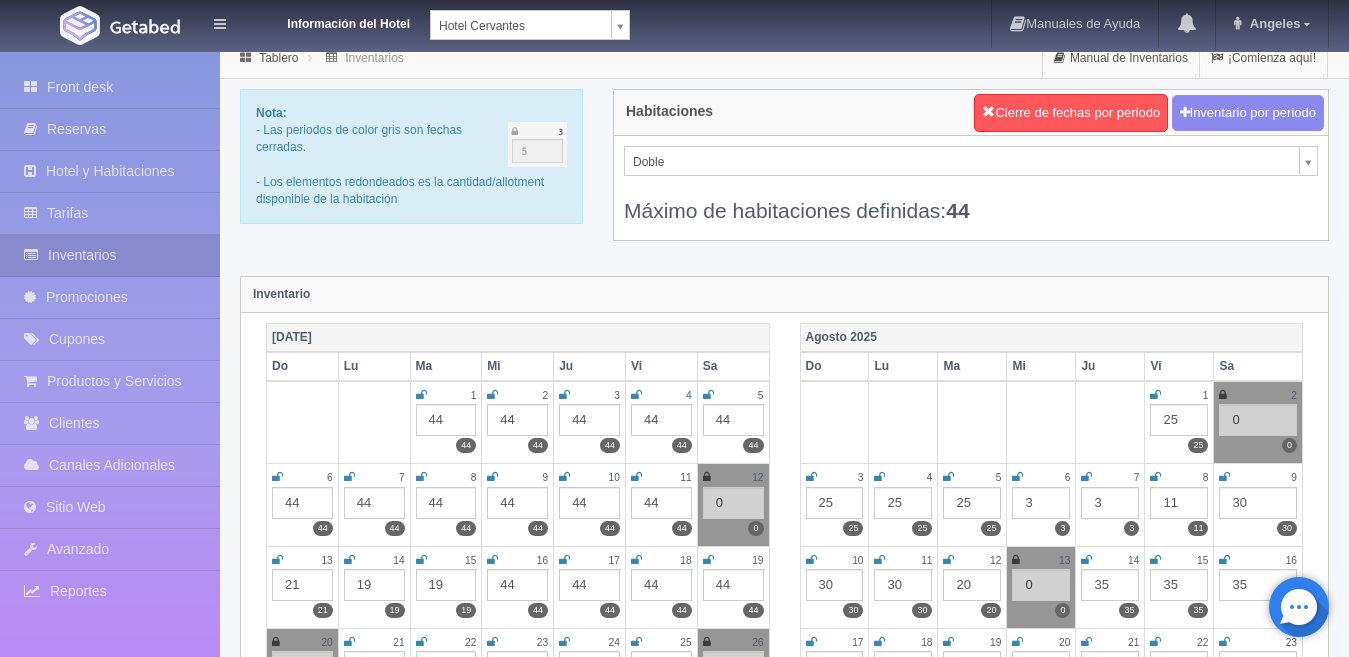 click on "Habitaciones
Cierre de fechas por periodo
Inventario por periodo
Doble
Sencilla
Doble
Máximo de habitaciones definidas:  44" at bounding box center (971, 177) 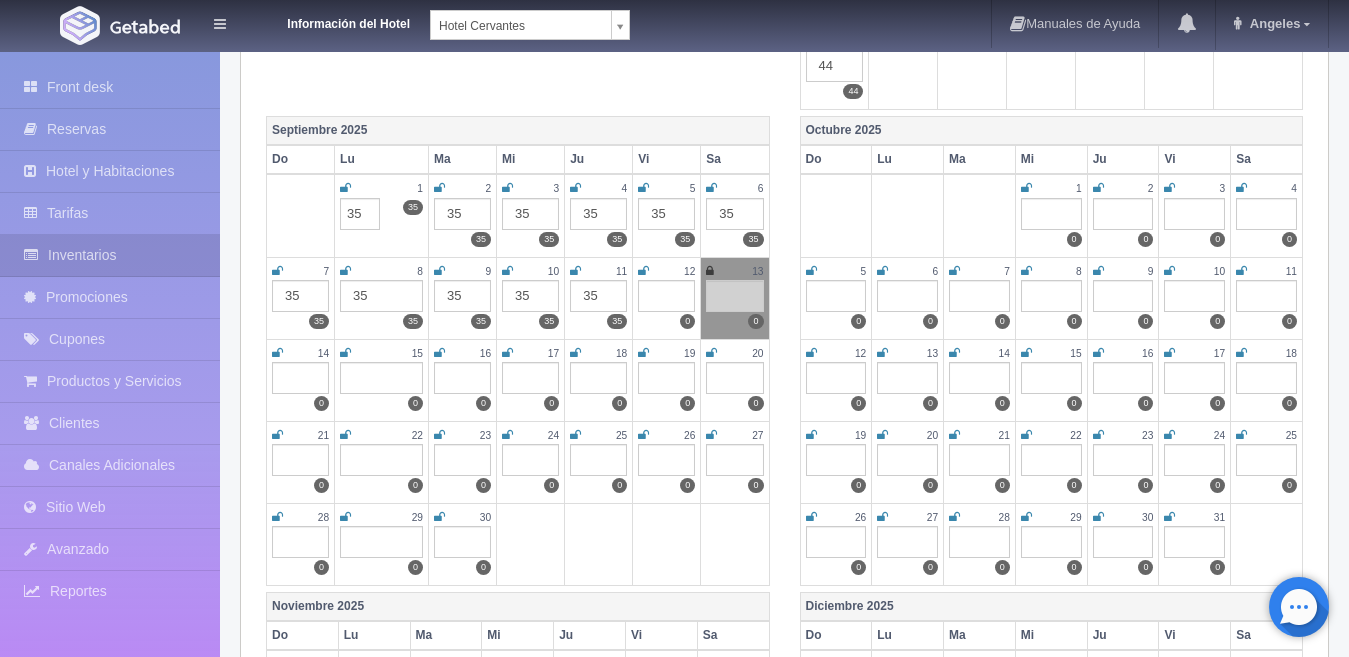 scroll, scrollTop: 782, scrollLeft: 0, axis: vertical 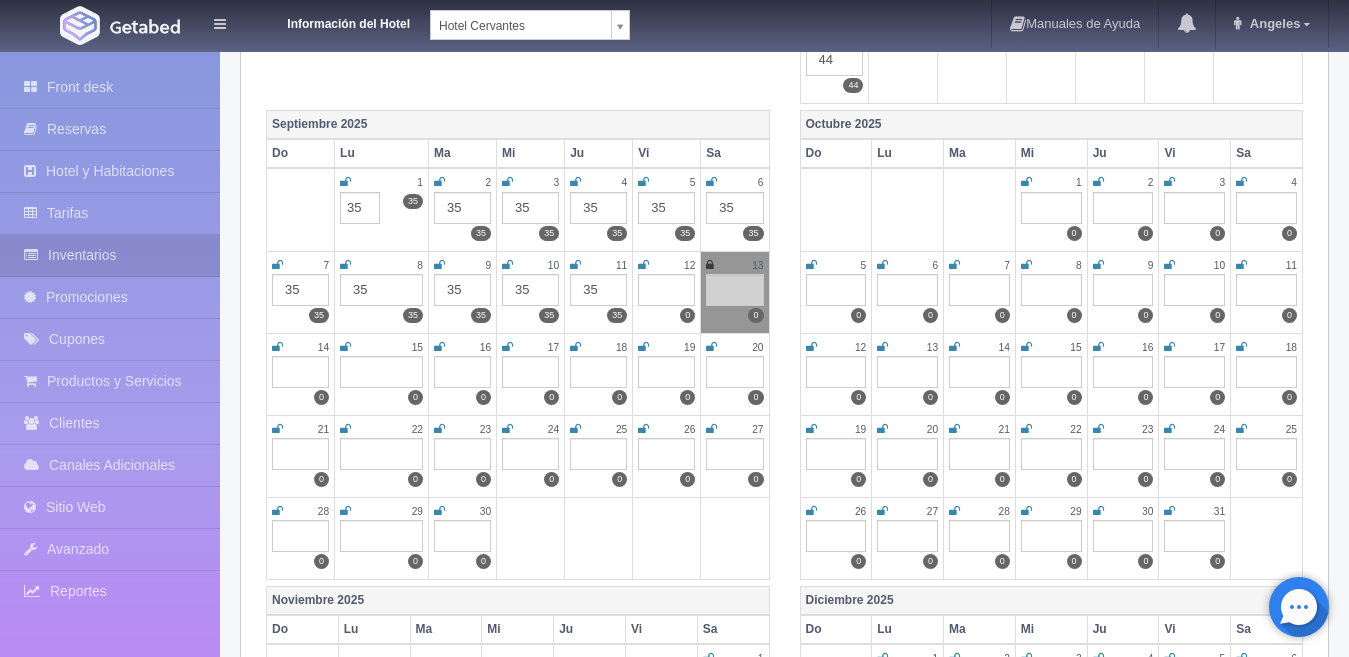 click at bounding box center [734, 290] 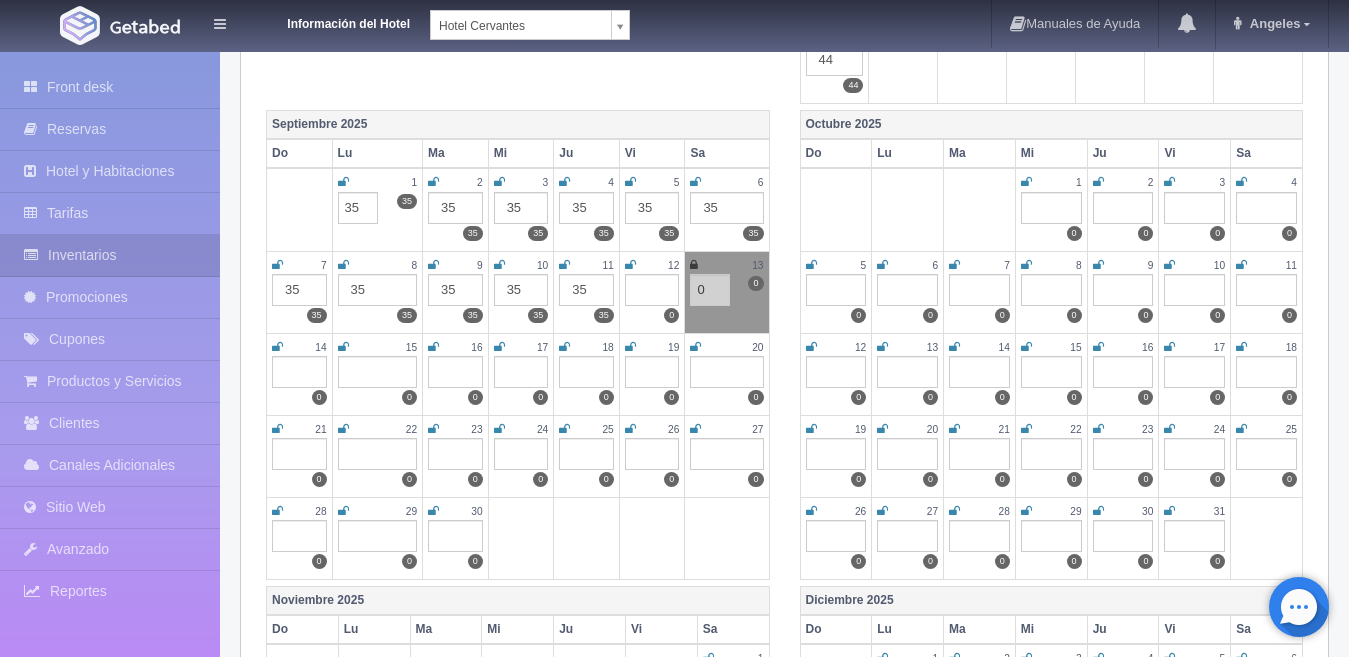 type on "0" 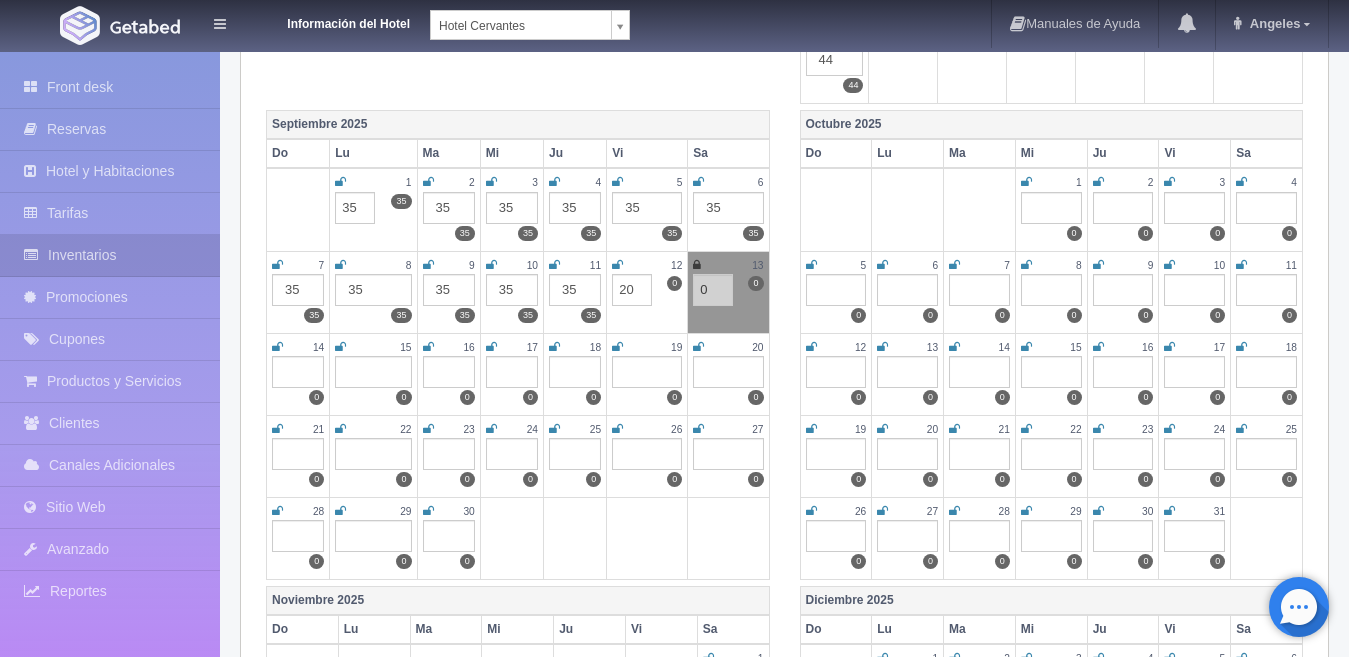 type on "20" 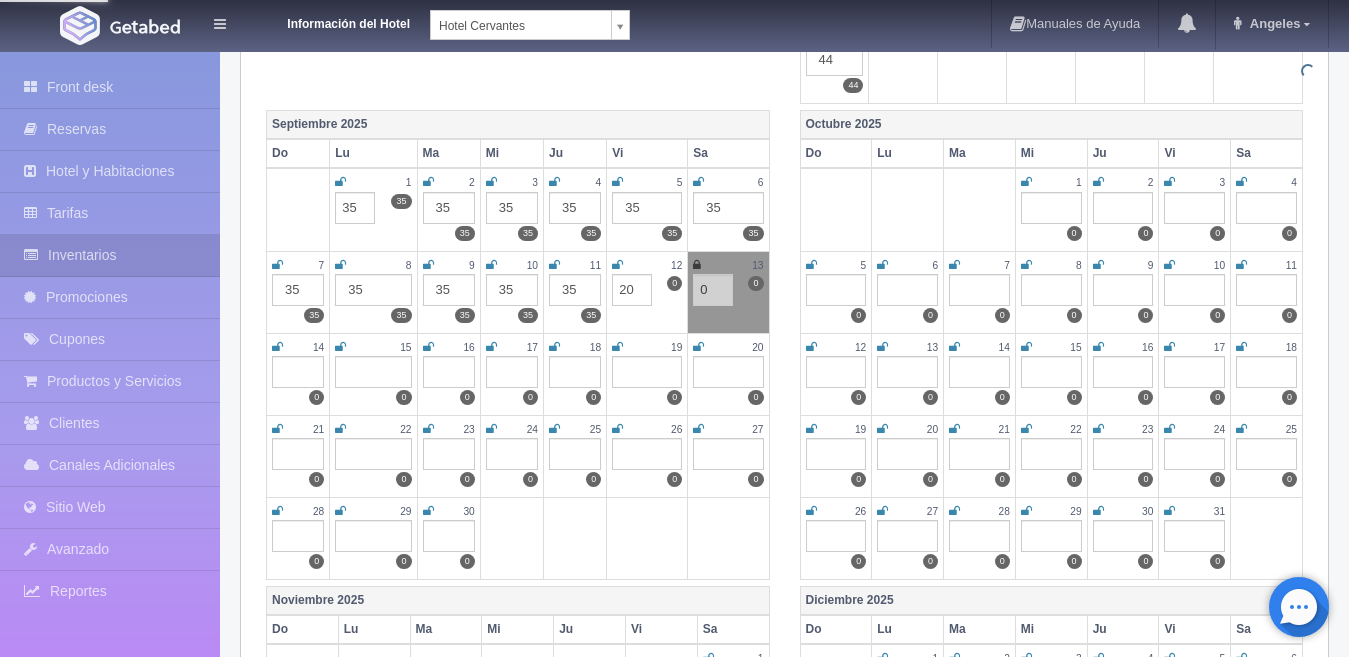 click at bounding box center (298, 372) 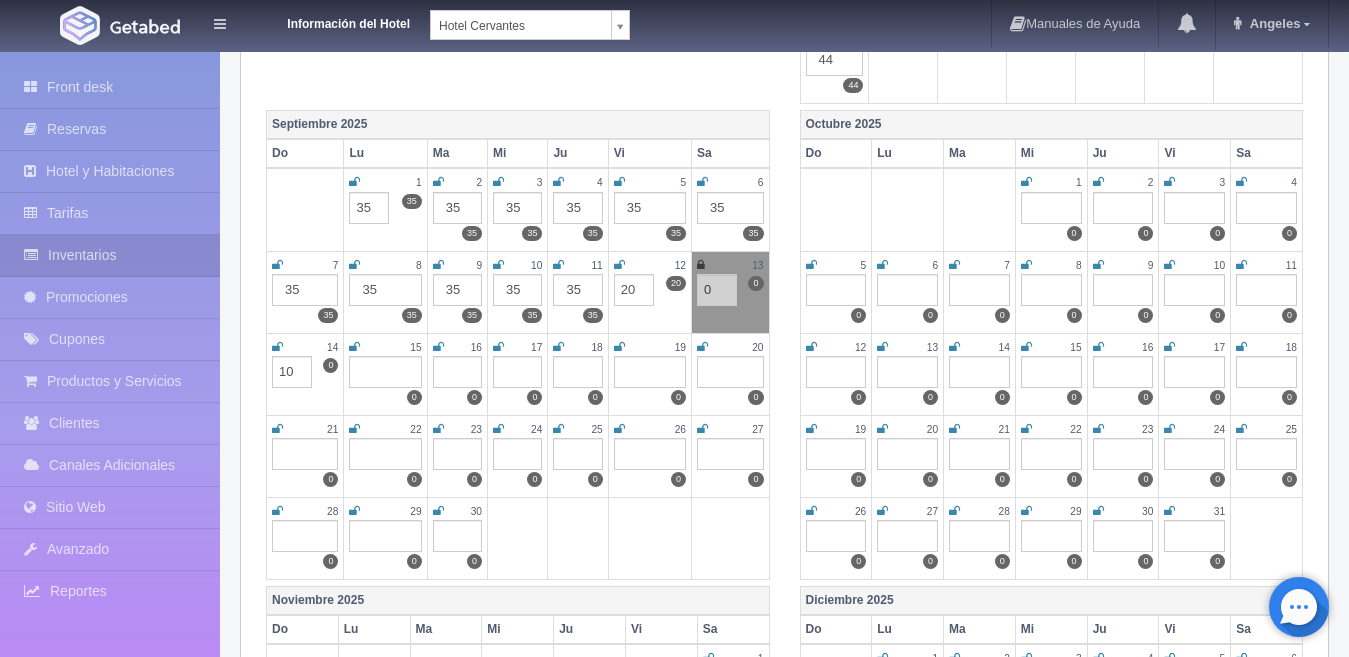 type on "10" 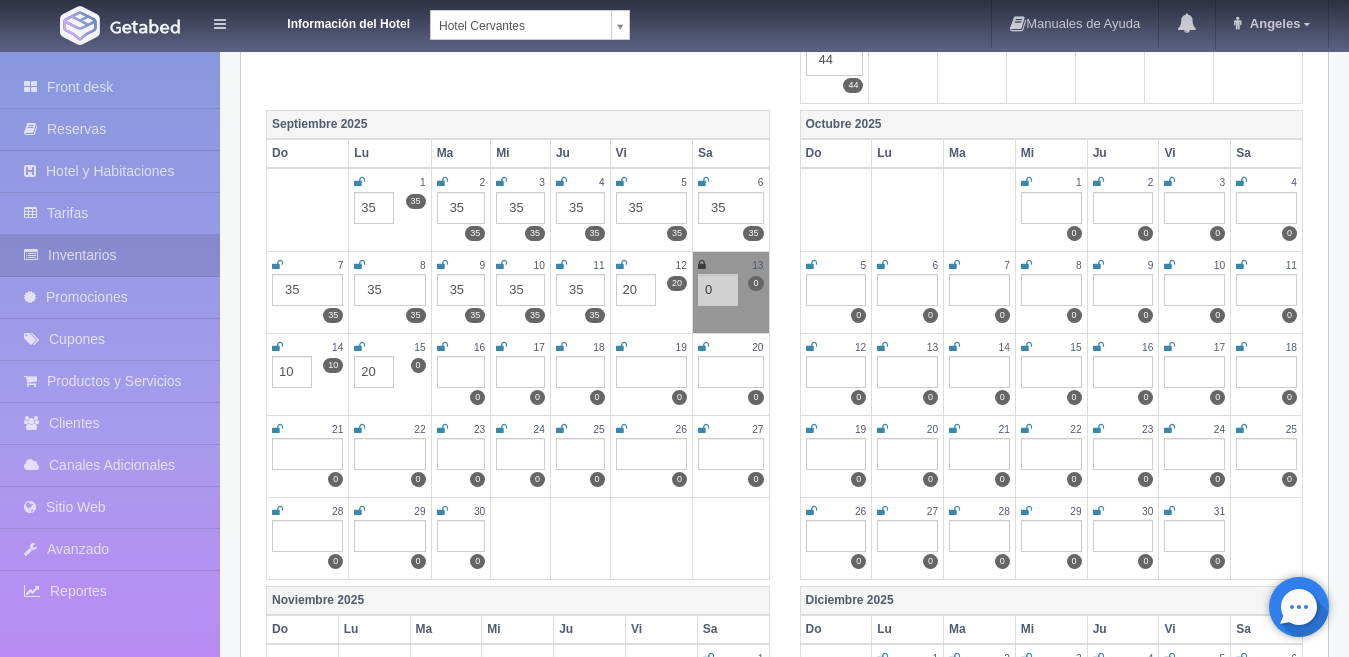 type on "20" 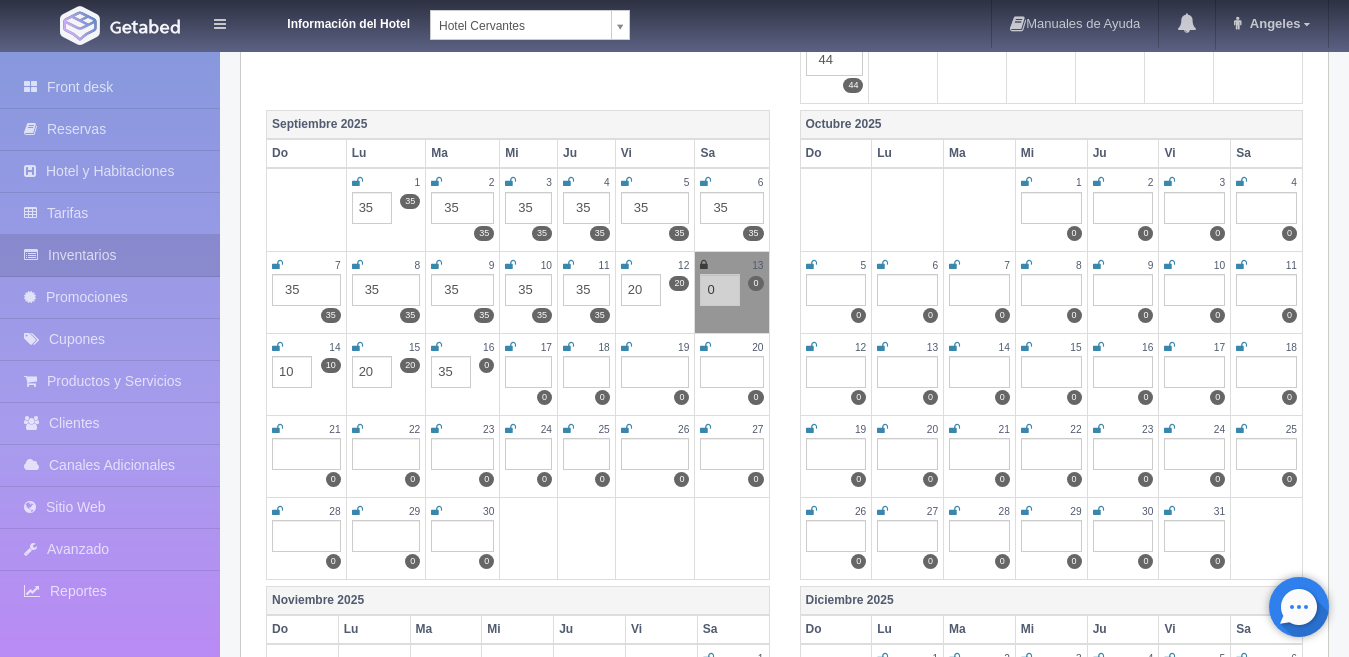 type on "35" 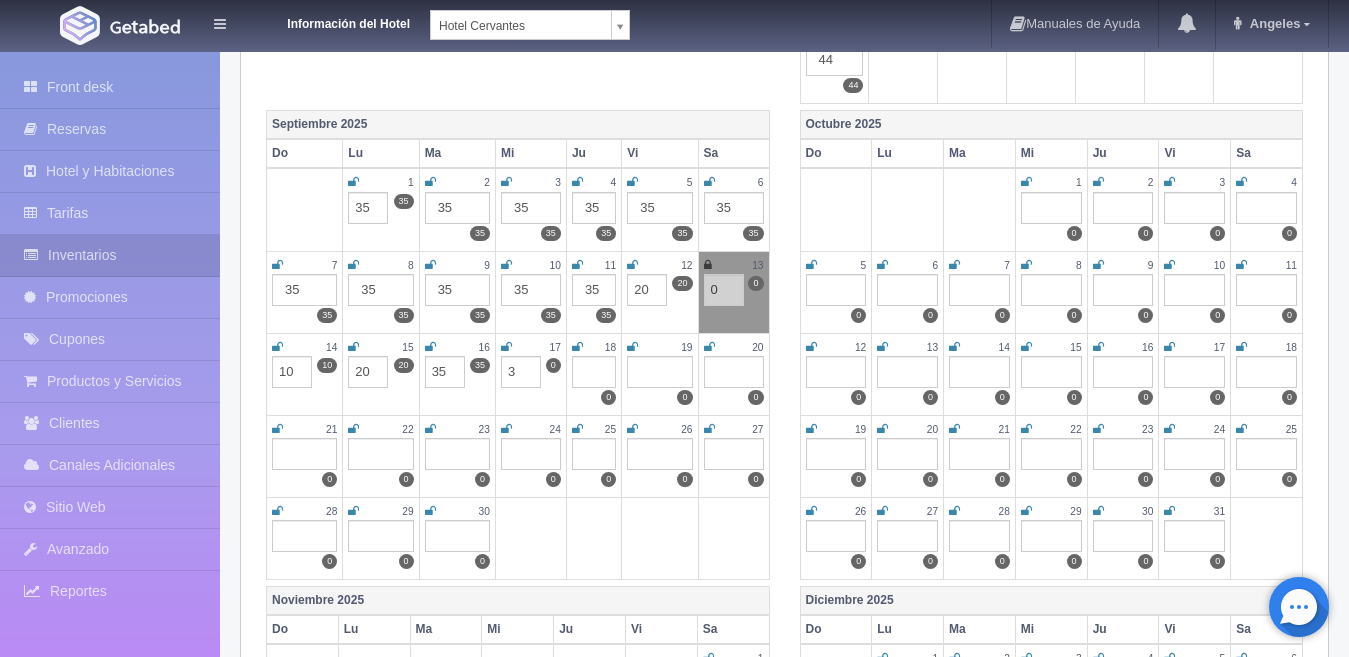 type on "3" 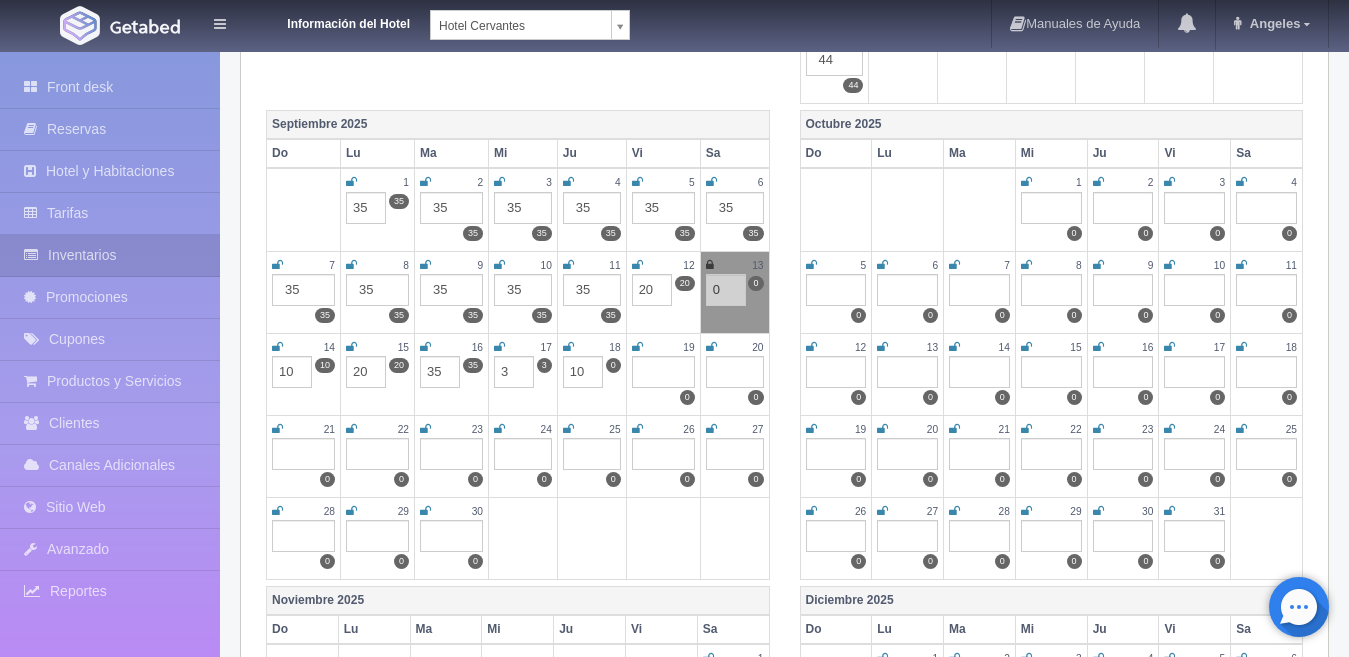 type on "10" 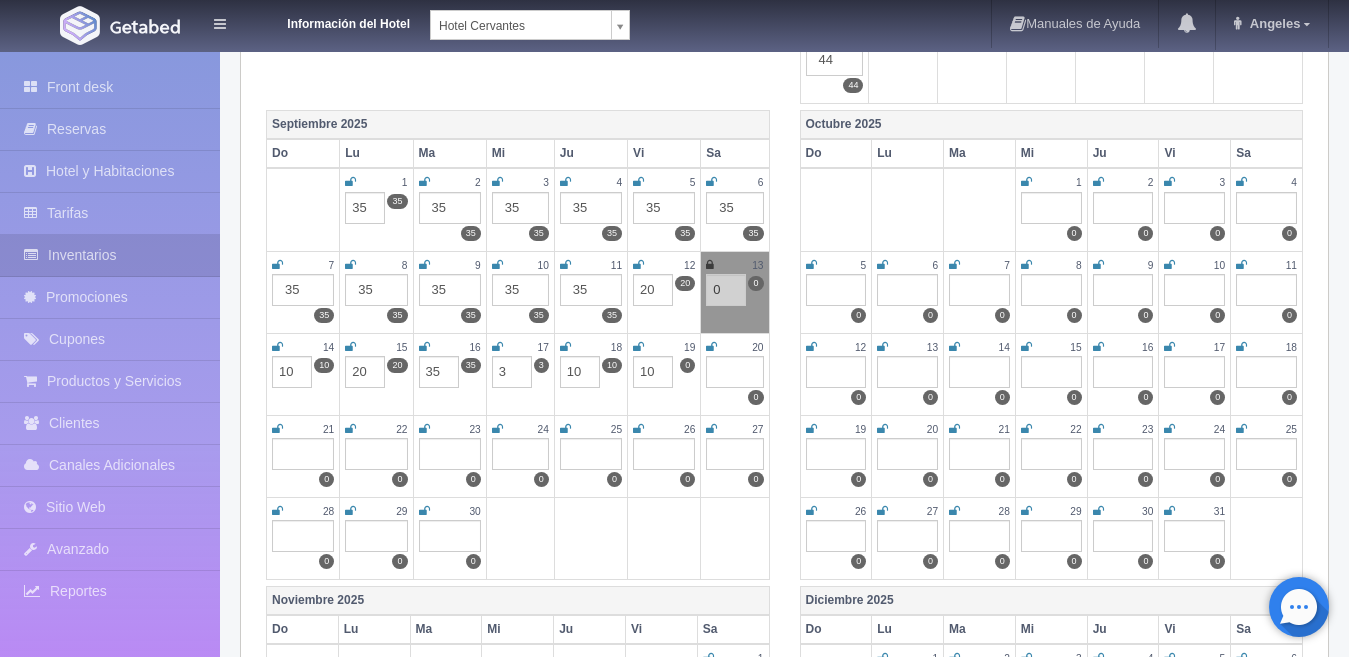 type on "10" 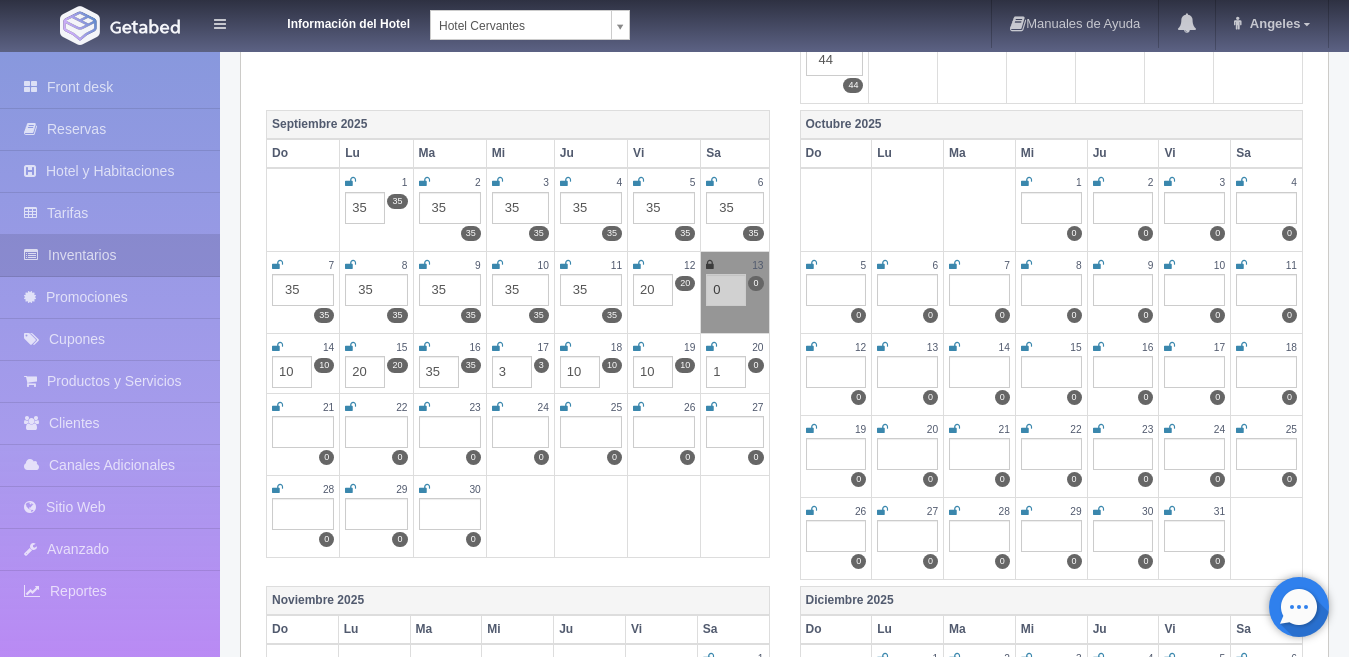 type on "1" 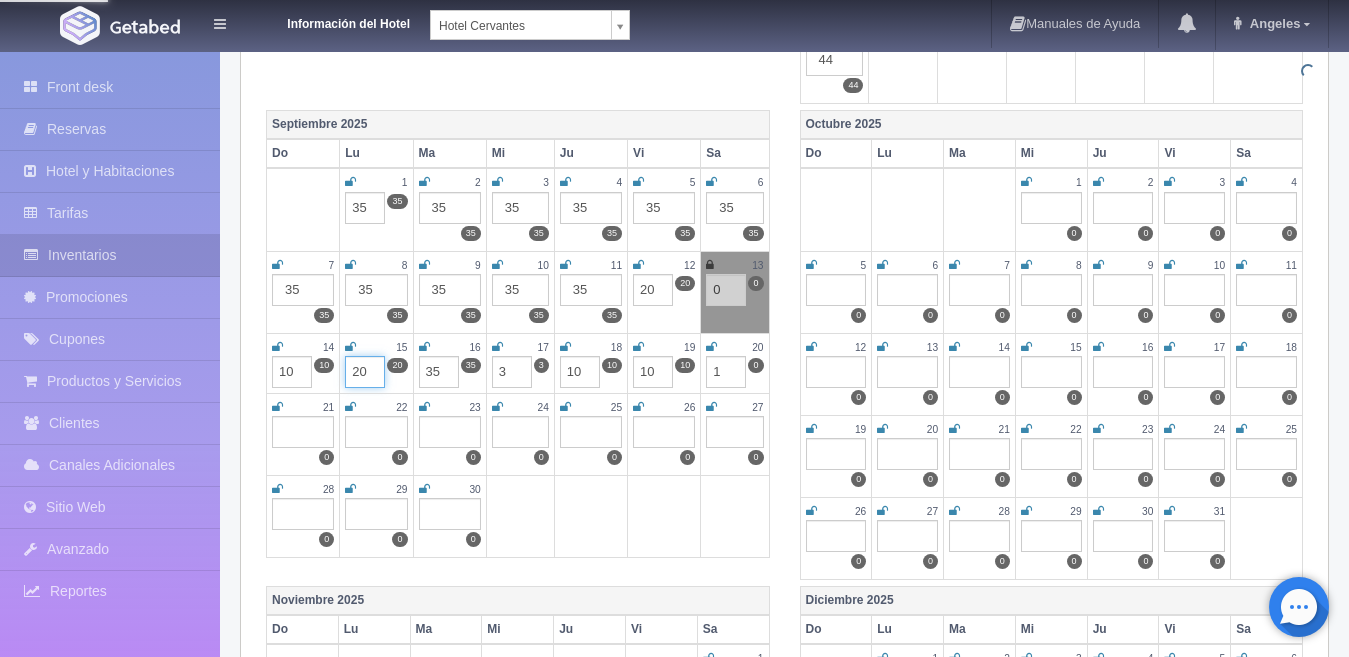 click on "20" at bounding box center (365, 372) 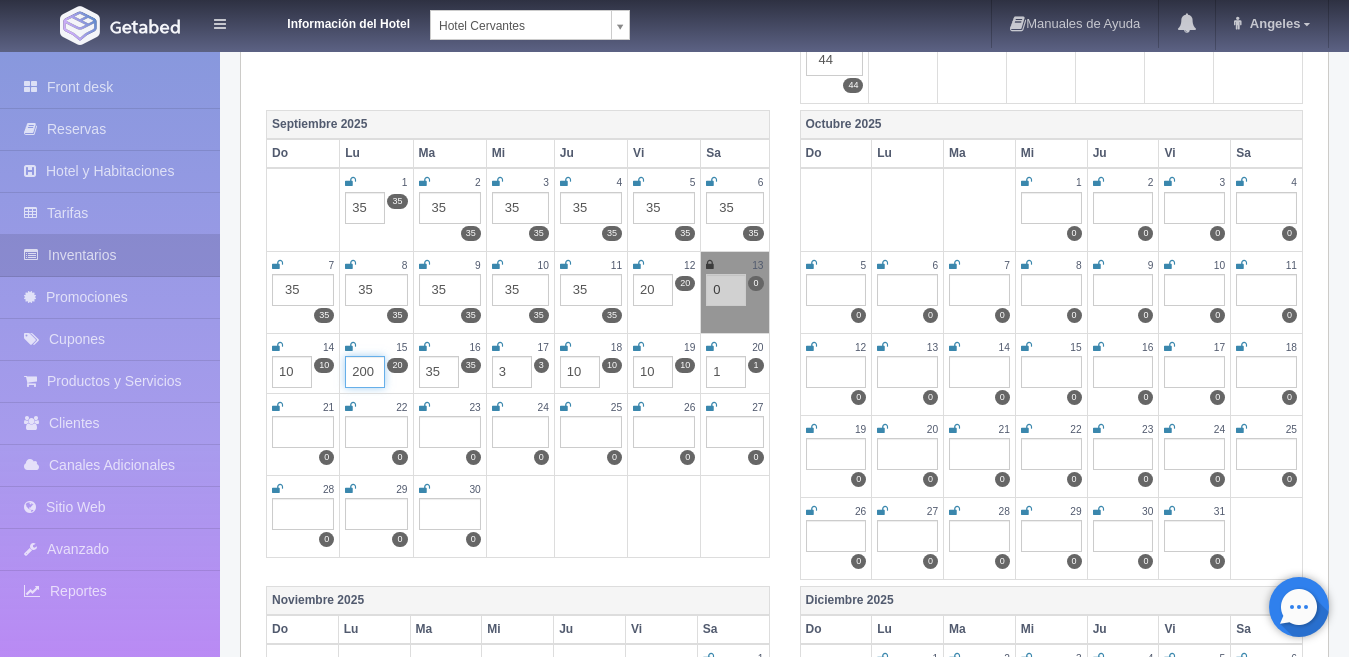 type on "20" 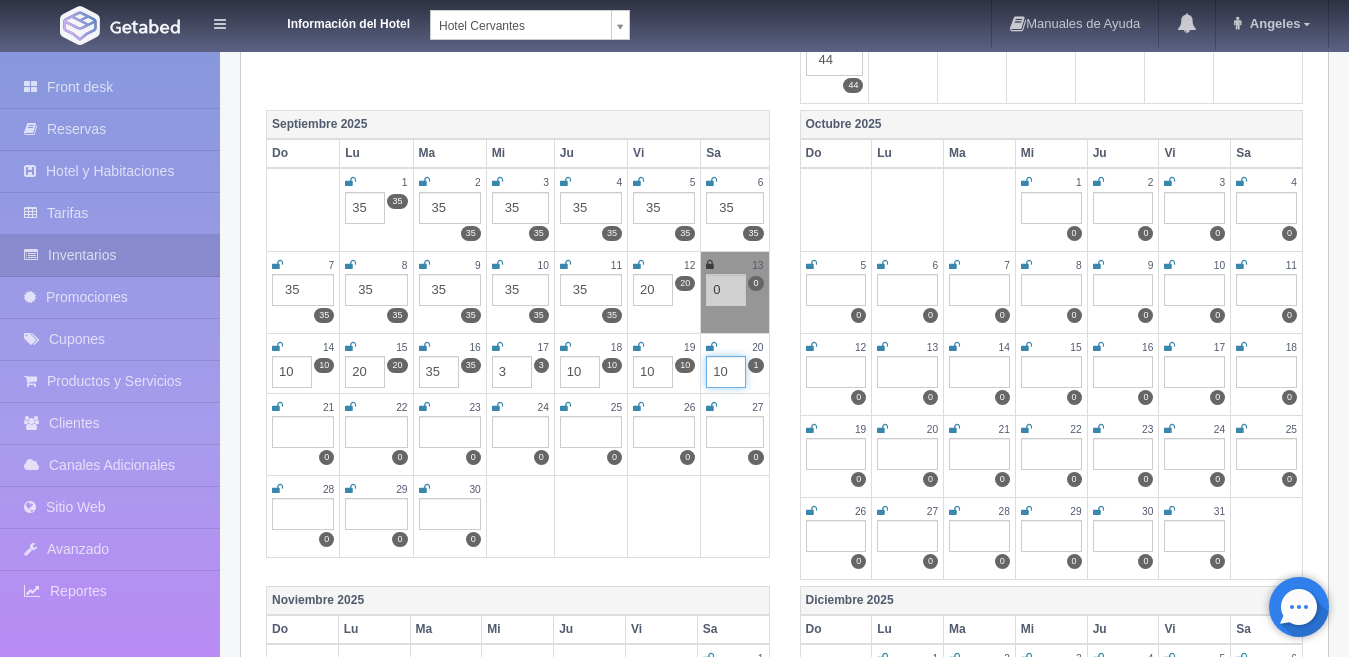 type on "10" 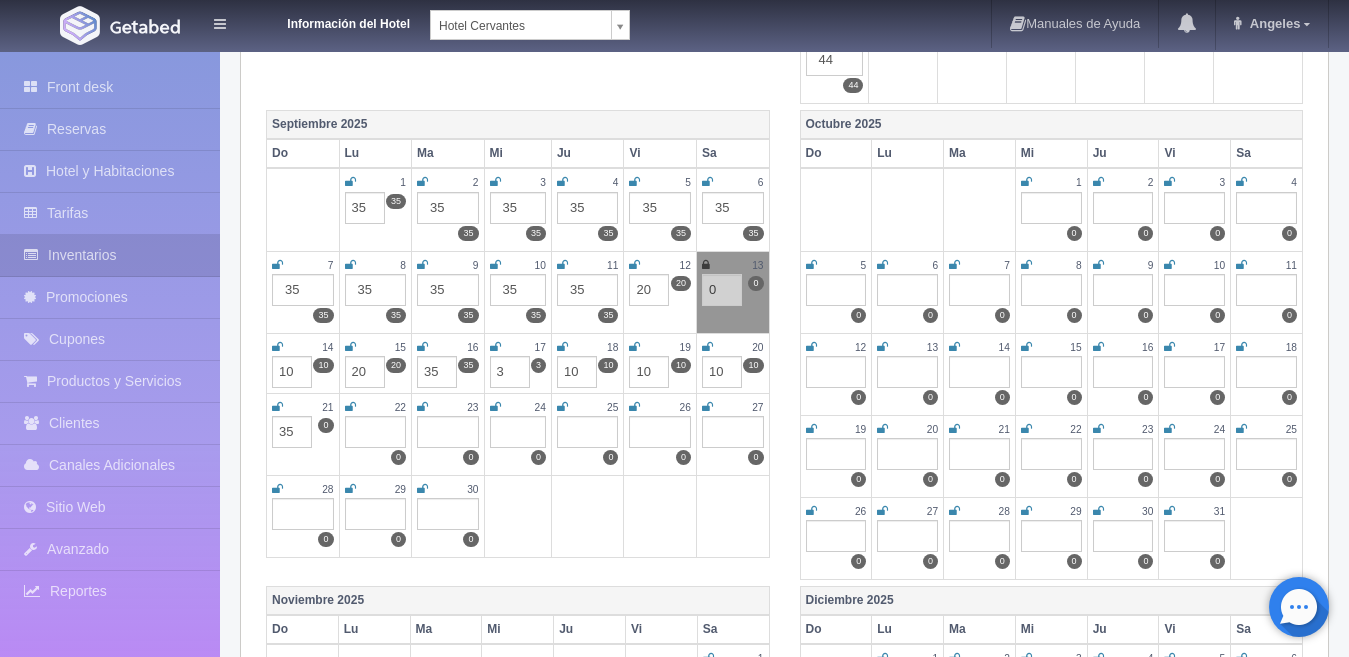 type on "35" 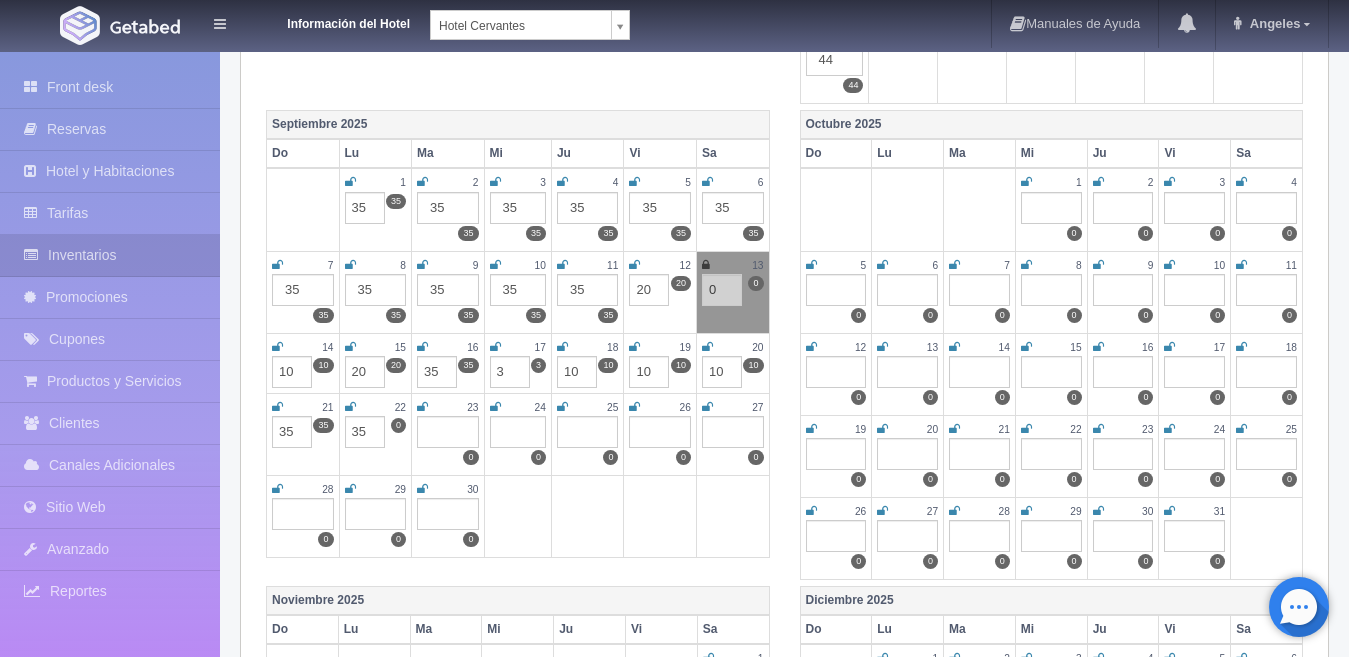 type on "35" 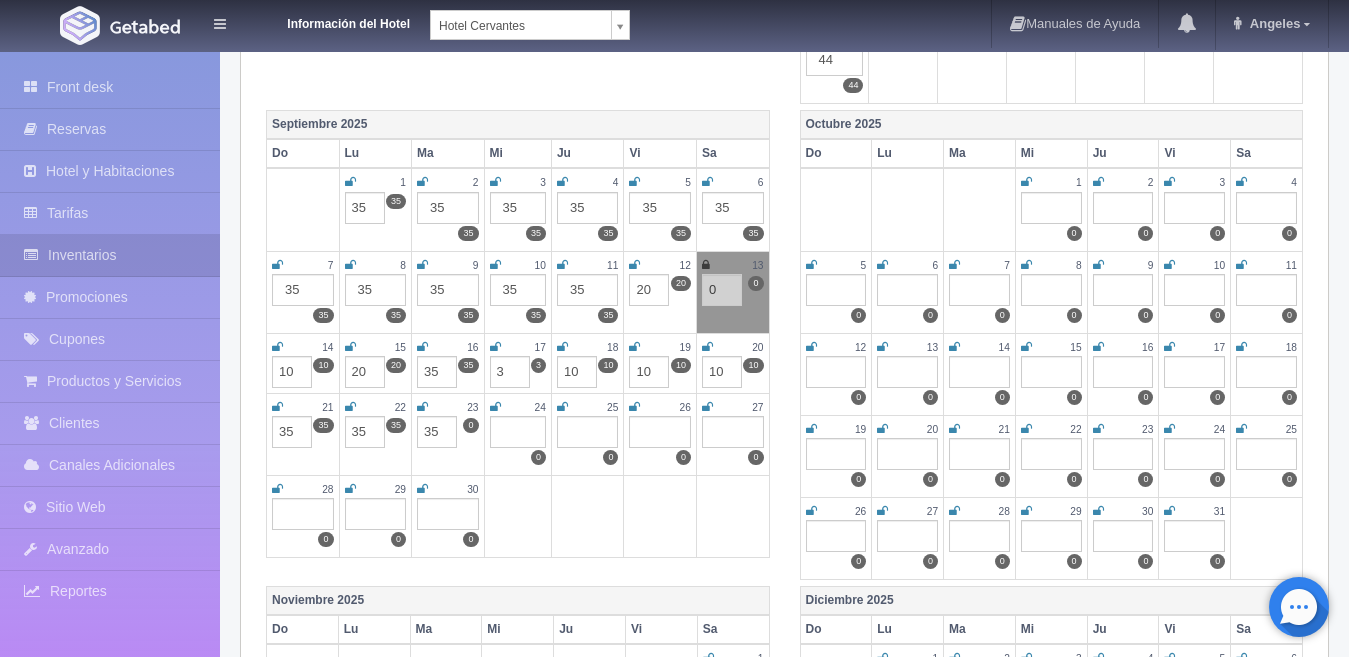 type on "35" 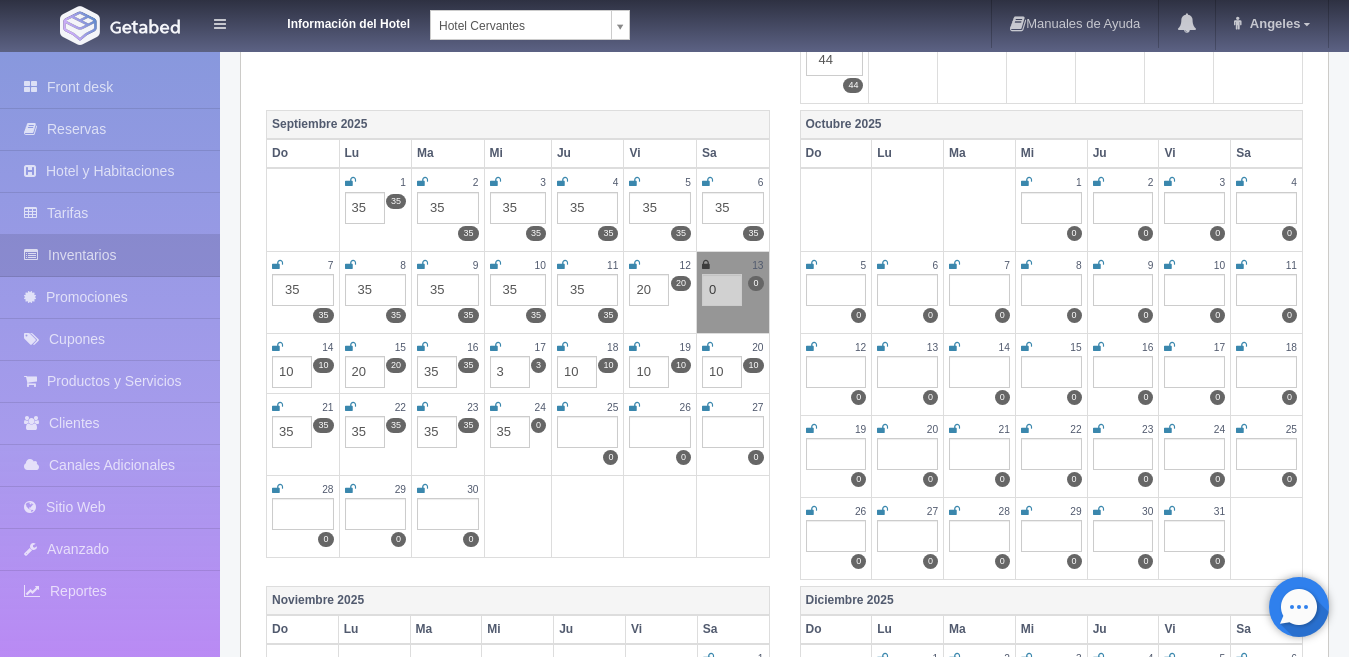 type on "35" 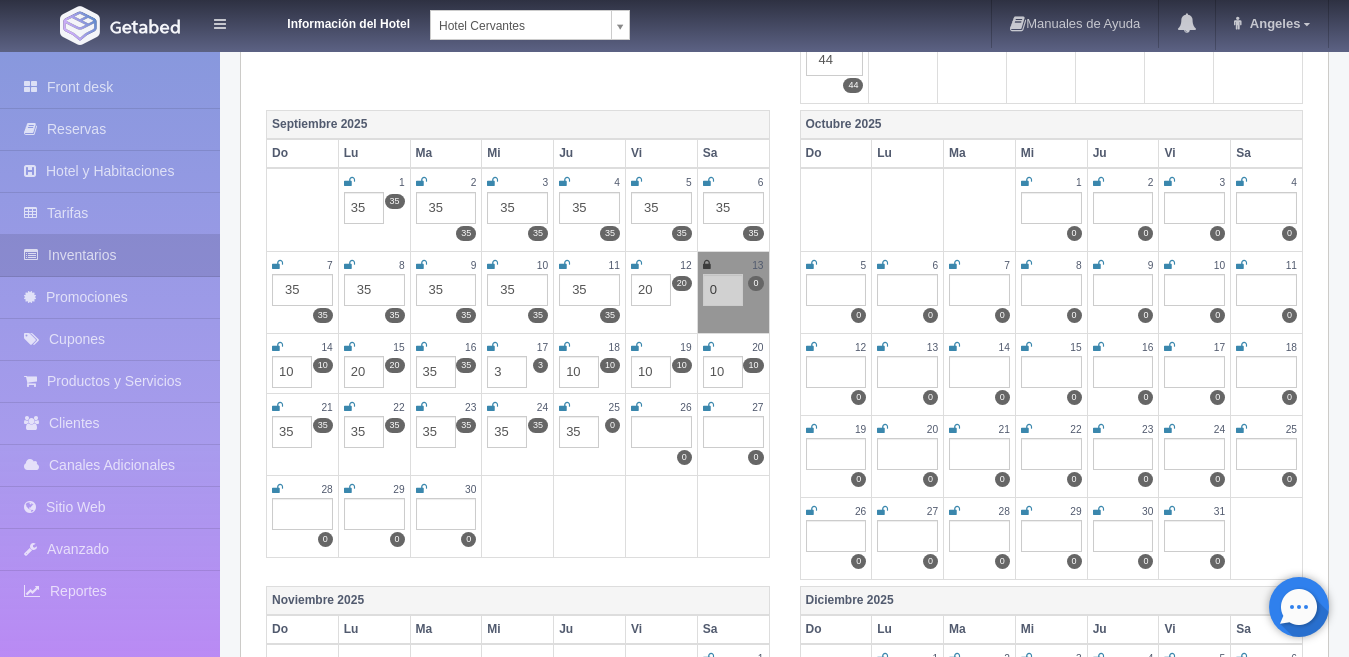 type on "35" 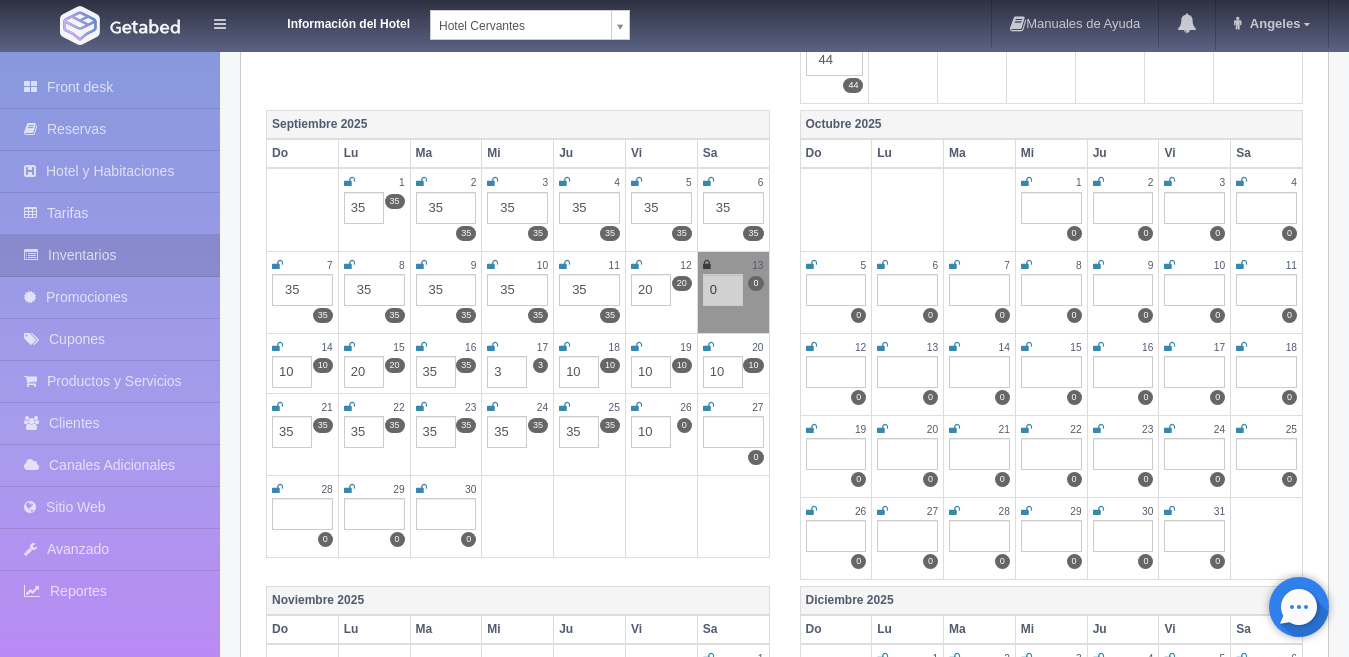 type on "10" 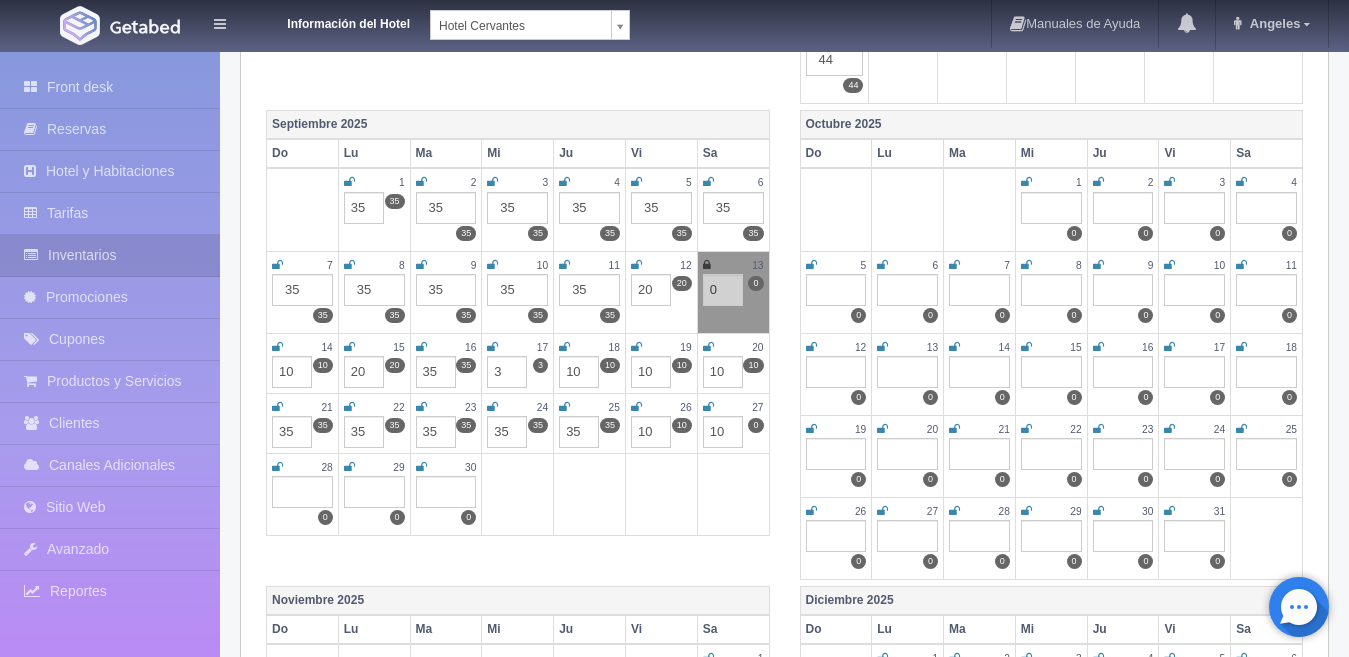 type on "10" 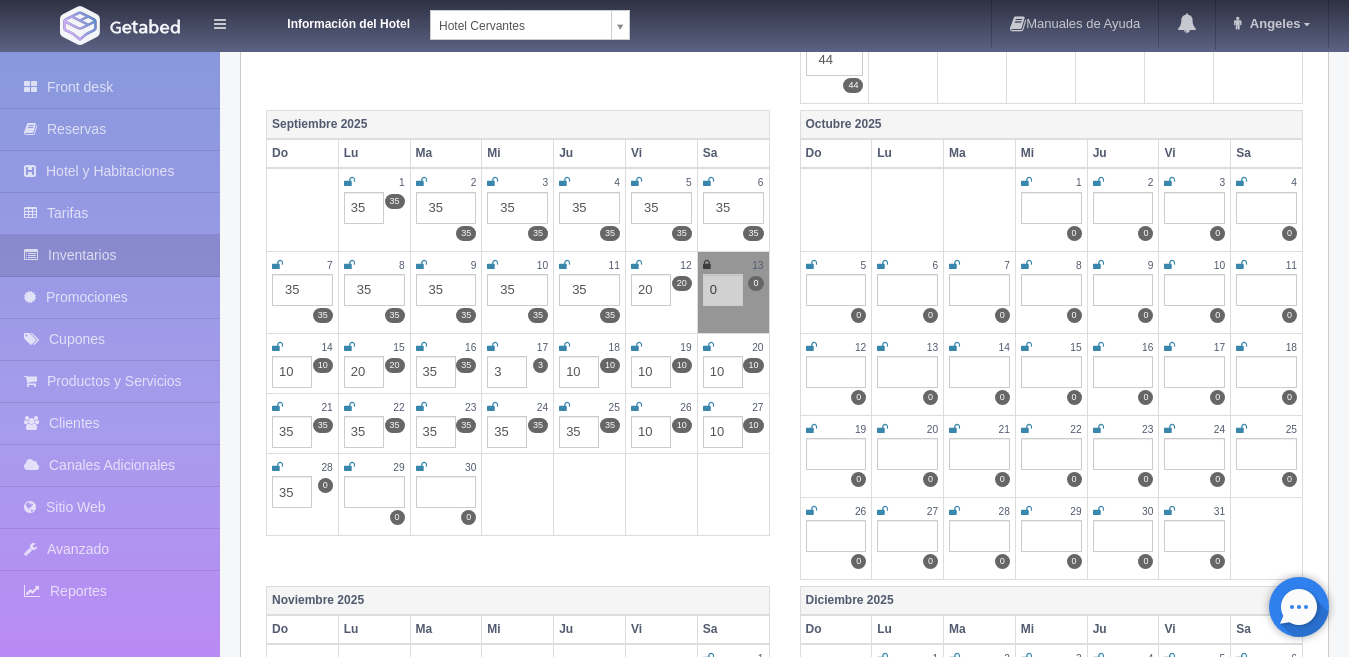 type on "35" 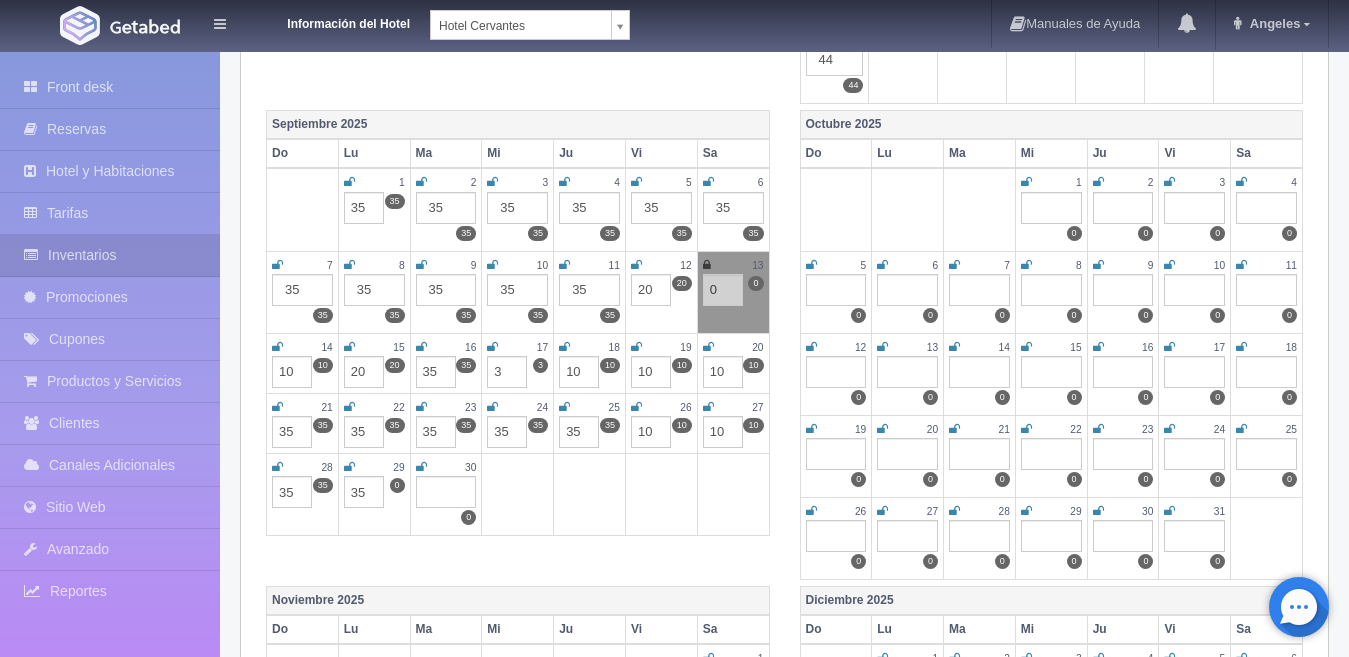 type on "35" 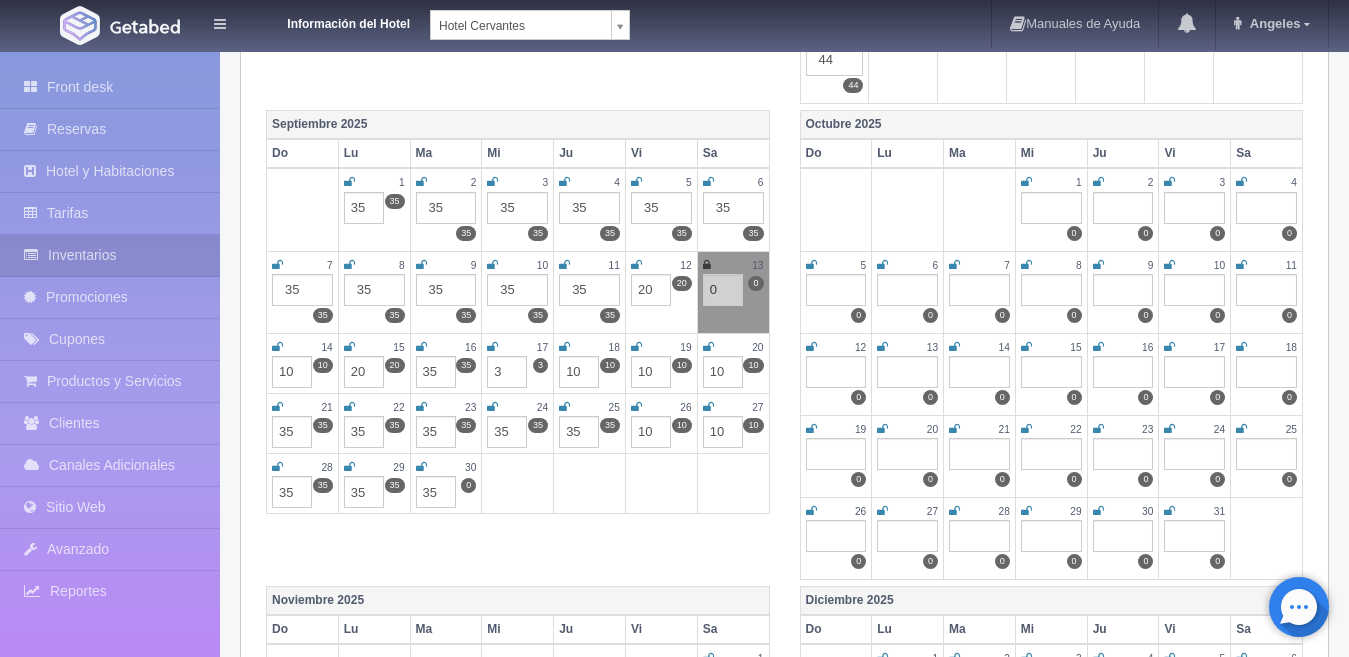 type on "35" 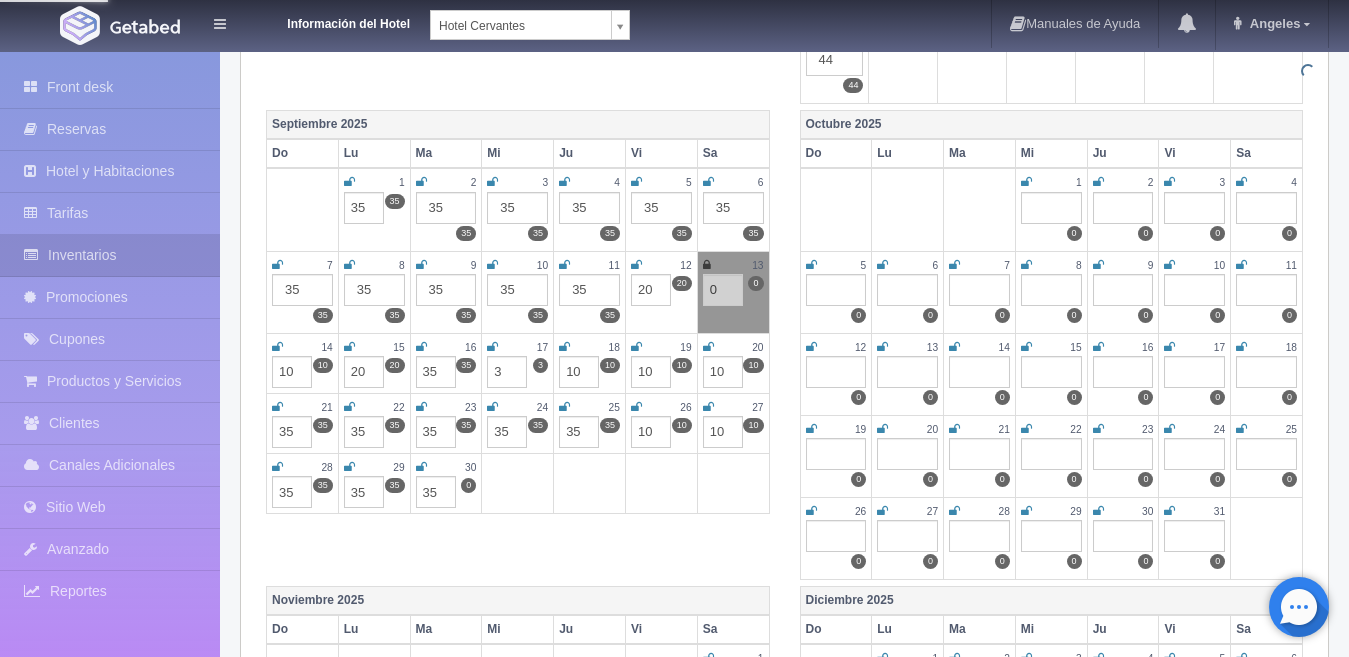 click at bounding box center (590, 483) 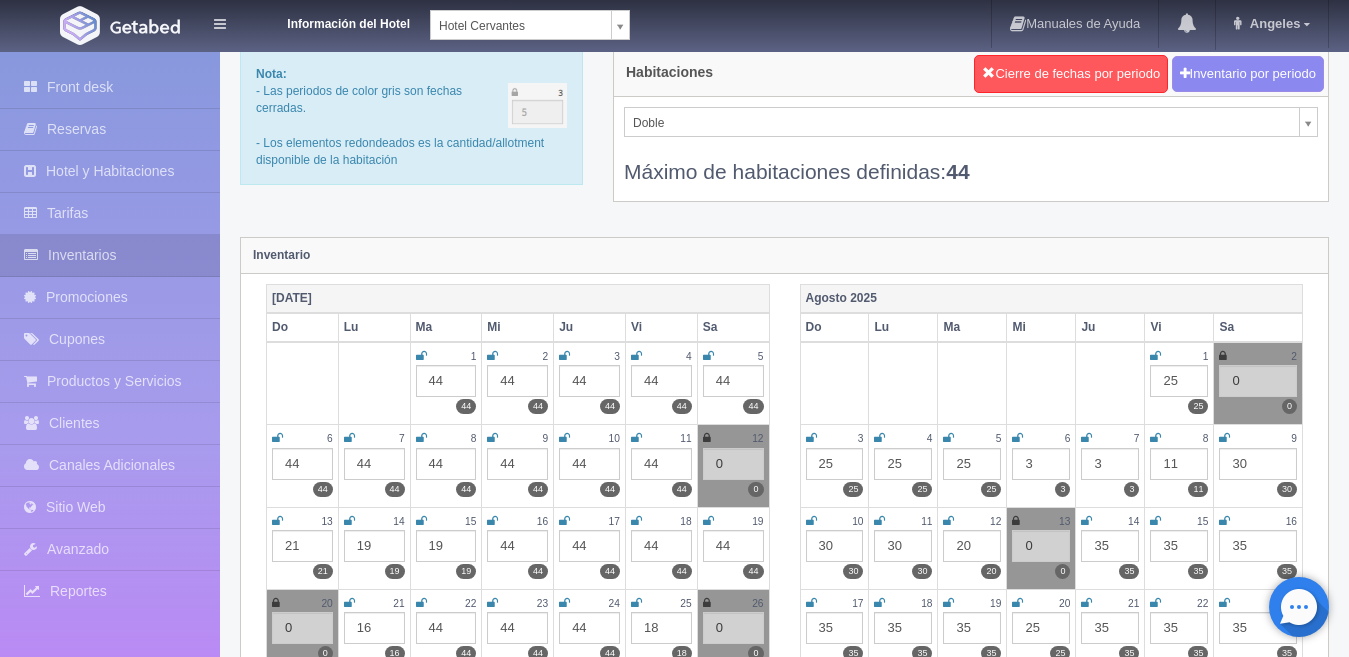 scroll, scrollTop: 5, scrollLeft: 0, axis: vertical 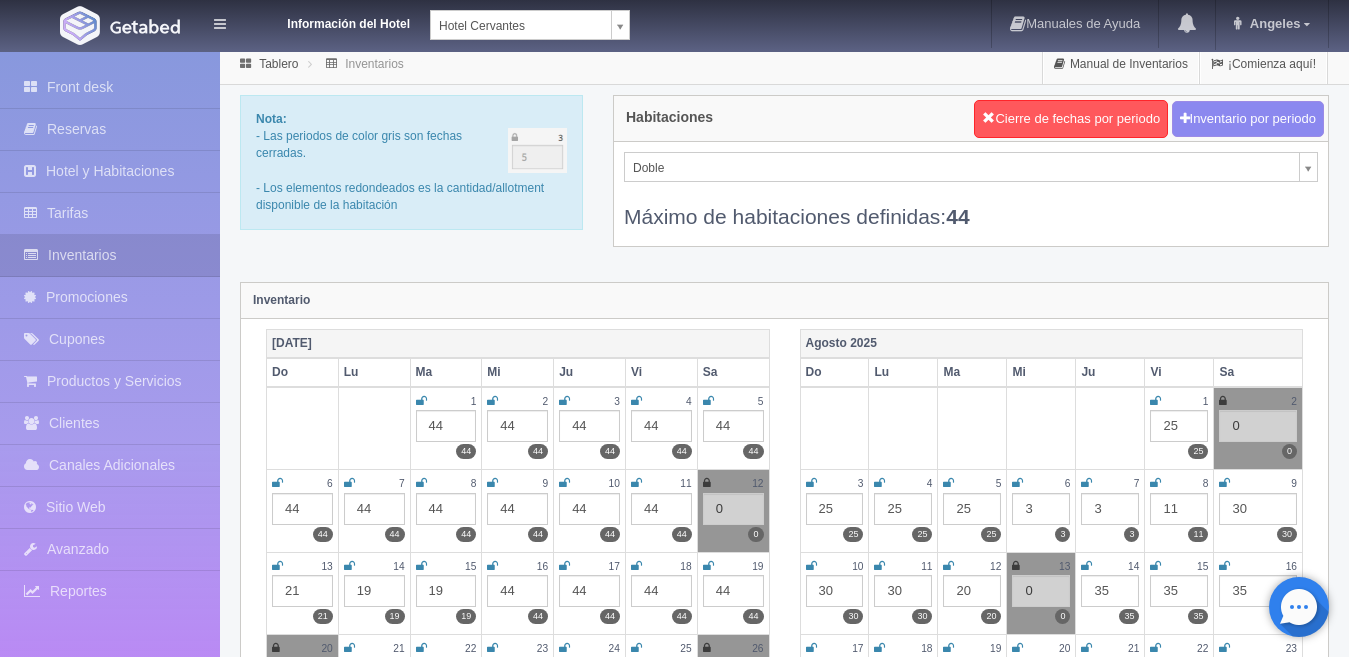 click on "Información del Hotel
Hotel Cervantes
HOTEL SAN FRANCISCO PLAZA
HOTEL UNIVERSO
Hotel Latino
Hotel Cervantes
Manuales de Ayuda
Actualizaciones recientes
Angeles
Mi Perfil
Salir / Log Out
Procesando...
Front desk
Reservas
Hotel y Habitaciones
Tarifas
Inventarios
Promociones
Cupones" at bounding box center [674, 1772] 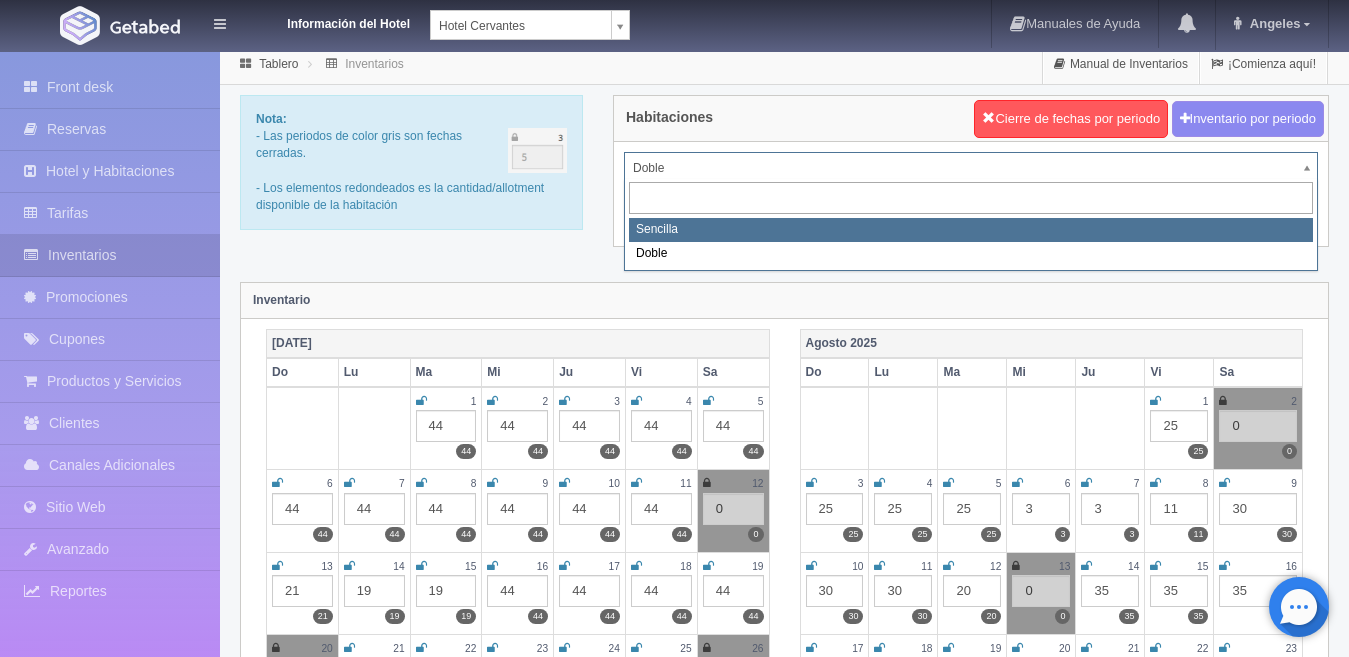select on "2256" 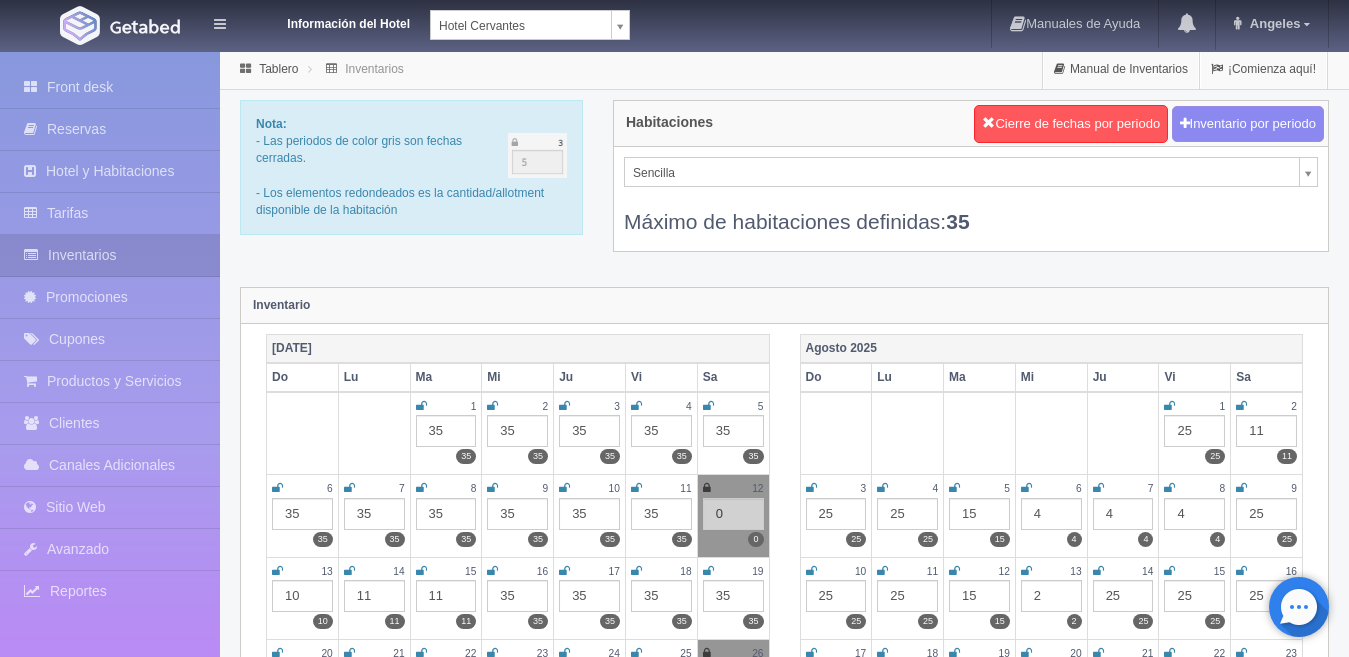 scroll, scrollTop: 0, scrollLeft: 0, axis: both 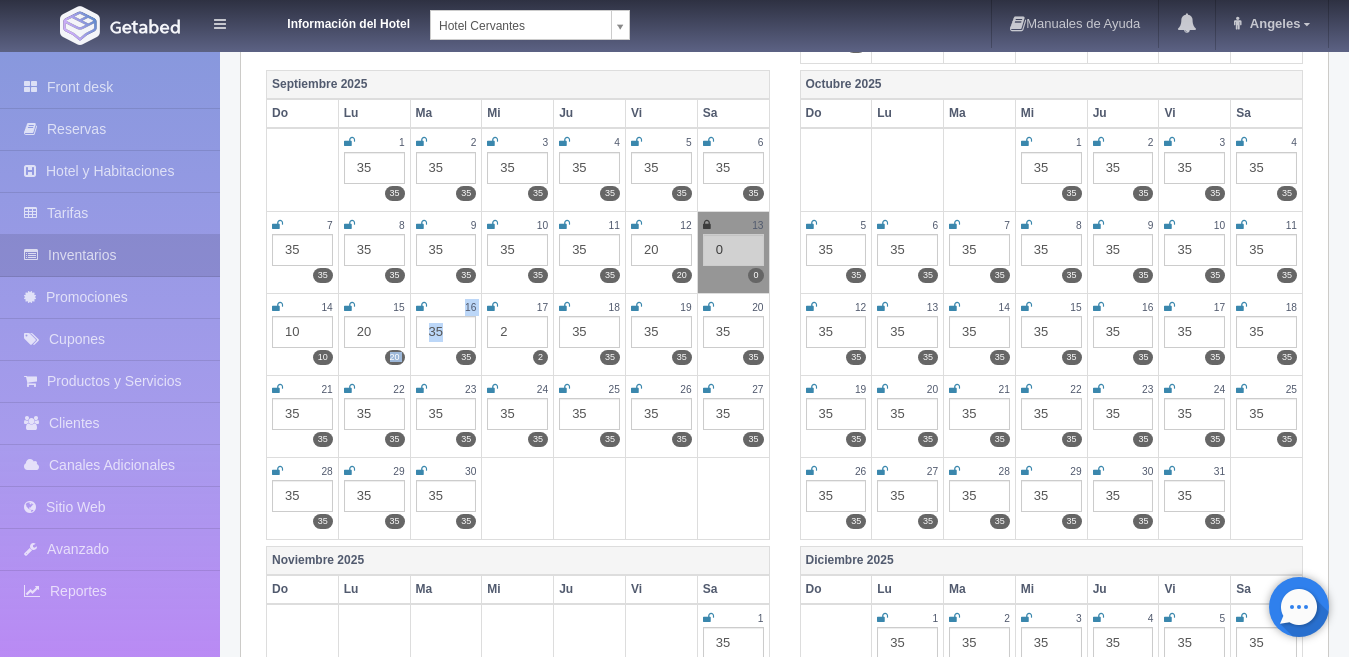 drag, startPoint x: 378, startPoint y: 334, endPoint x: 449, endPoint y: 335, distance: 71.00704 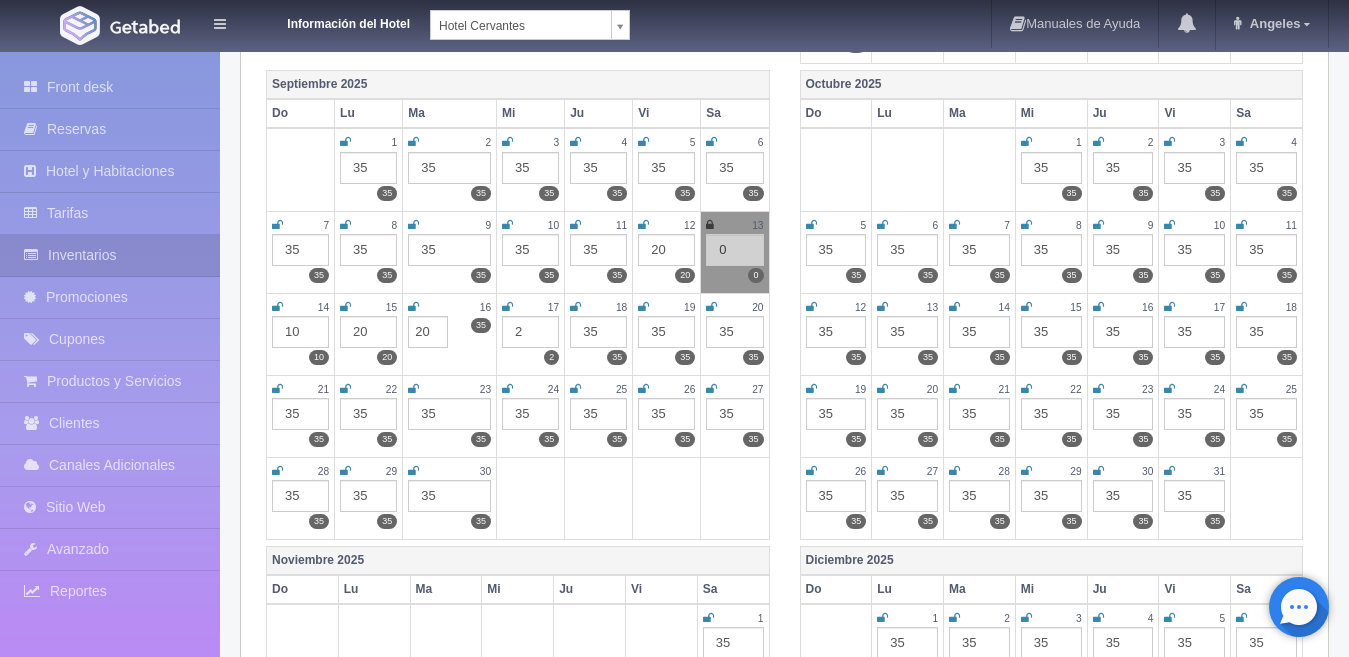 type on "20" 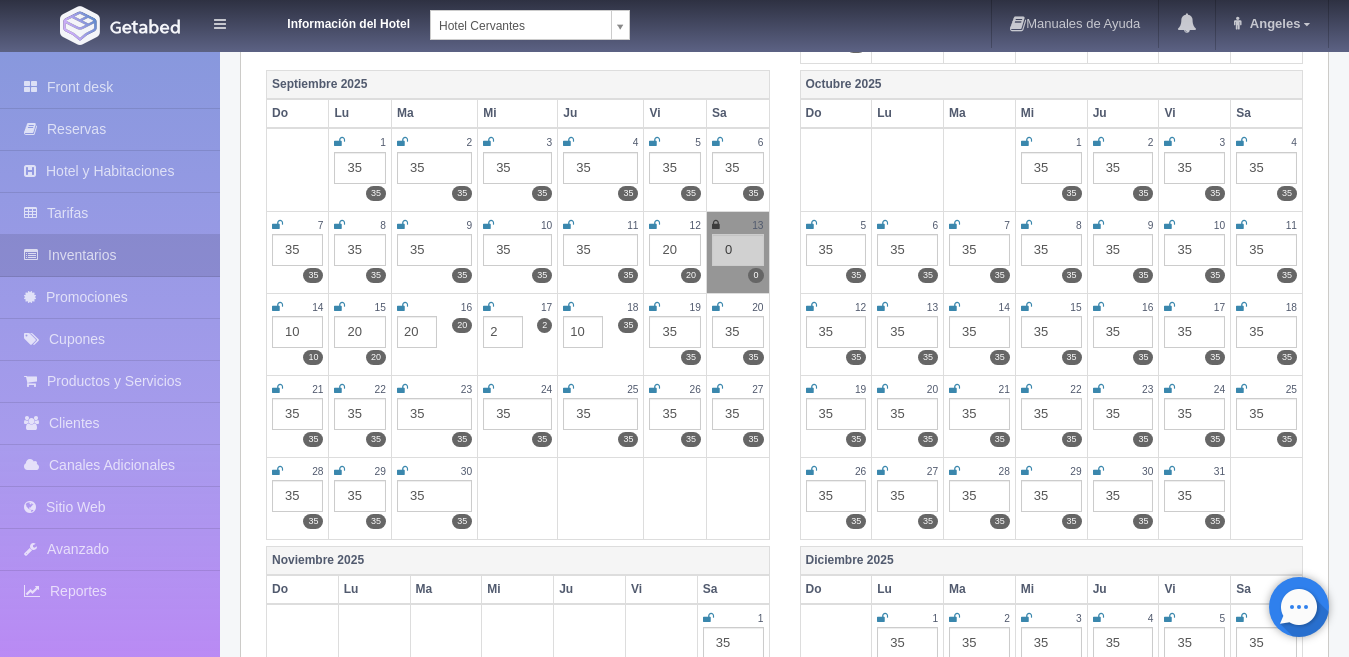 type on "10" 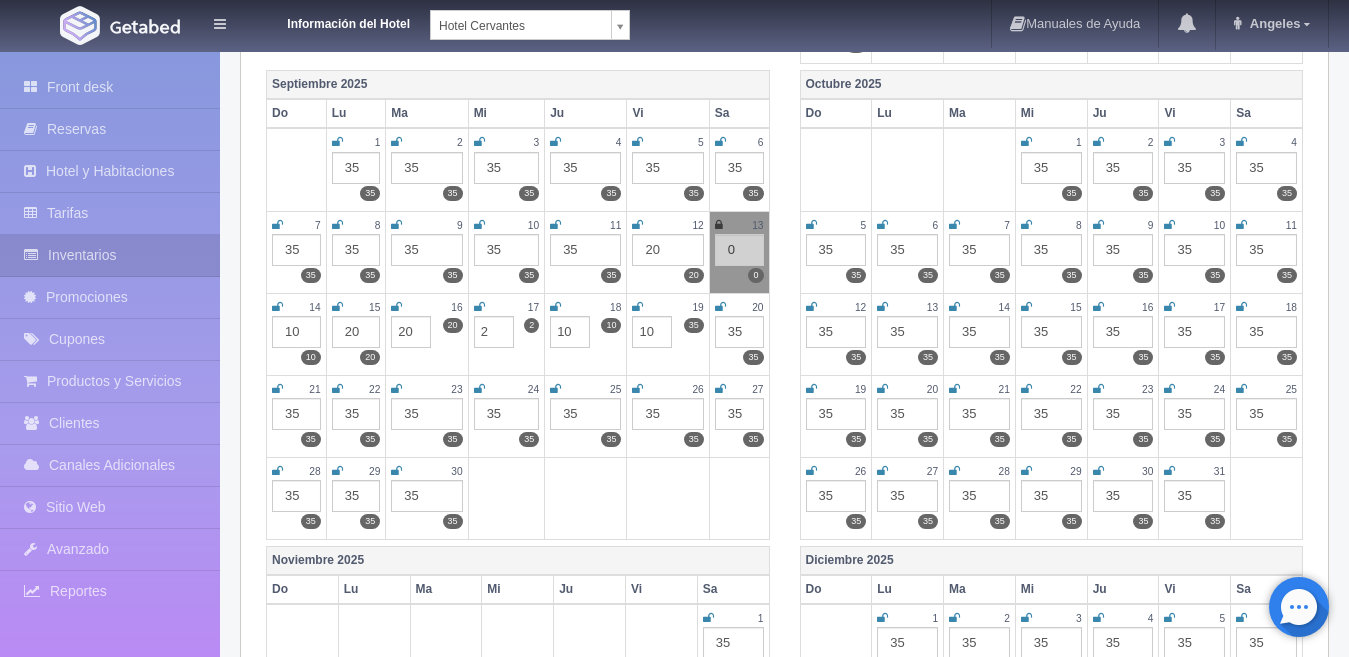 type on "10" 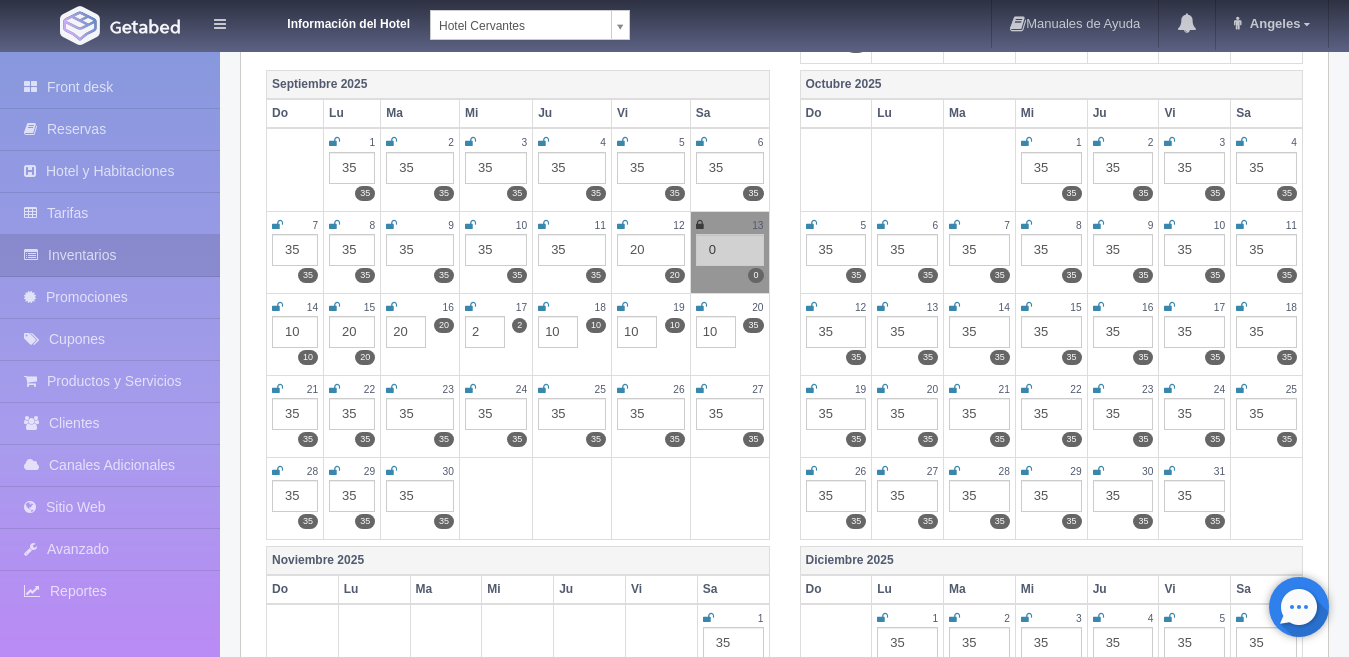 type on "10" 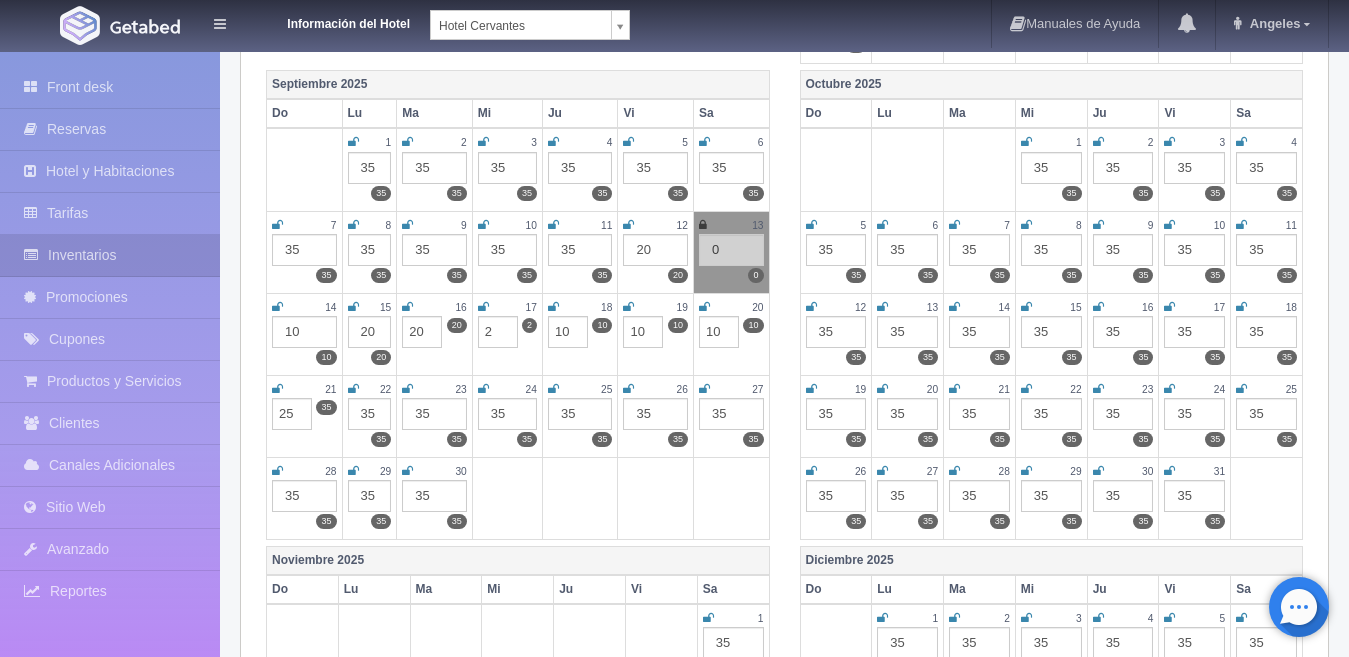type on "25" 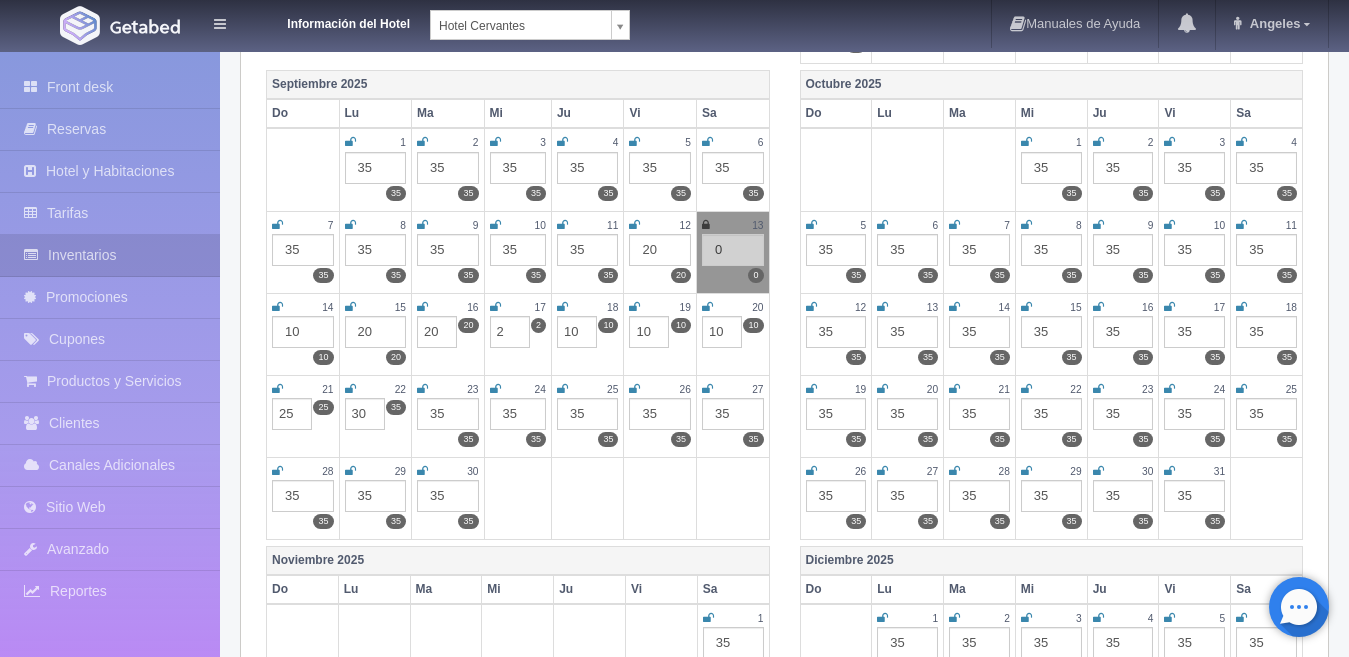 type on "30" 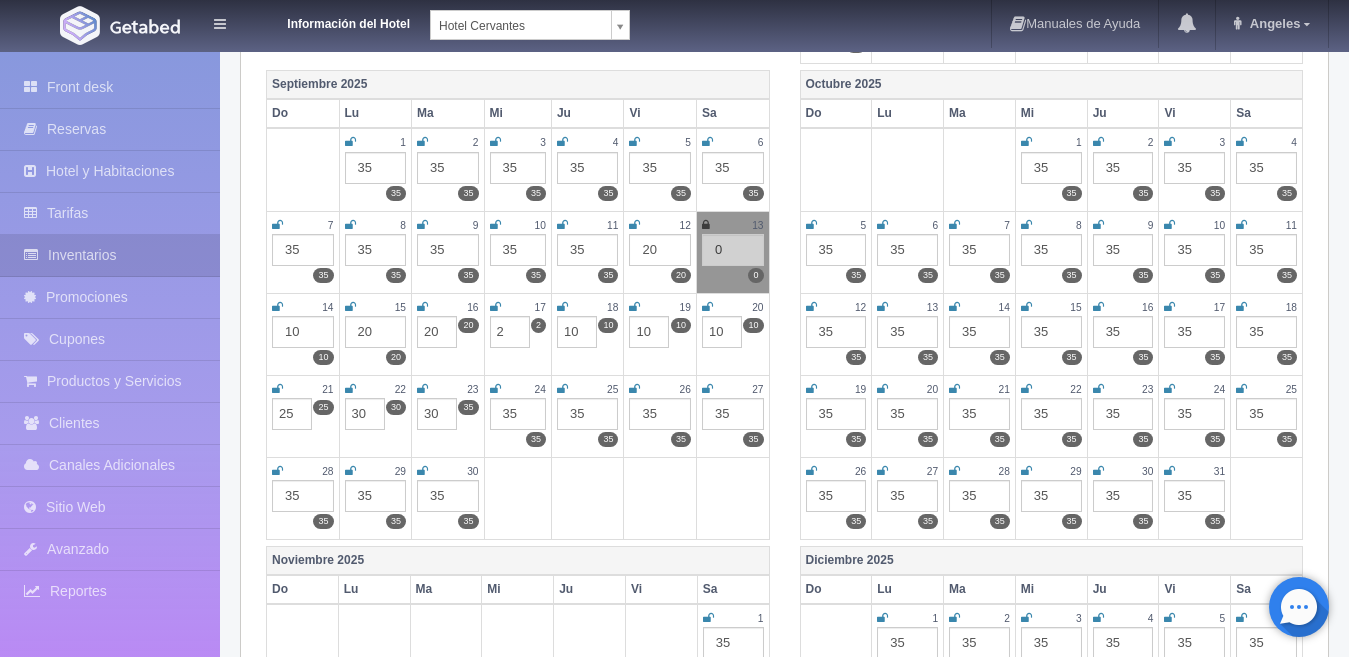 type on "30" 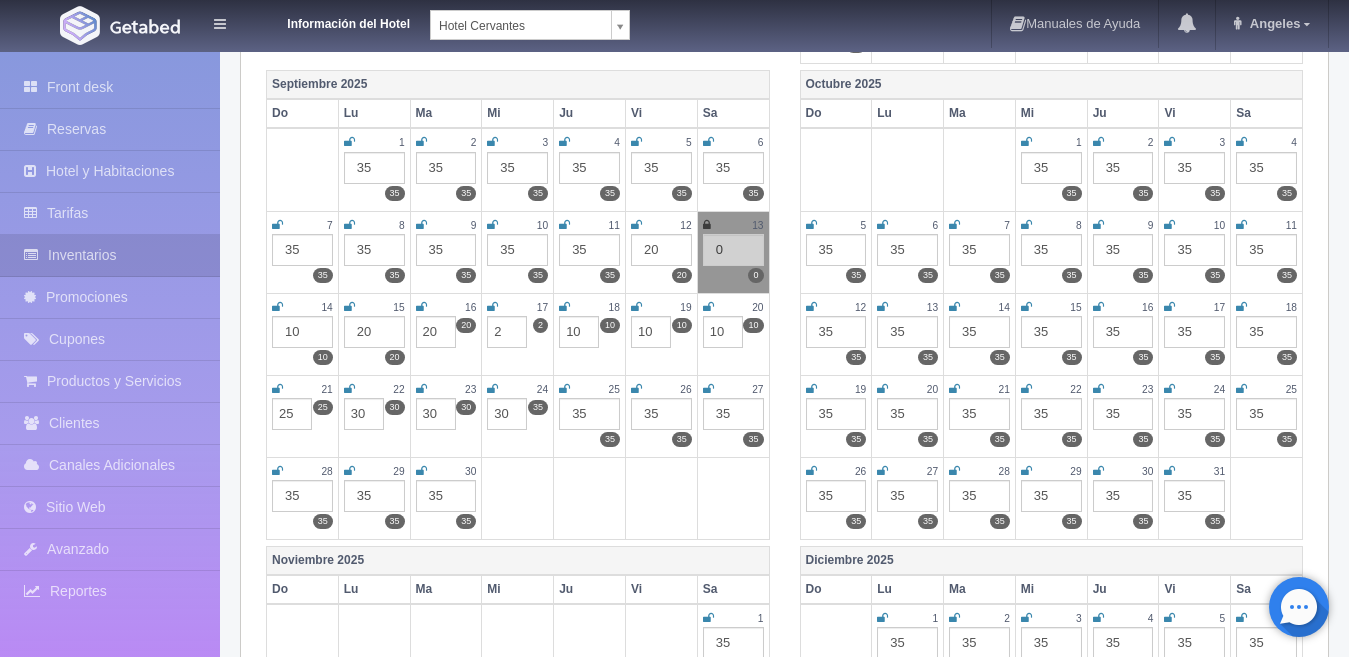 type on "30" 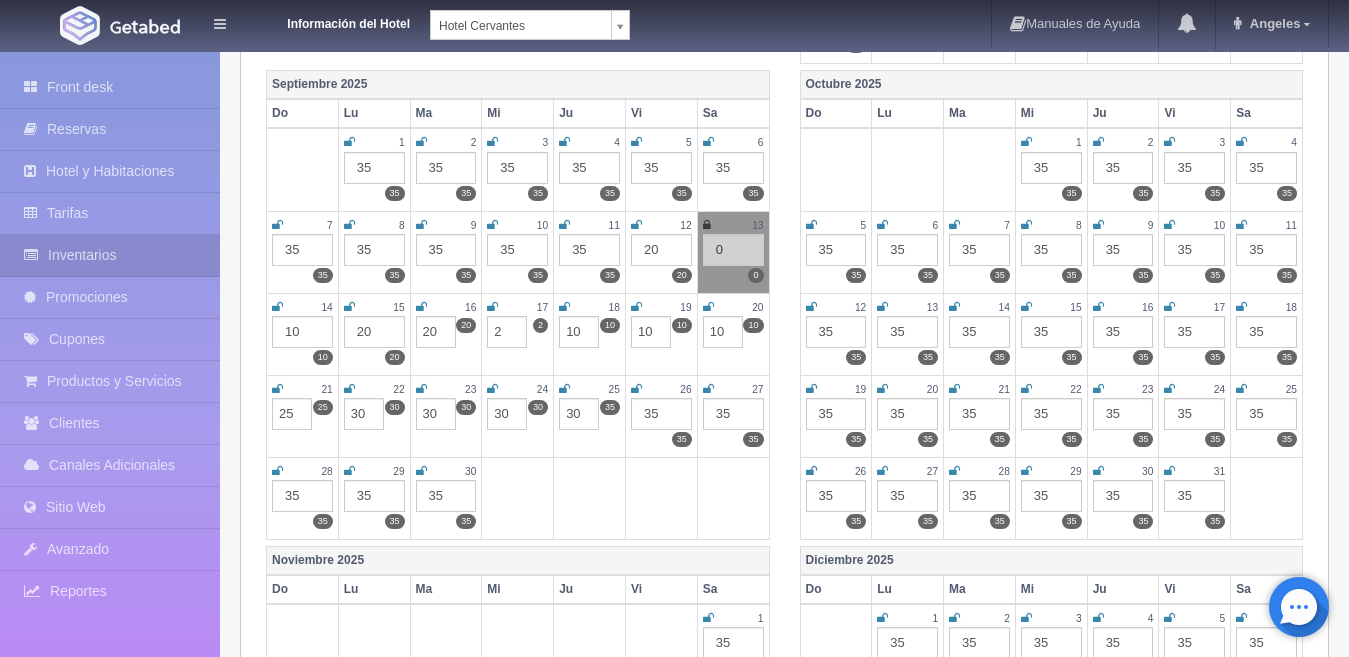 type on "30" 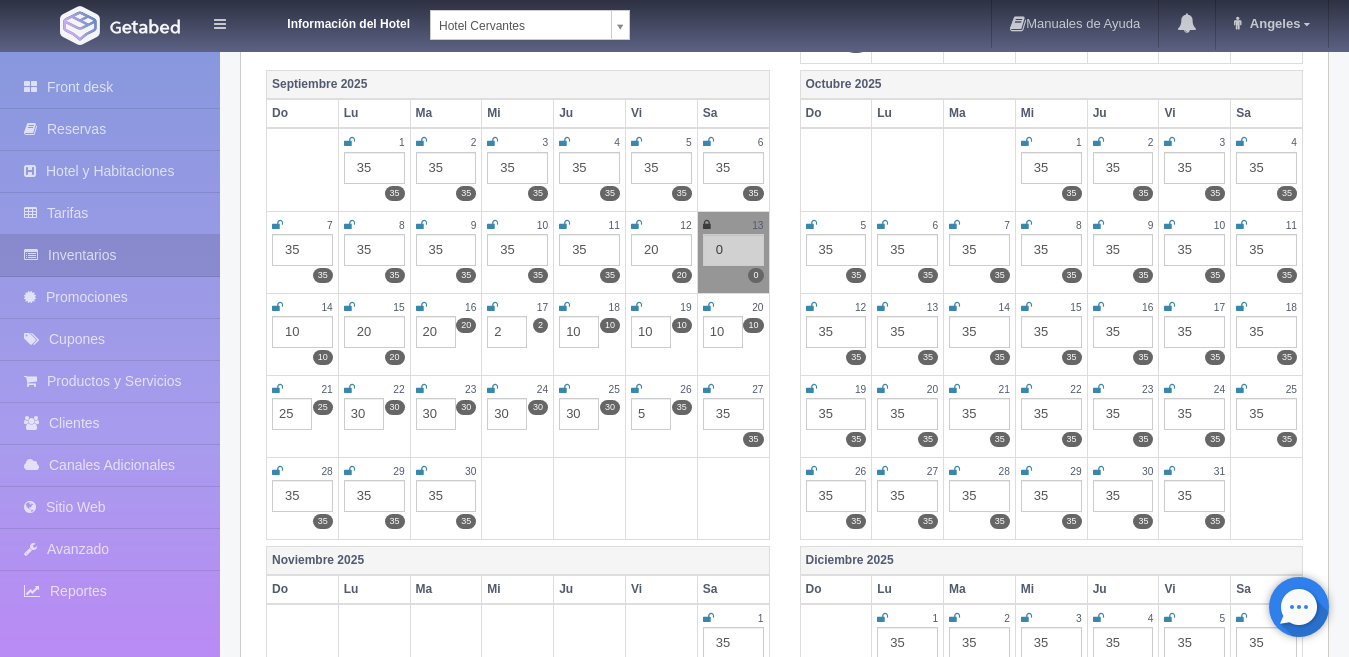 type on "5" 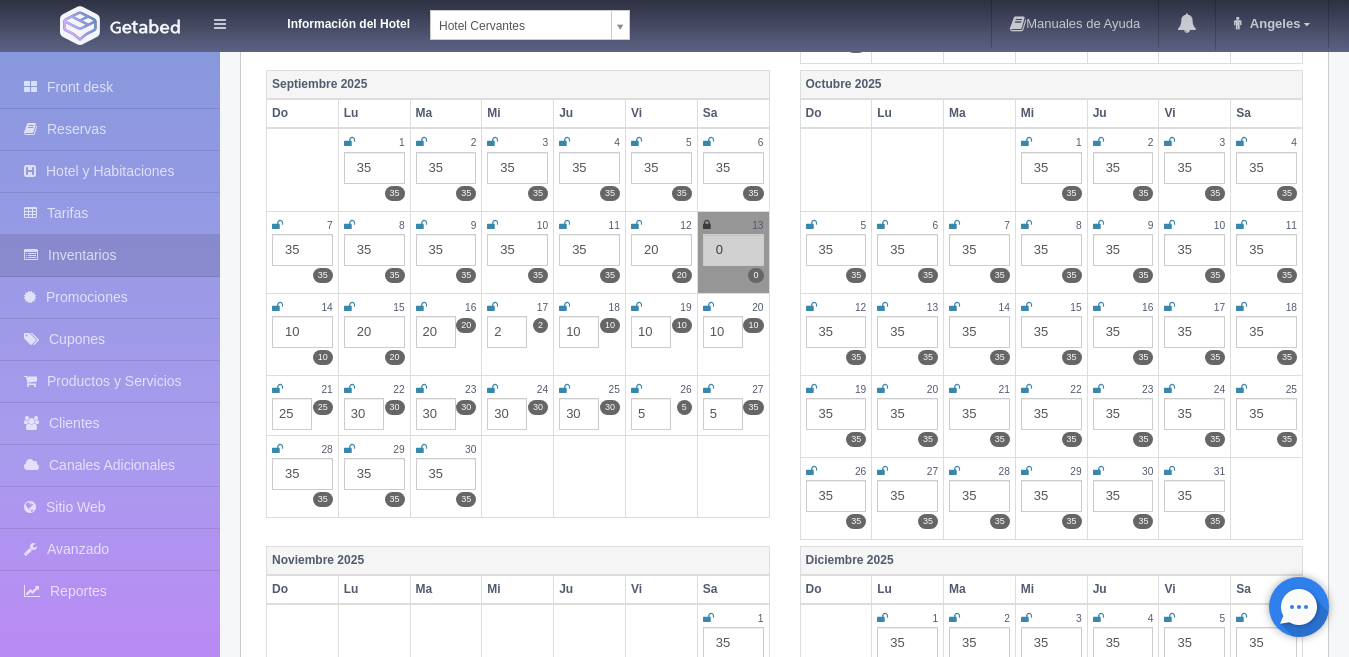 type on "5" 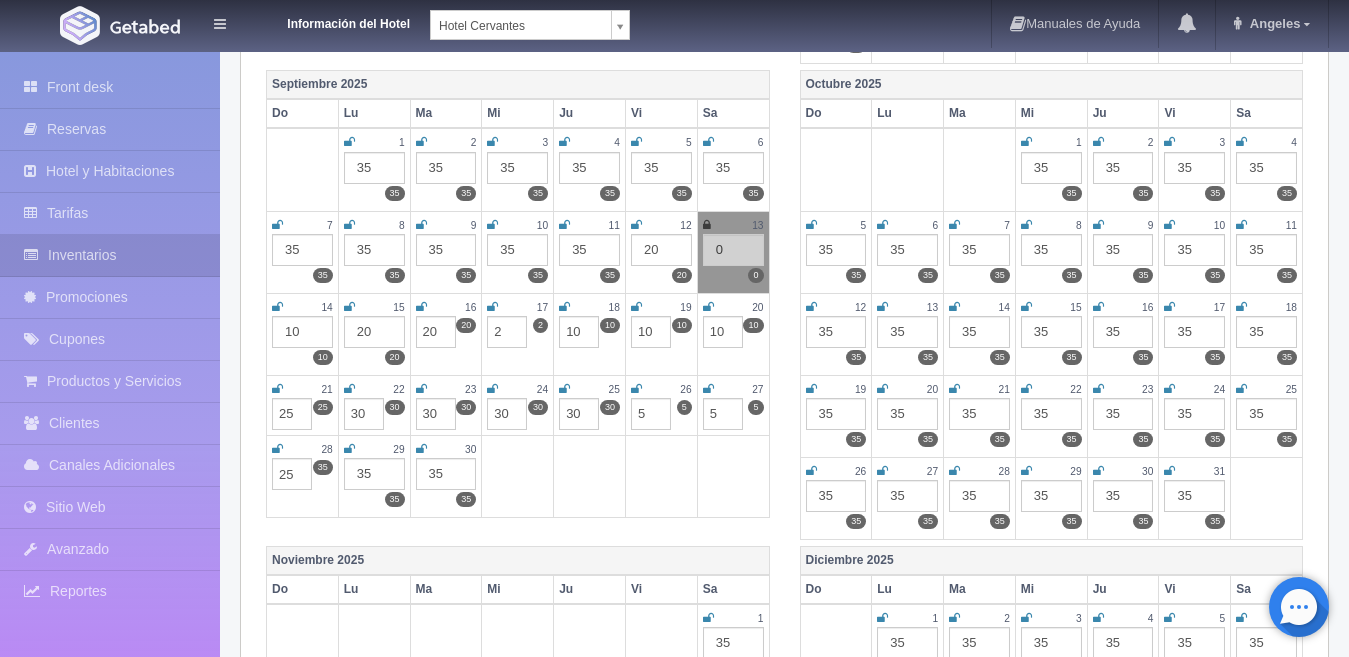 type on "25" 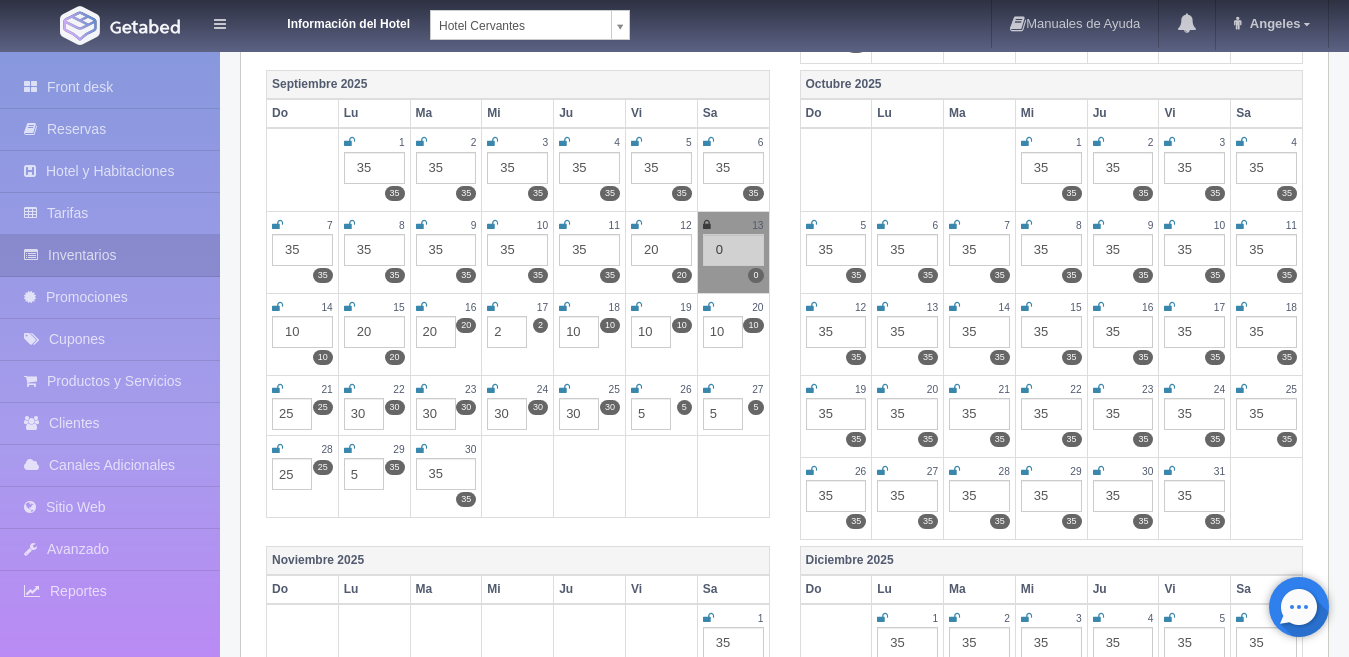type on "5" 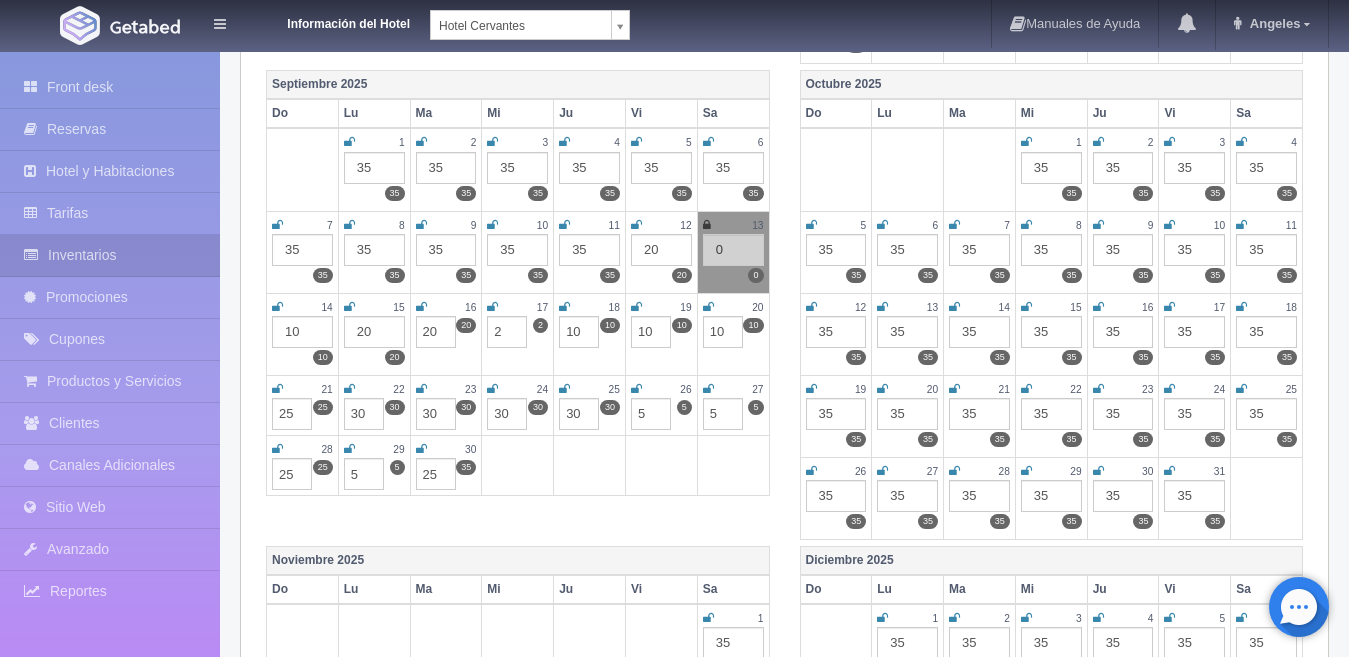 type on "25" 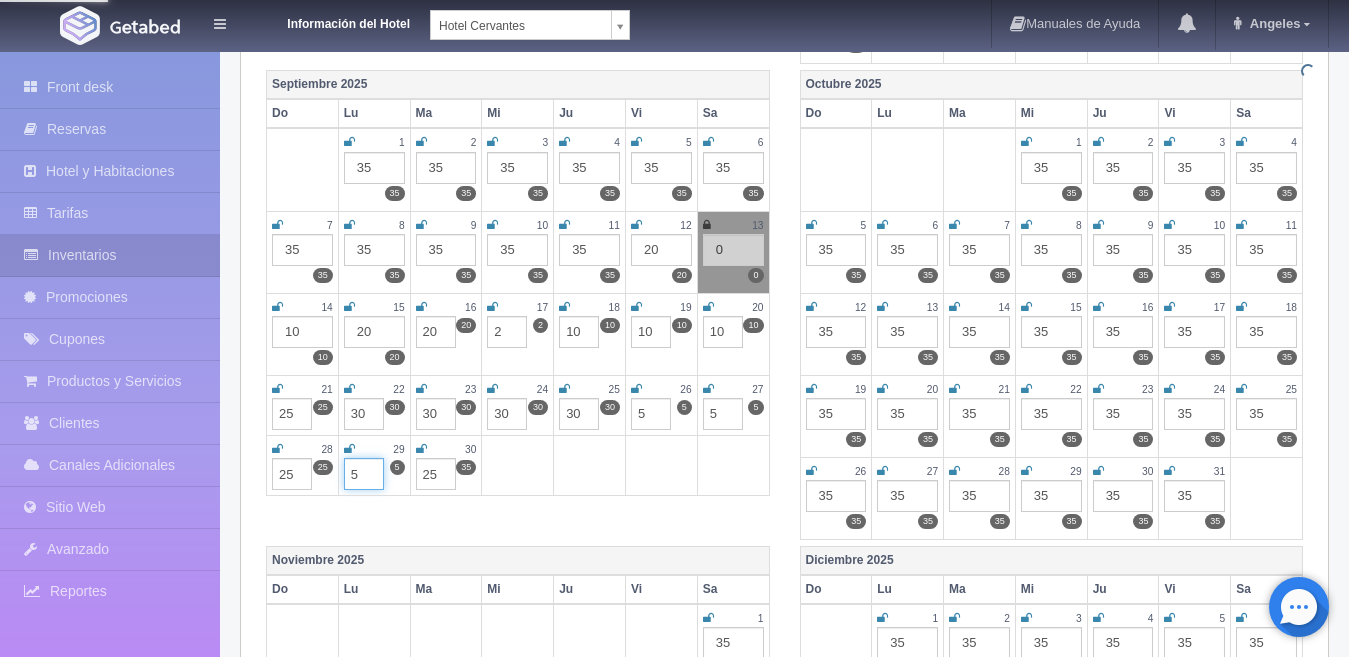 click on "5" at bounding box center (364, 474) 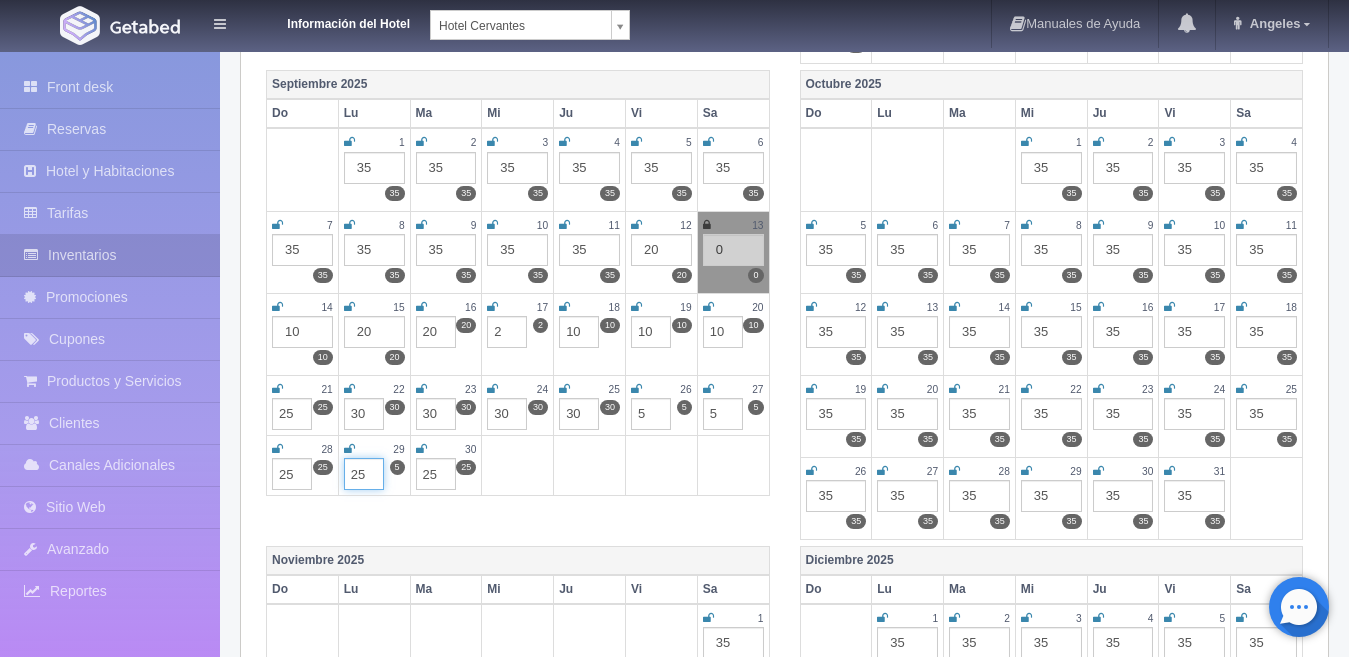 type on "25" 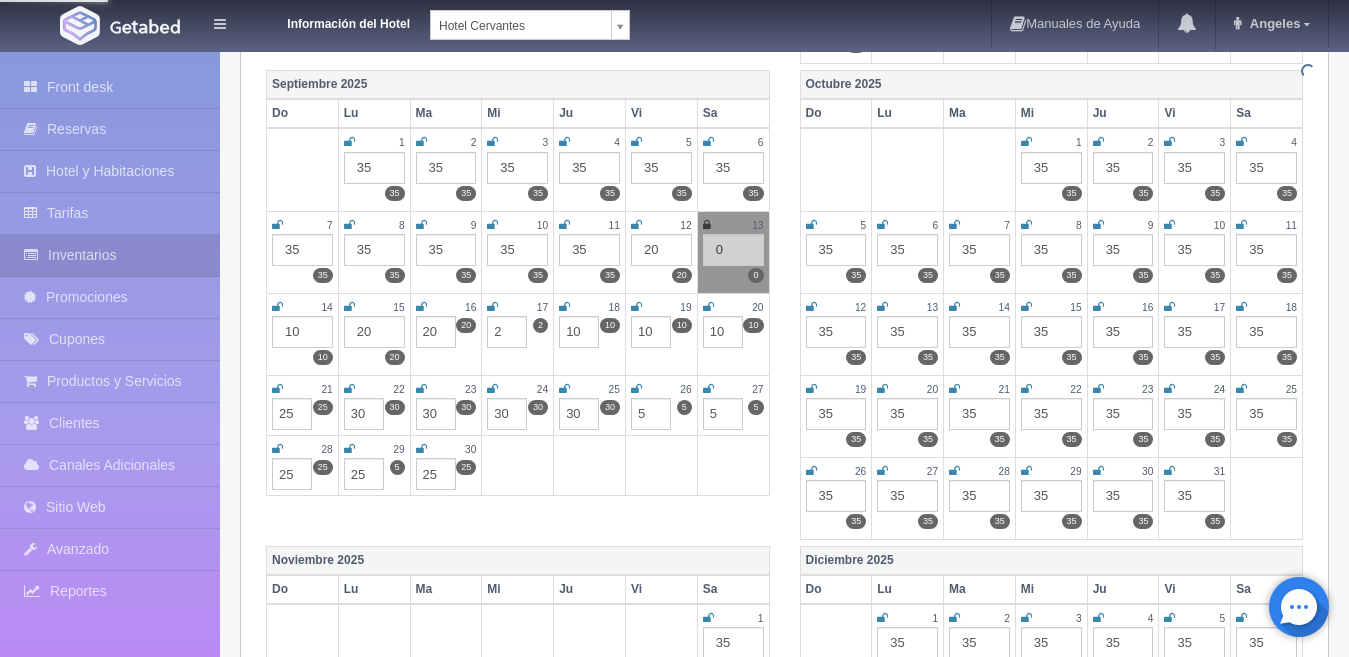 click on "Septiembre 2025
Do Lu Ma Mi Ju Vi Sa
1 35   35       2 35   35       3 35   35       4 35   35       5 35   35       6 35   35
7 35   35       8 35   35       9 35   35       10 35   35       11 35   35       12 20   20       13 0   0
14 10   10       15 20   20       16 35   20   20     17 2   2   2     18 35   10   10     19 35   10   10     20 35   10   10
21 35   25   25     22 35   30   30     23 35   30   30     24 35   30   30     25 35   30   30     26 35   5   5     27 35   5   5
28 35   25   25     29 35   5   25     30 35   25   25" at bounding box center [518, 286] 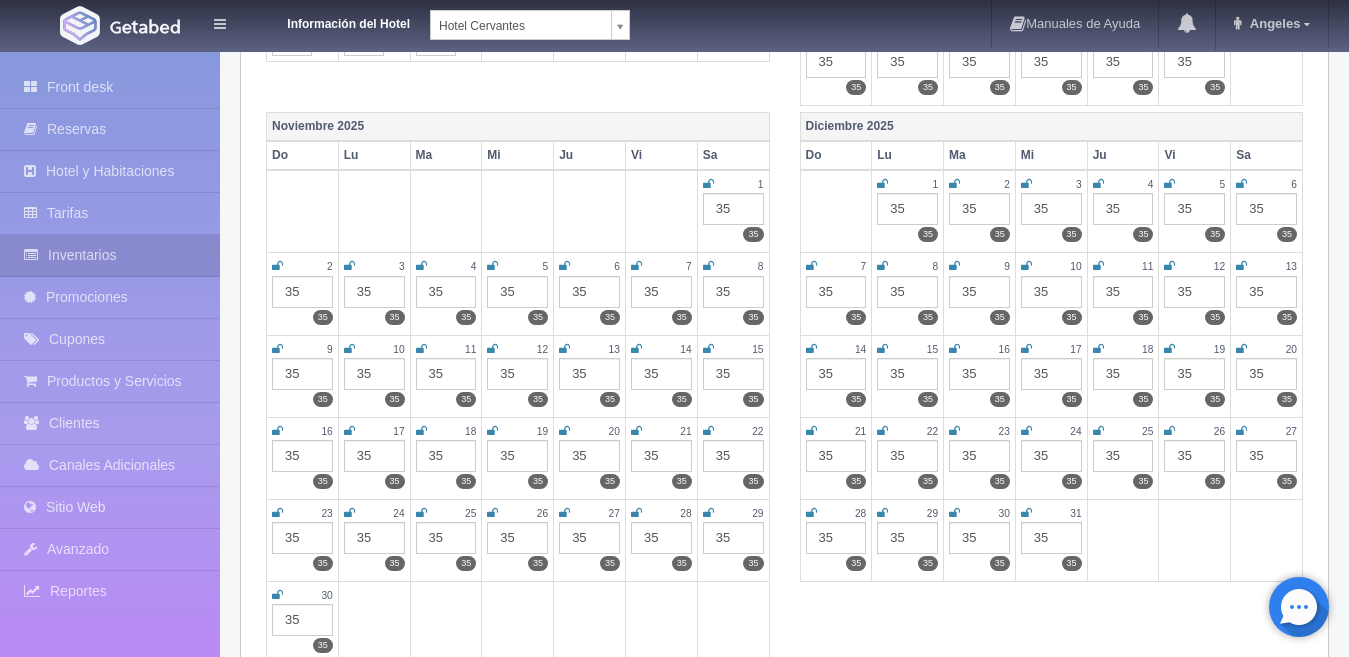 scroll, scrollTop: 1261, scrollLeft: 0, axis: vertical 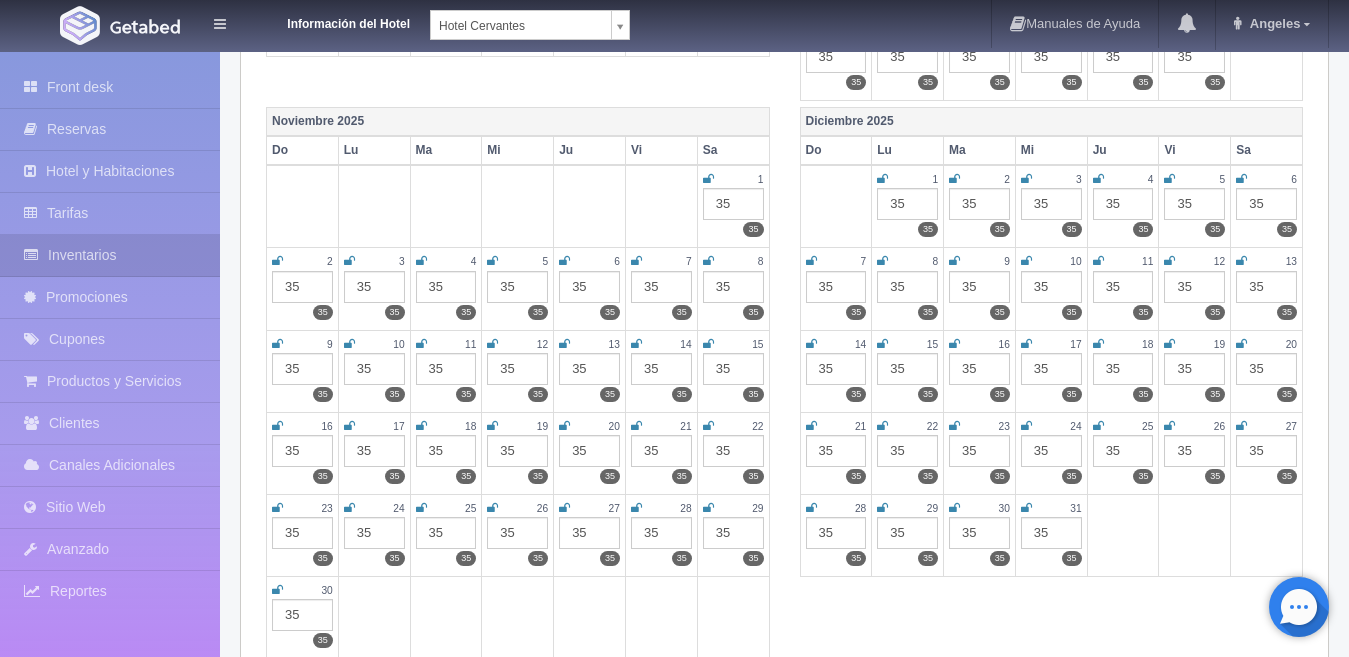 click on "35" at bounding box center [1123, 451] 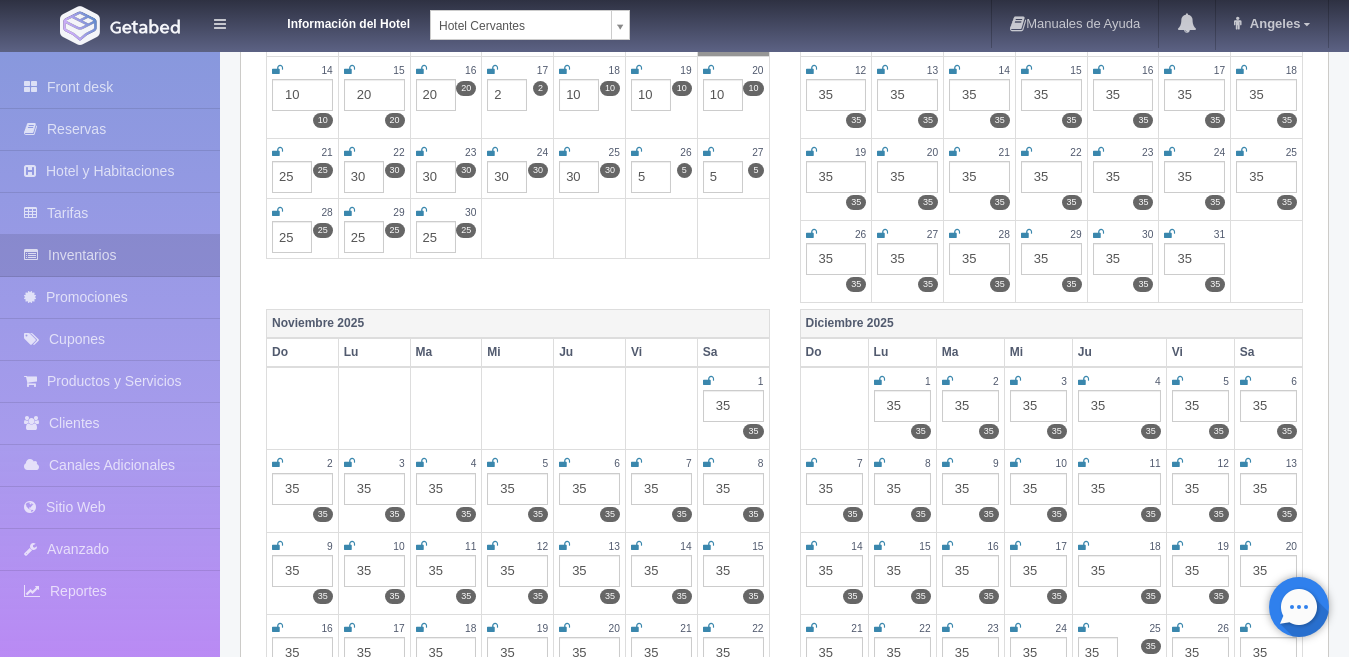 scroll, scrollTop: 1053, scrollLeft: 0, axis: vertical 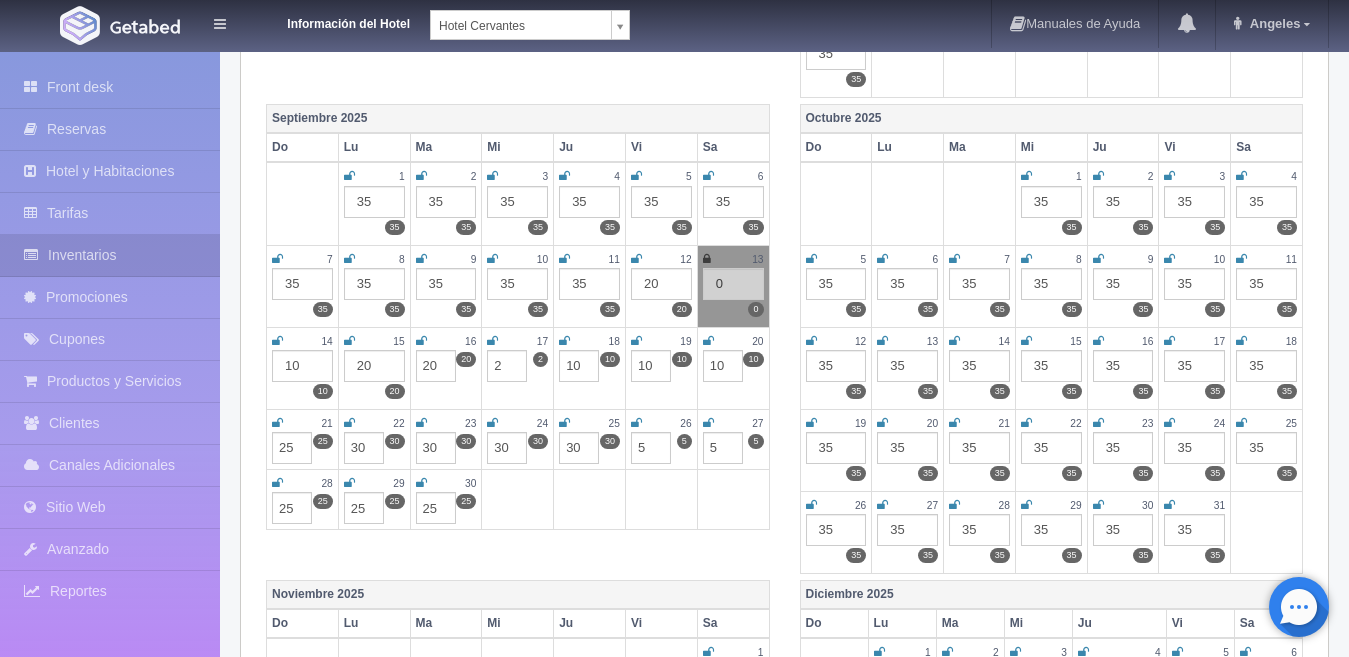 click on "35" at bounding box center (1266, 448) 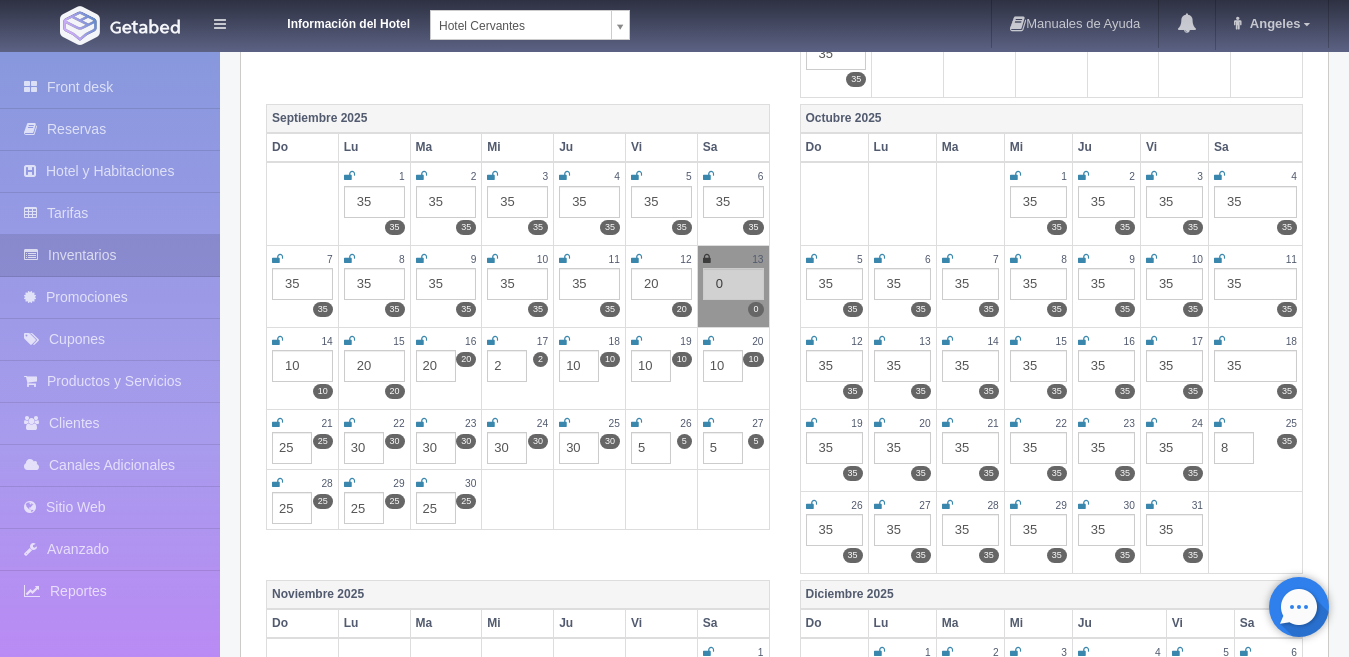 type on "8" 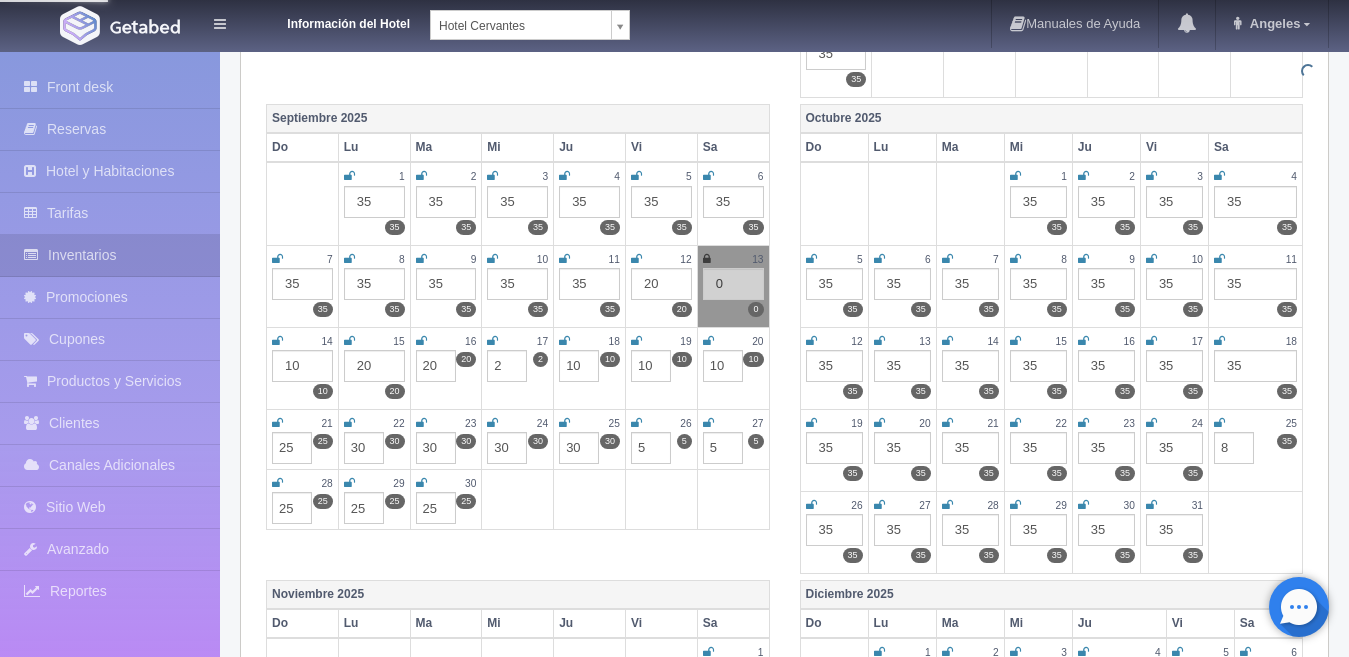 click on "25 35   35   8" at bounding box center [1255, 450] 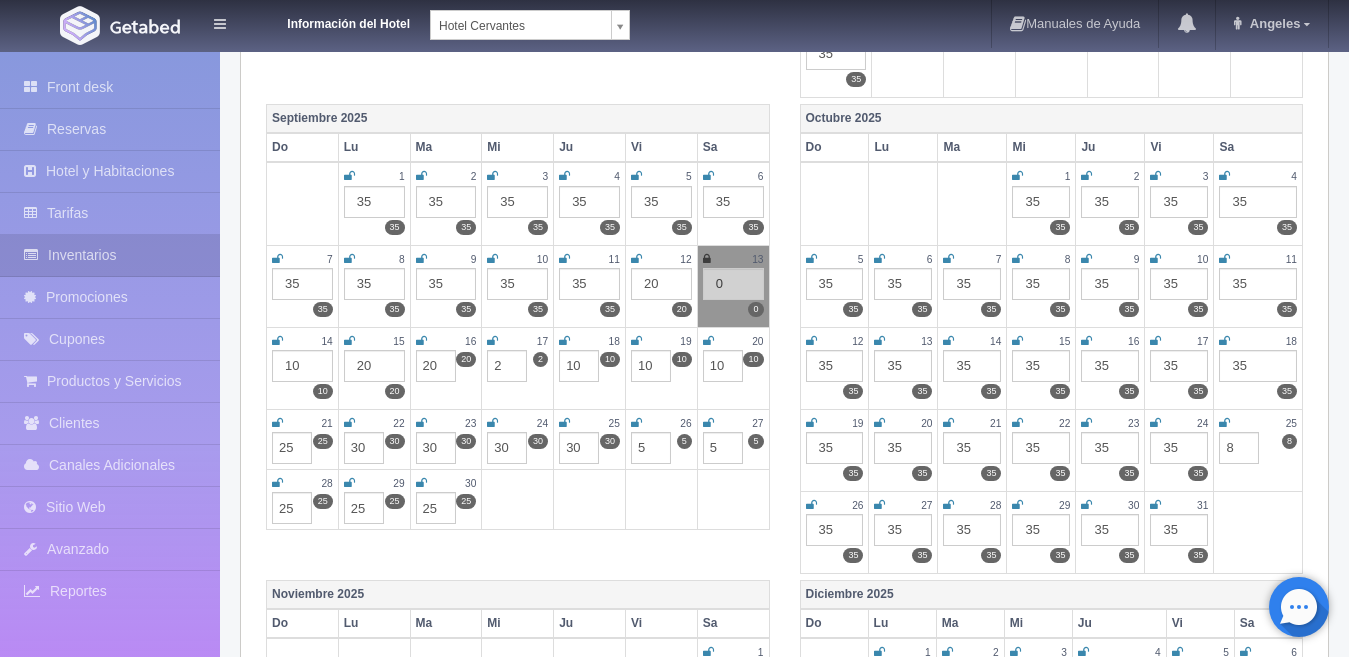 click at bounding box center (1258, 532) 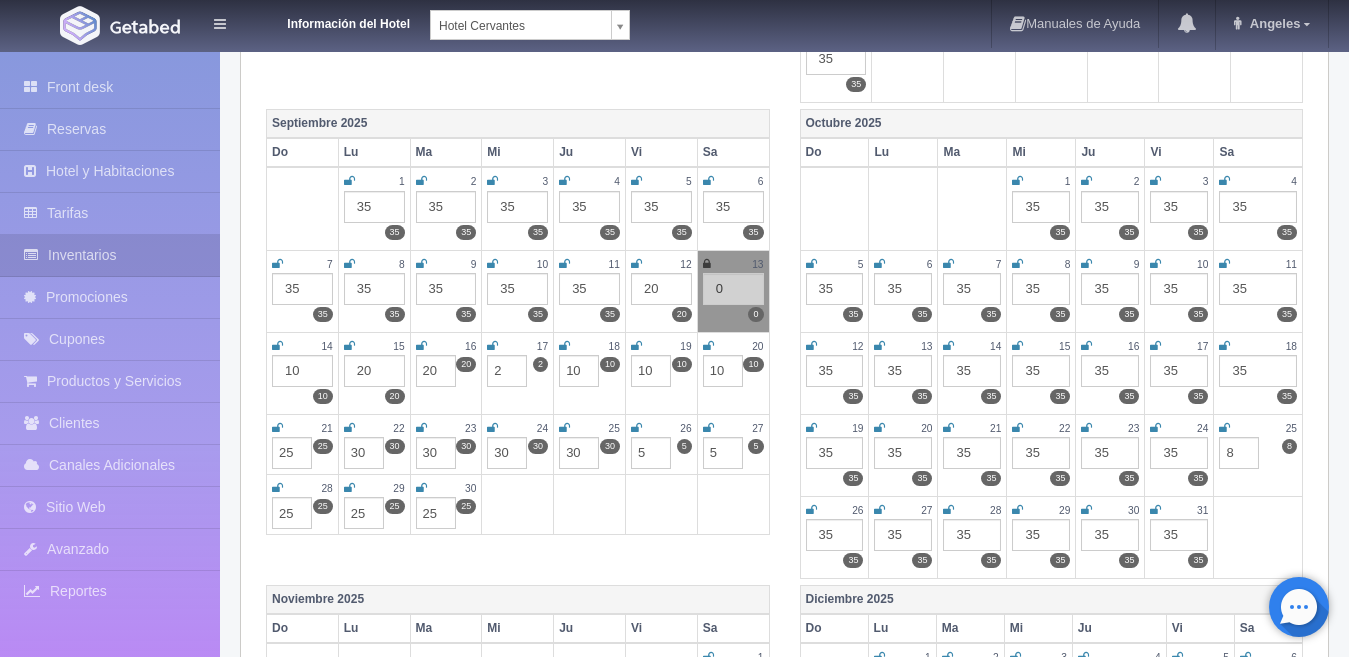 scroll, scrollTop: 0, scrollLeft: 0, axis: both 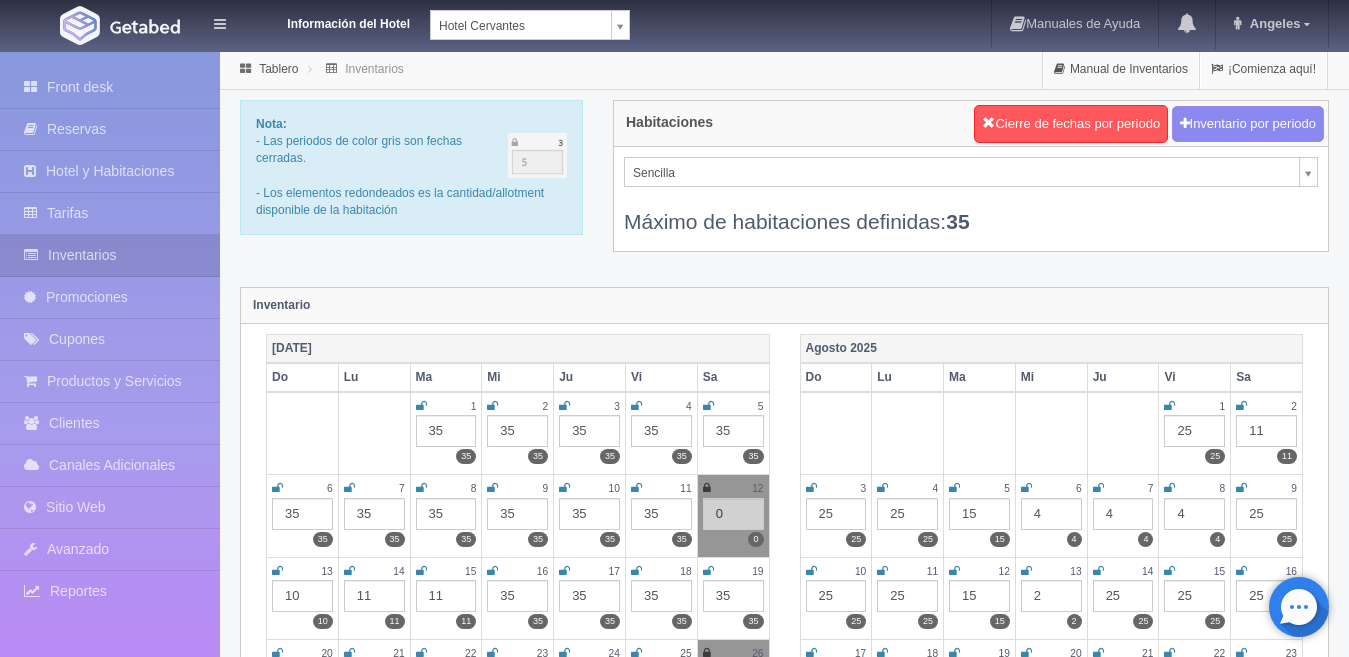 click on "Información del Hotel
[GEOGRAPHIC_DATA][PERSON_NAME] [GEOGRAPHIC_DATA][PERSON_NAME][PERSON_NAME]
Manuales de Ayuda
Actualizaciones recientes
[GEOGRAPHIC_DATA]
Mi Perfil
Salir / Log Out
Procesando...
Front desk
Reservas
Hotel y Habitaciones
Tarifas
Inventarios
Promociones
Cupones" at bounding box center (674, 1777) 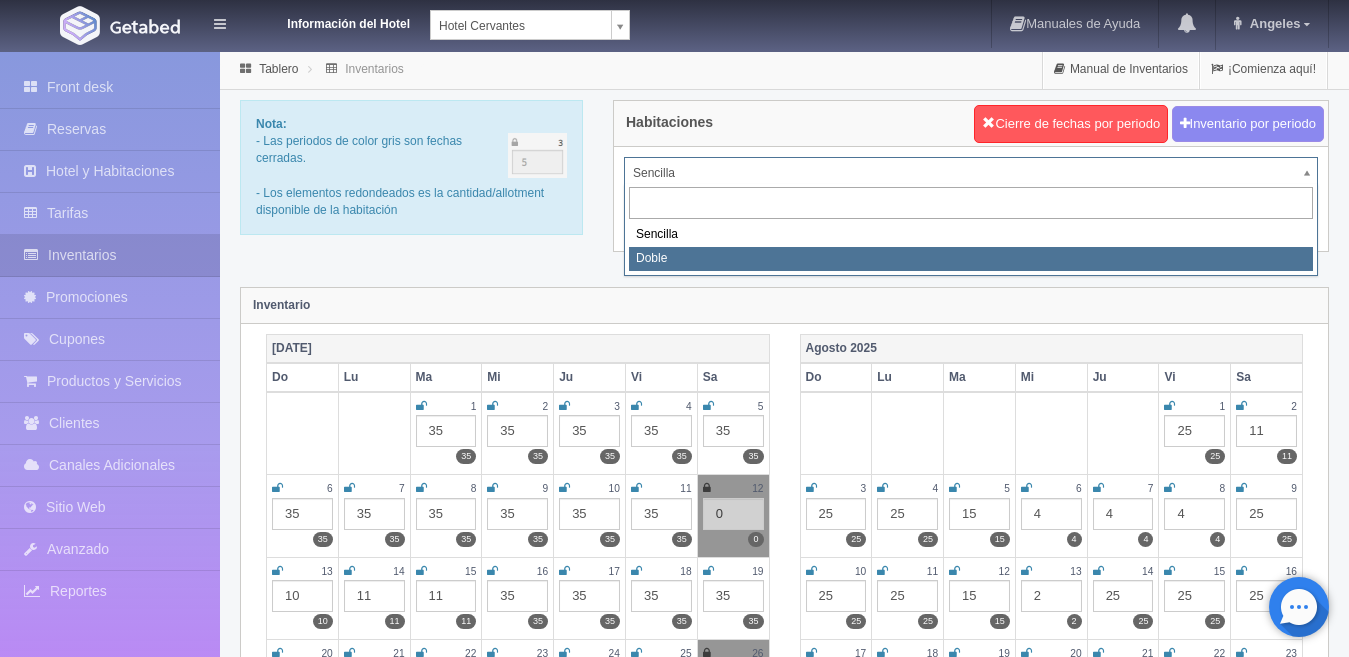 select on "2257" 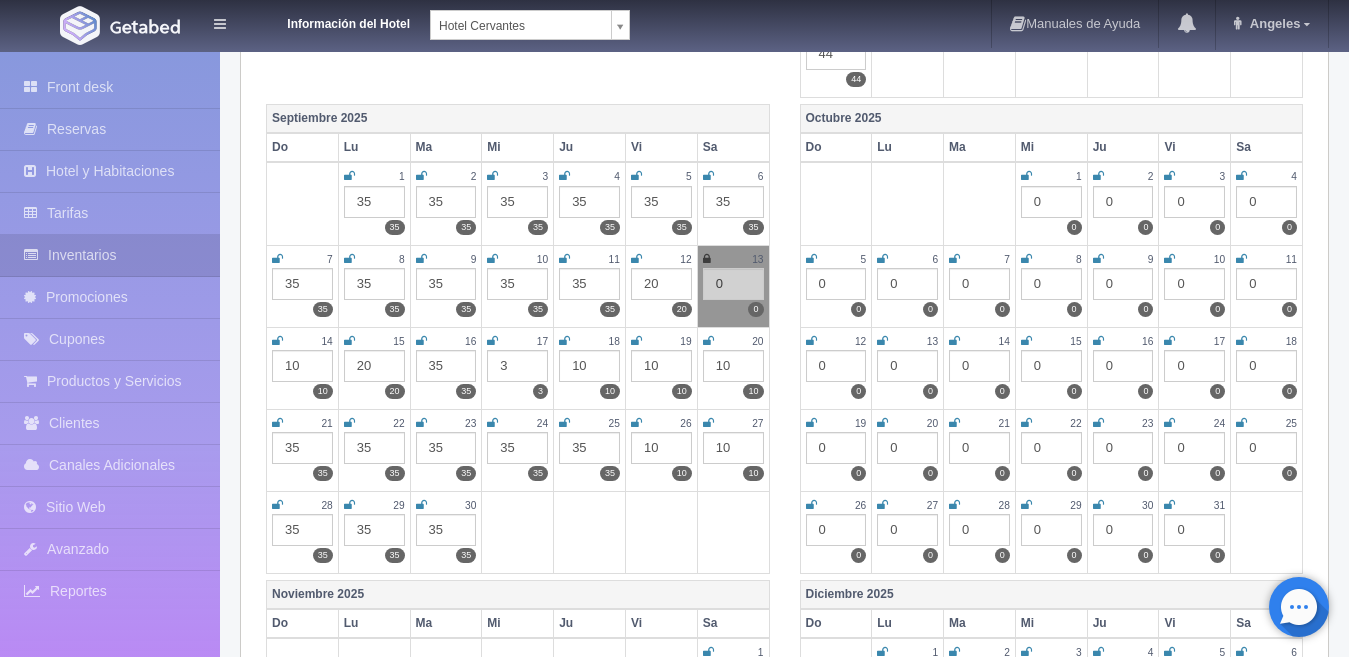scroll, scrollTop: 783, scrollLeft: 0, axis: vertical 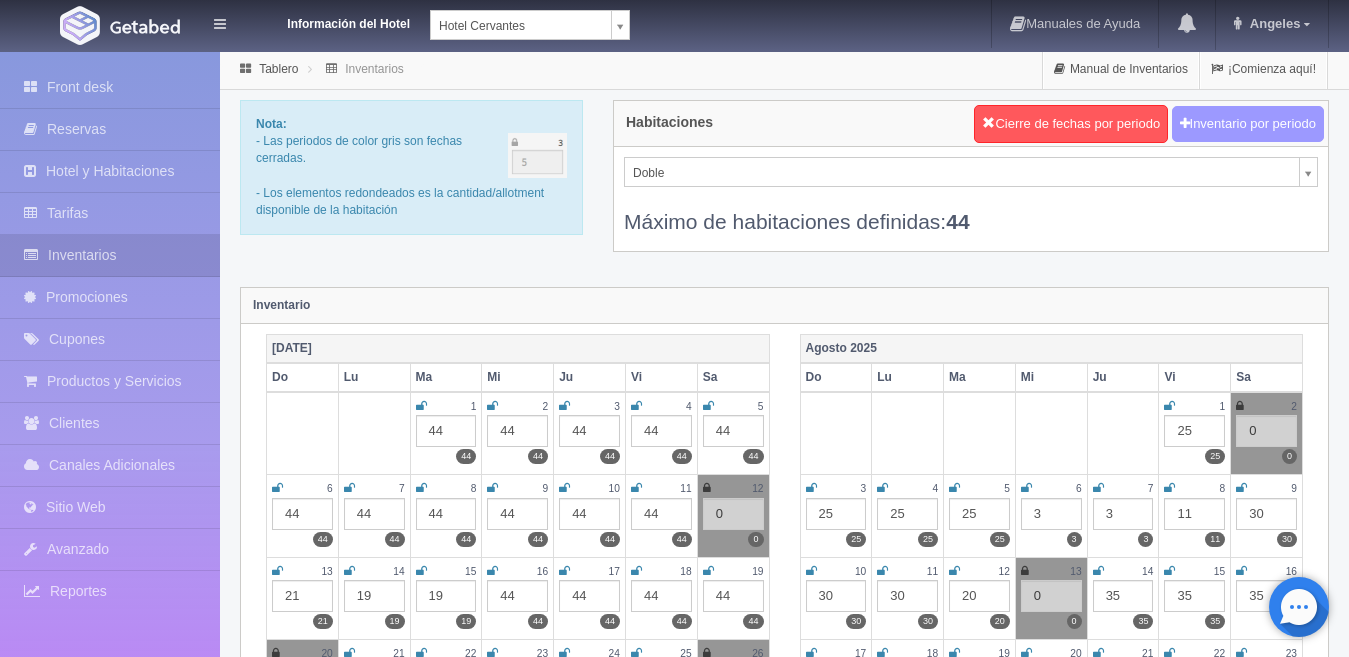 click on "Inventario por periodo" at bounding box center (1248, 124) 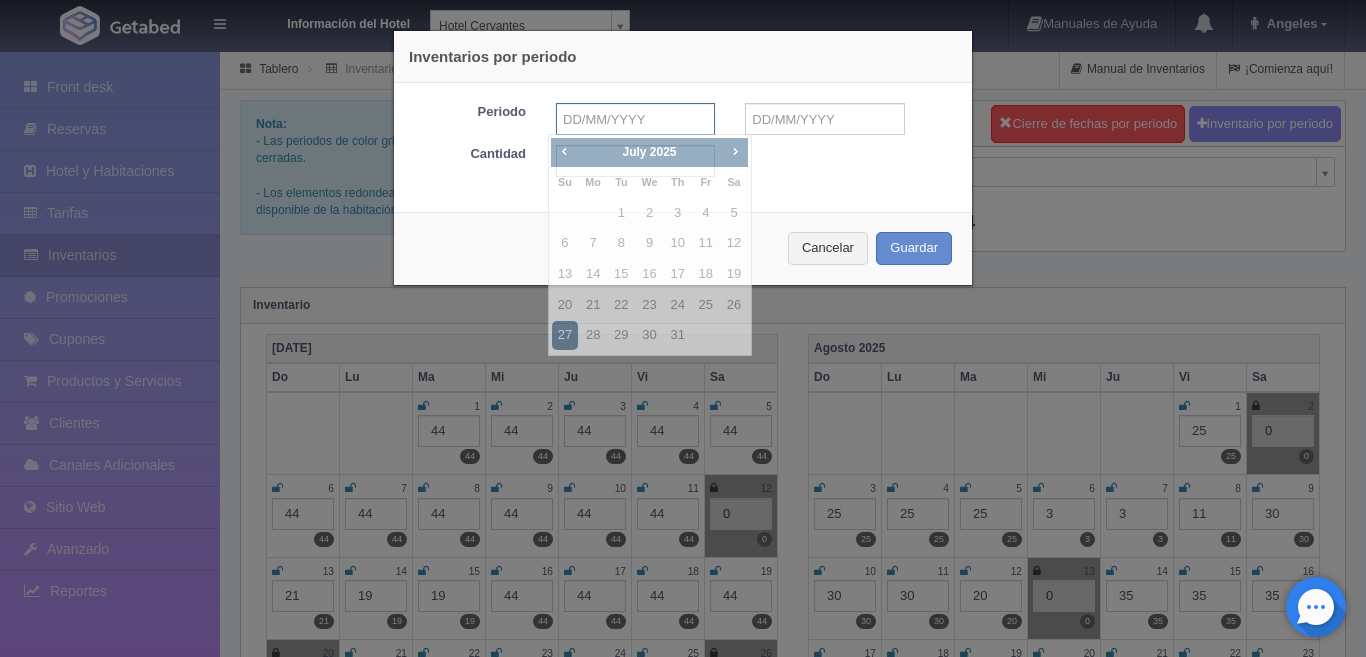 click at bounding box center [635, 119] 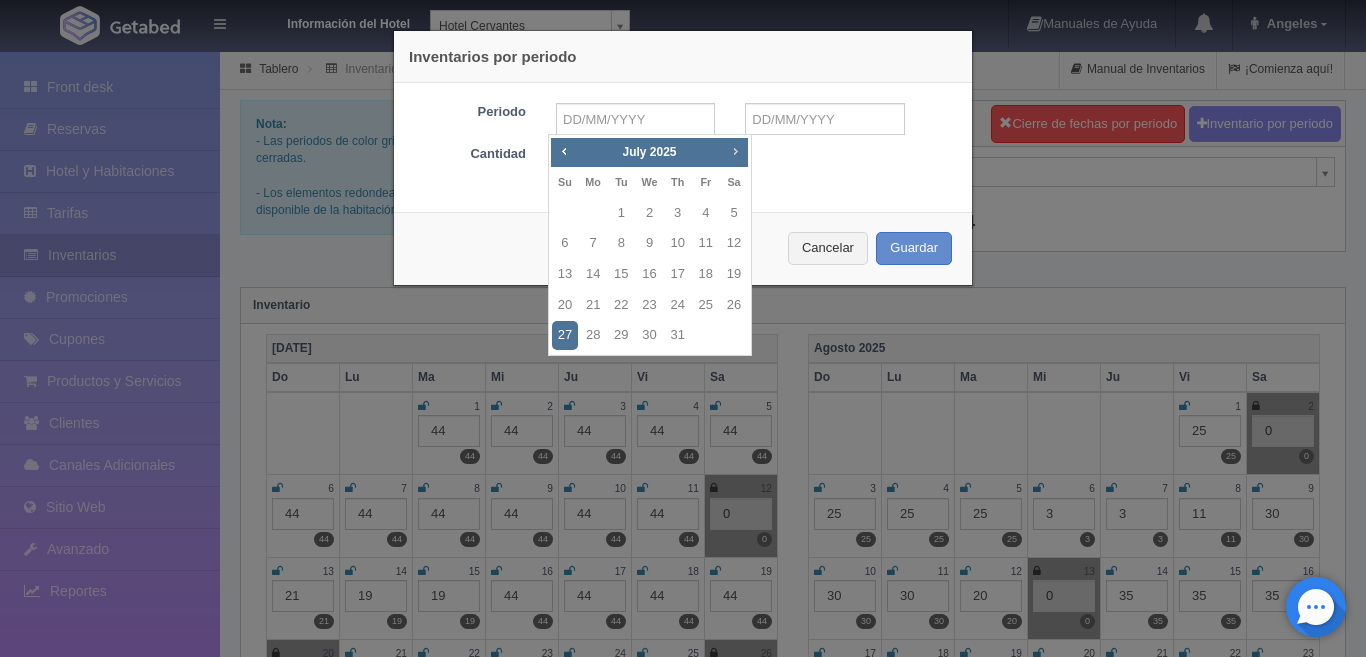 click on "Next" at bounding box center [735, 151] 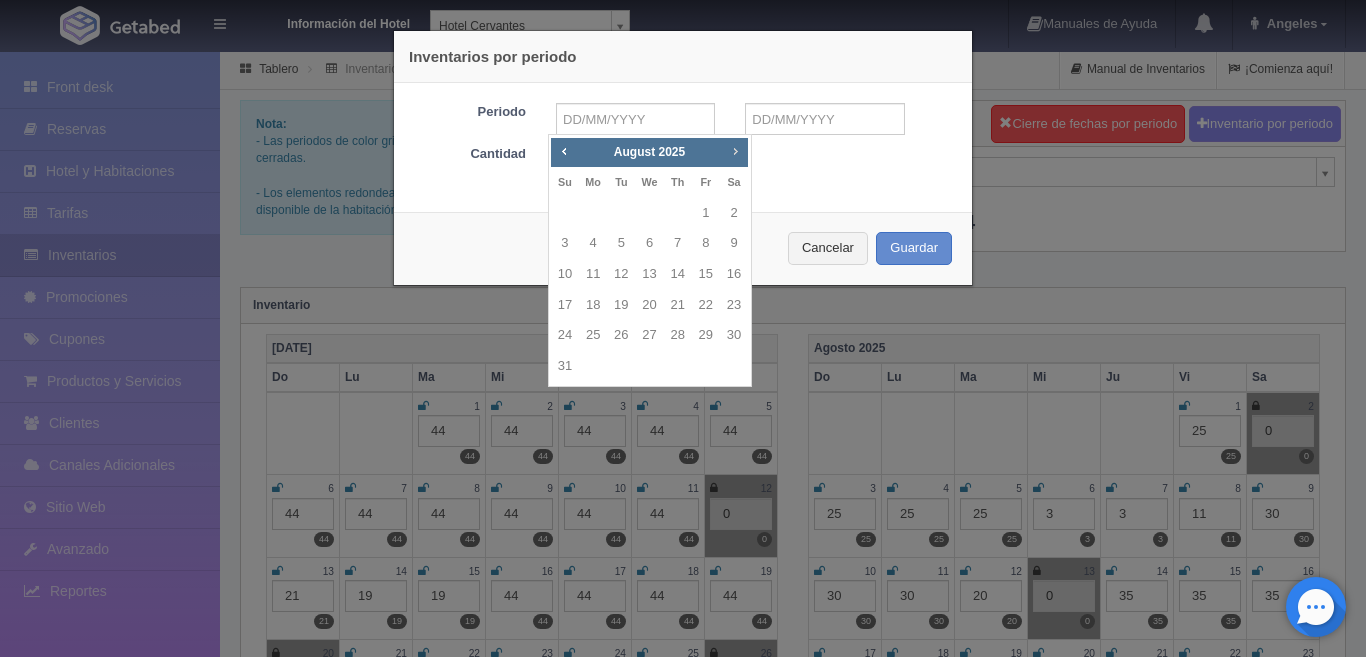 click on "Next" at bounding box center [735, 151] 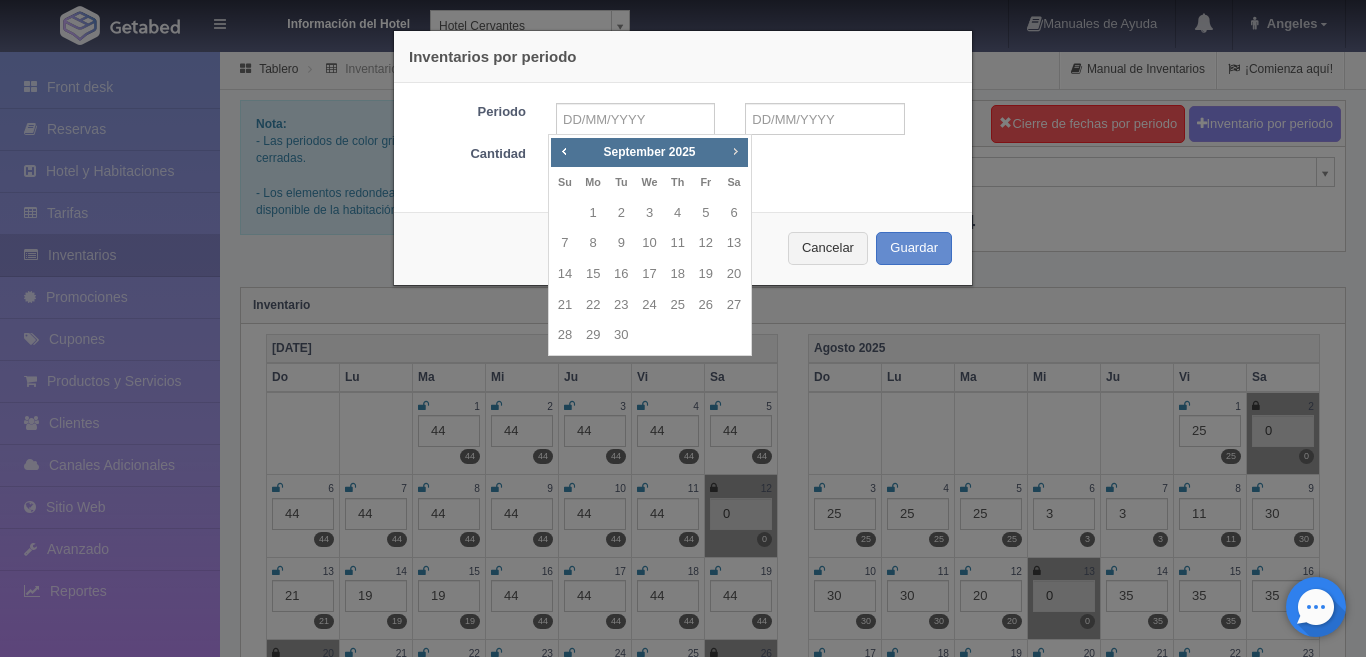 click on "Next" at bounding box center (735, 151) 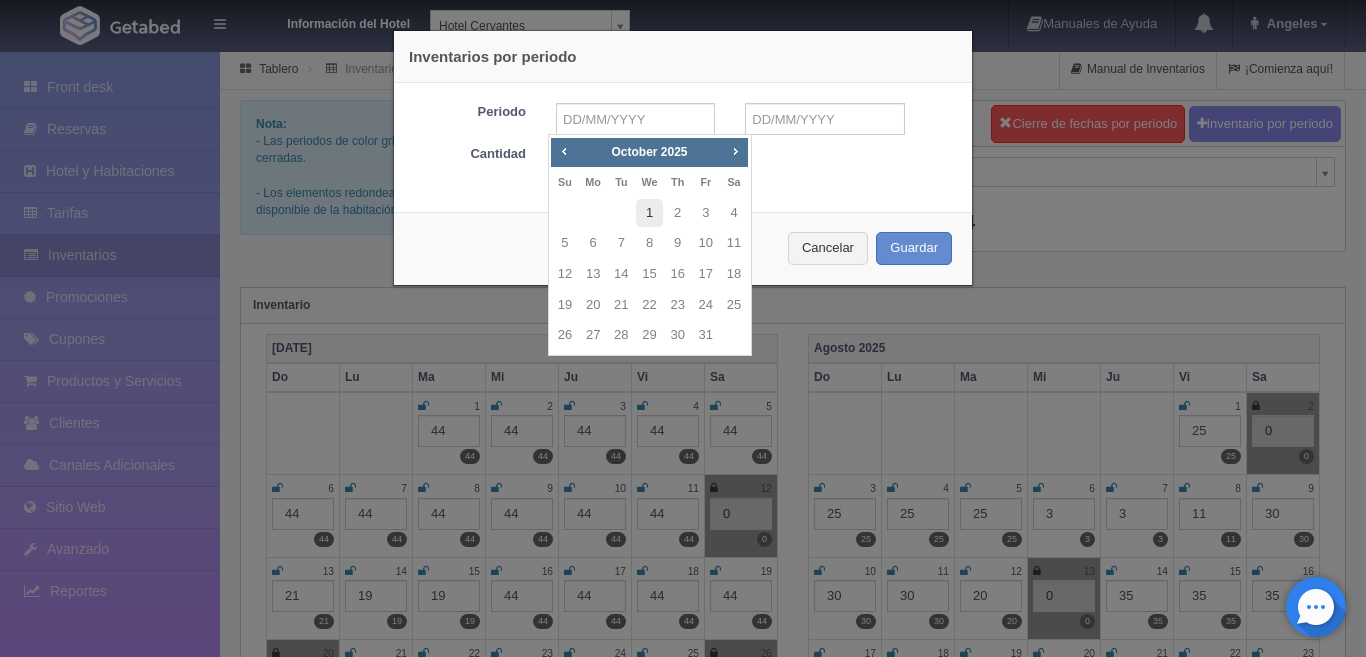 click on "1" at bounding box center [649, 213] 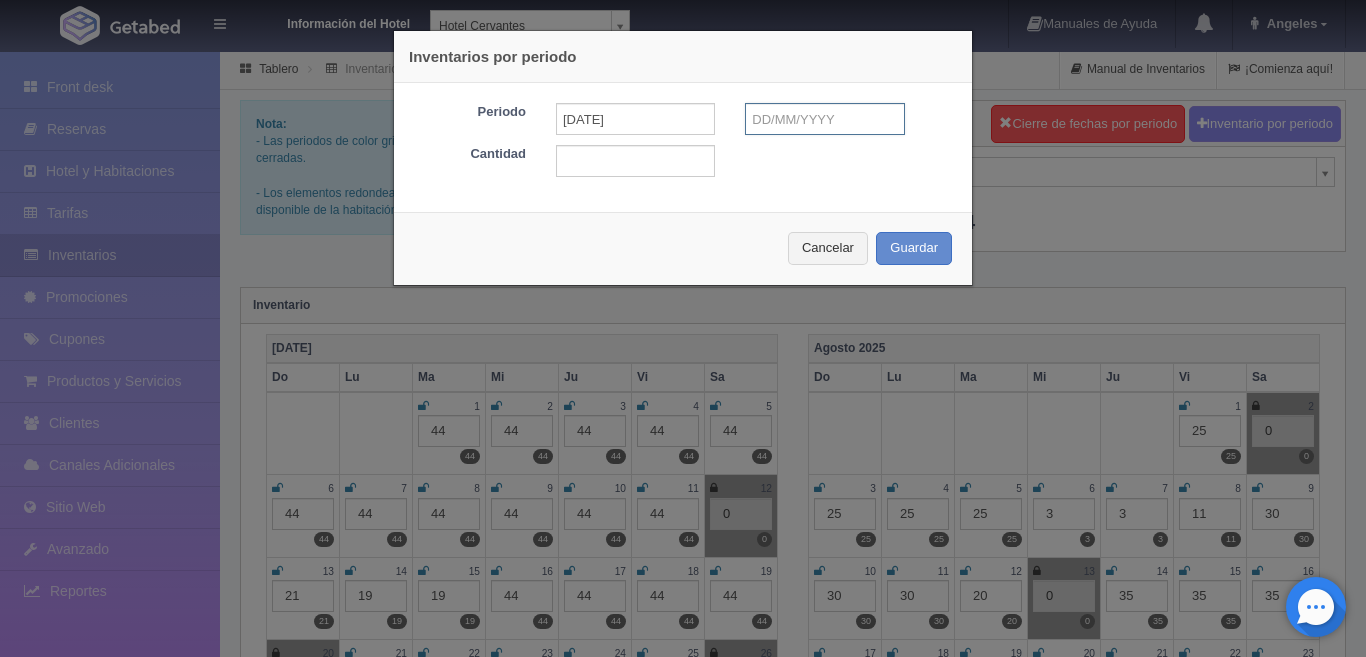 click at bounding box center [824, 119] 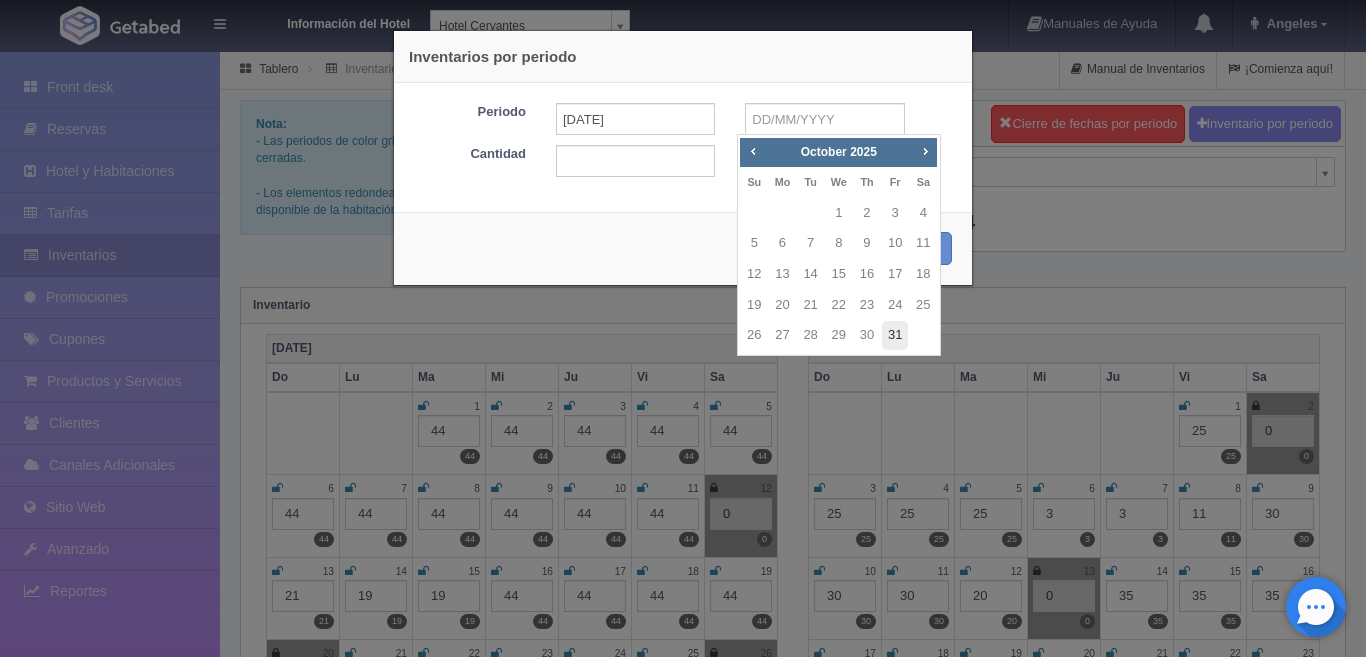 click on "31" at bounding box center (895, 335) 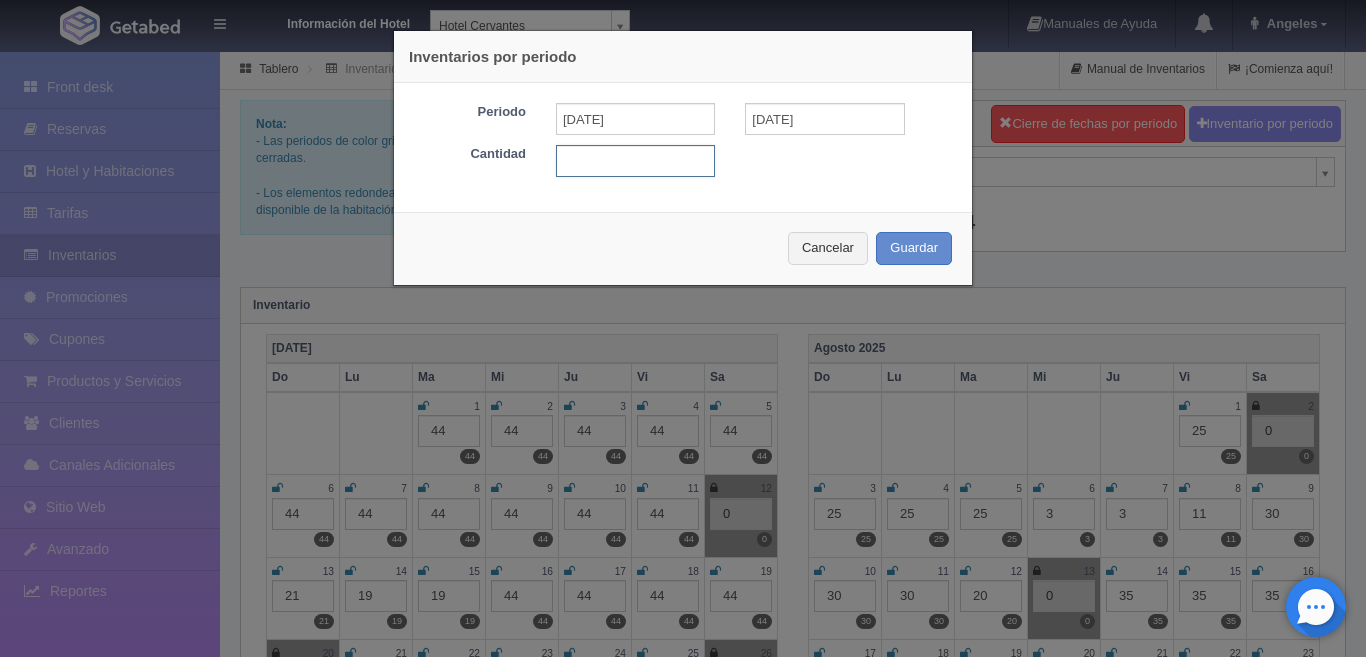 click at bounding box center (635, 161) 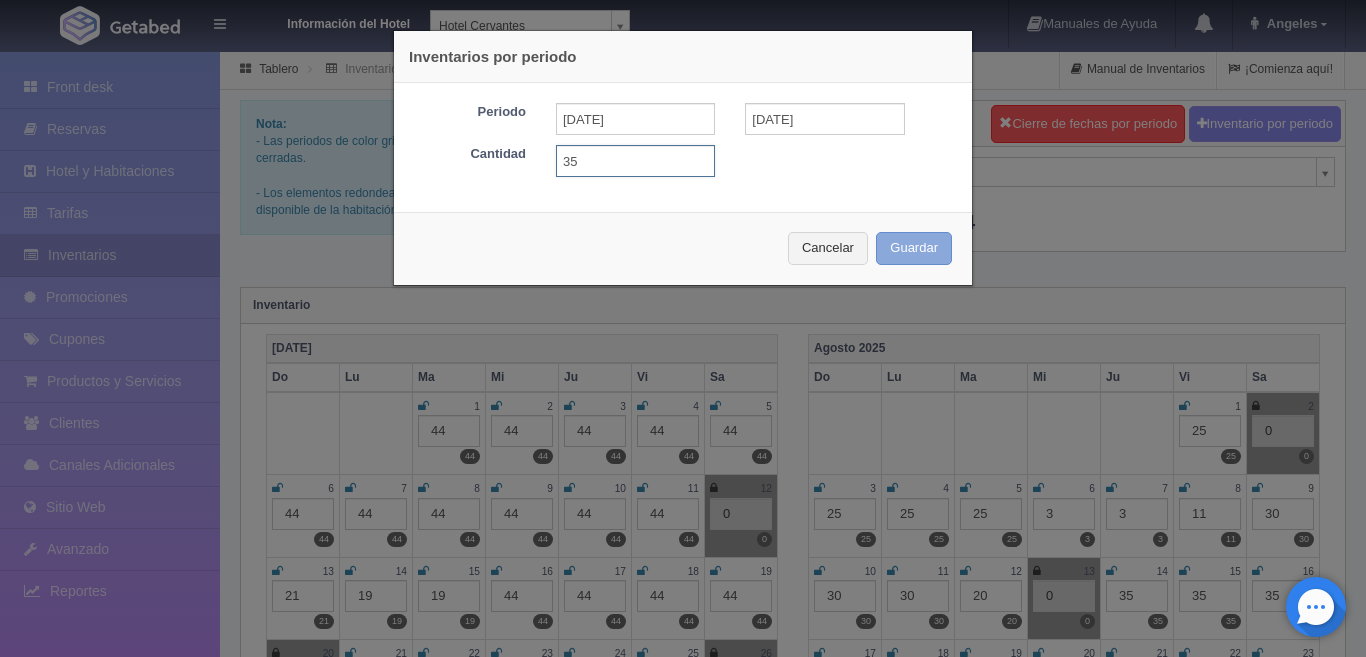 type on "35" 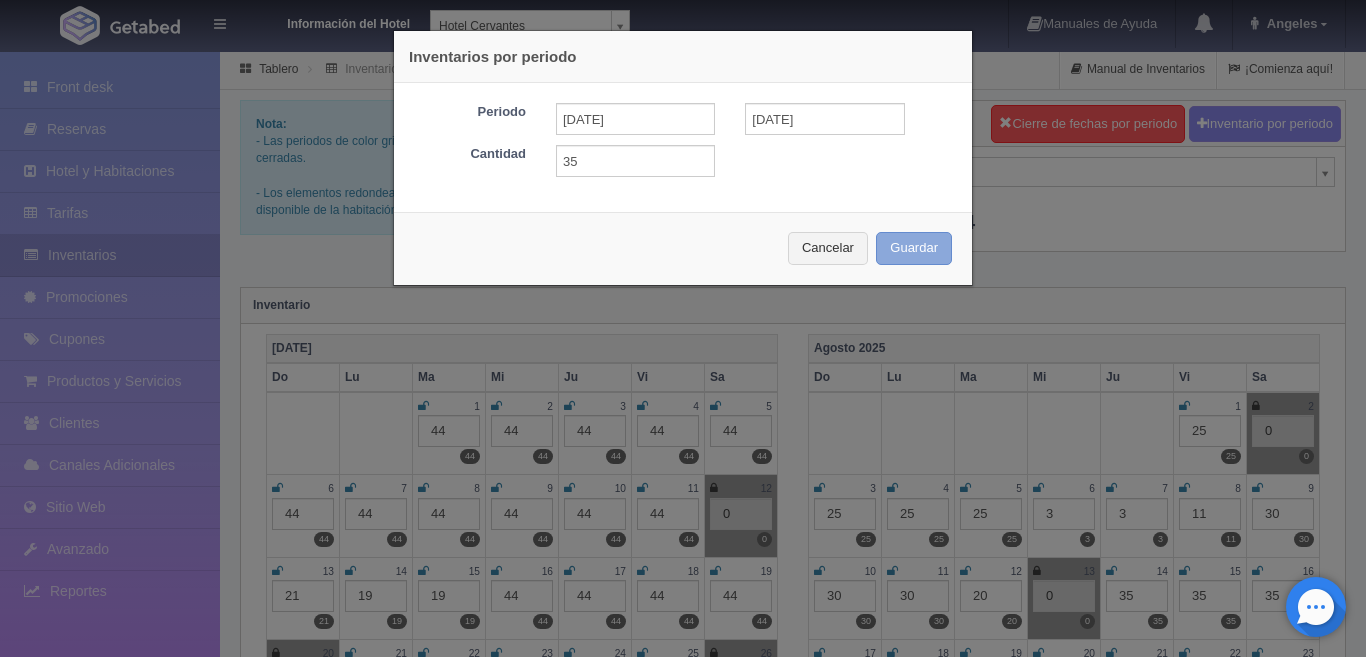 click on "Guardar" at bounding box center (914, 248) 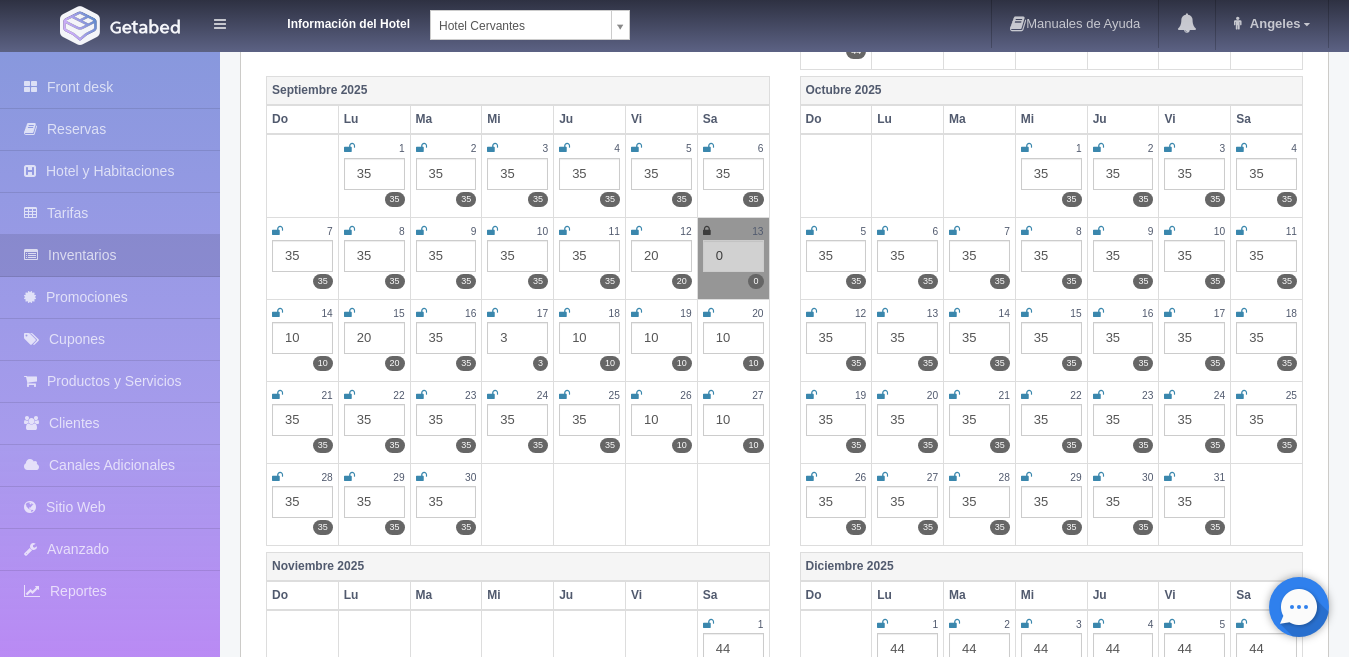 scroll, scrollTop: 822, scrollLeft: 0, axis: vertical 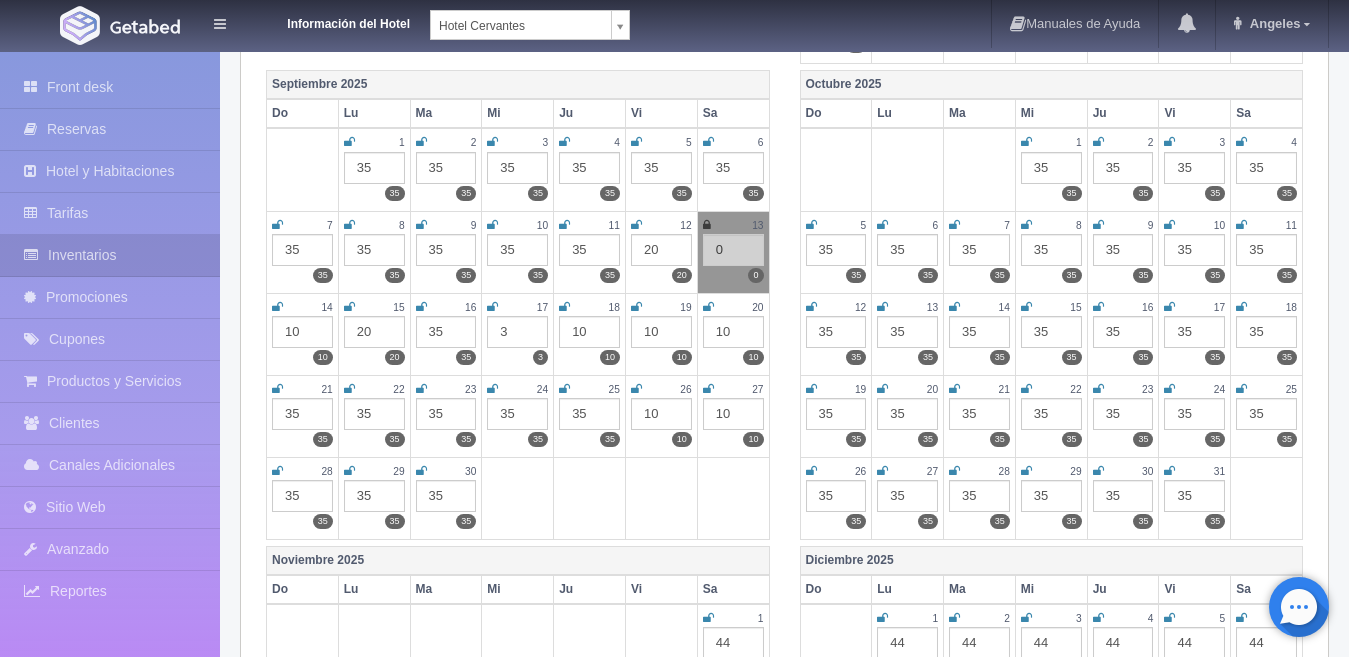 click on "35" at bounding box center [1266, 414] 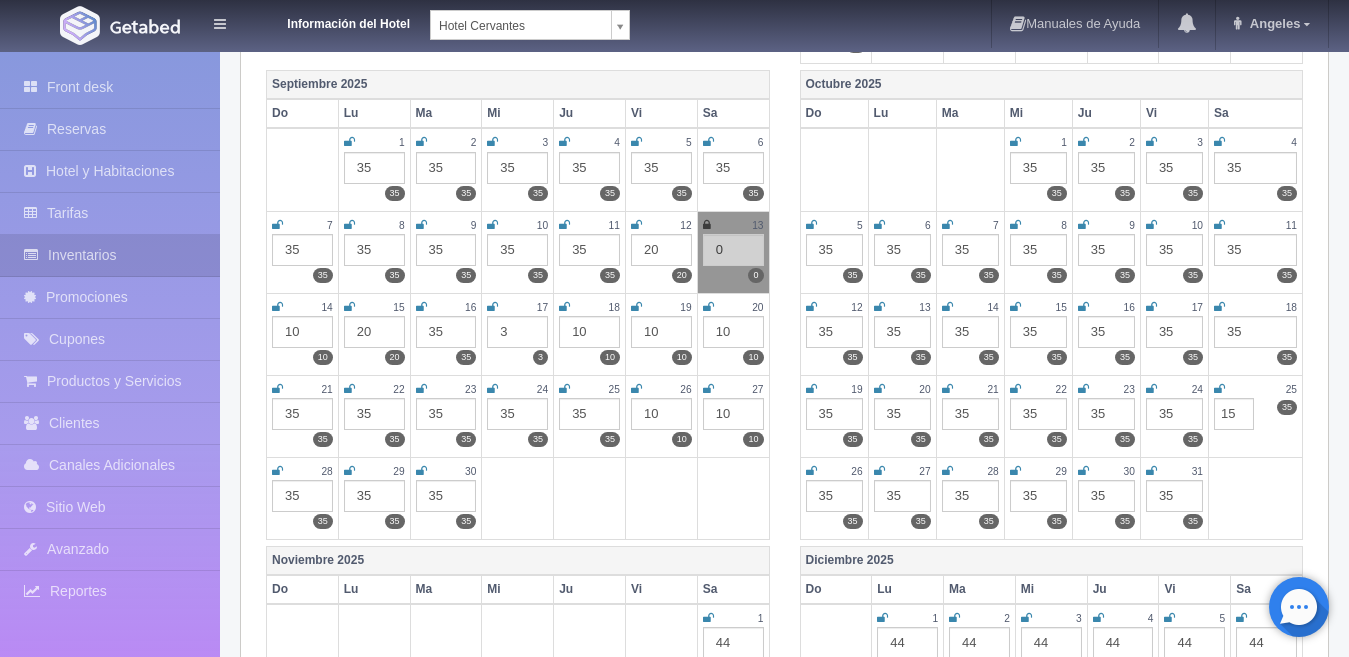 type on "15" 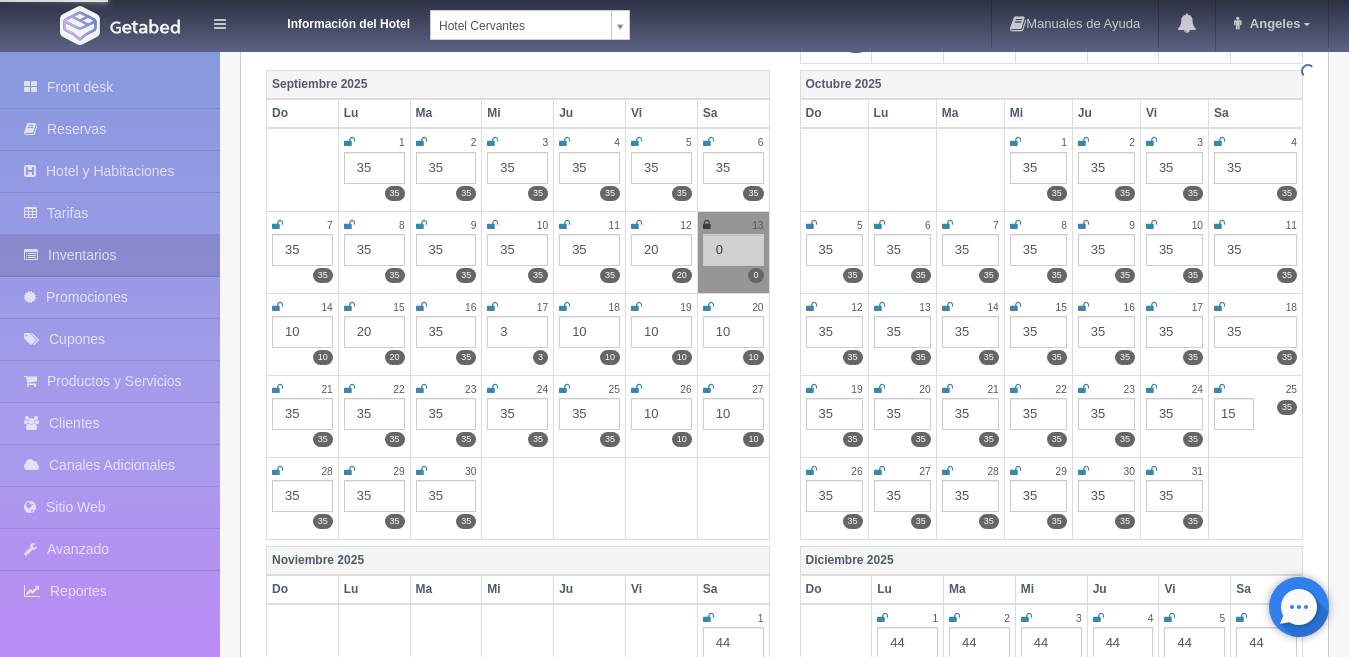 click at bounding box center [1255, 498] 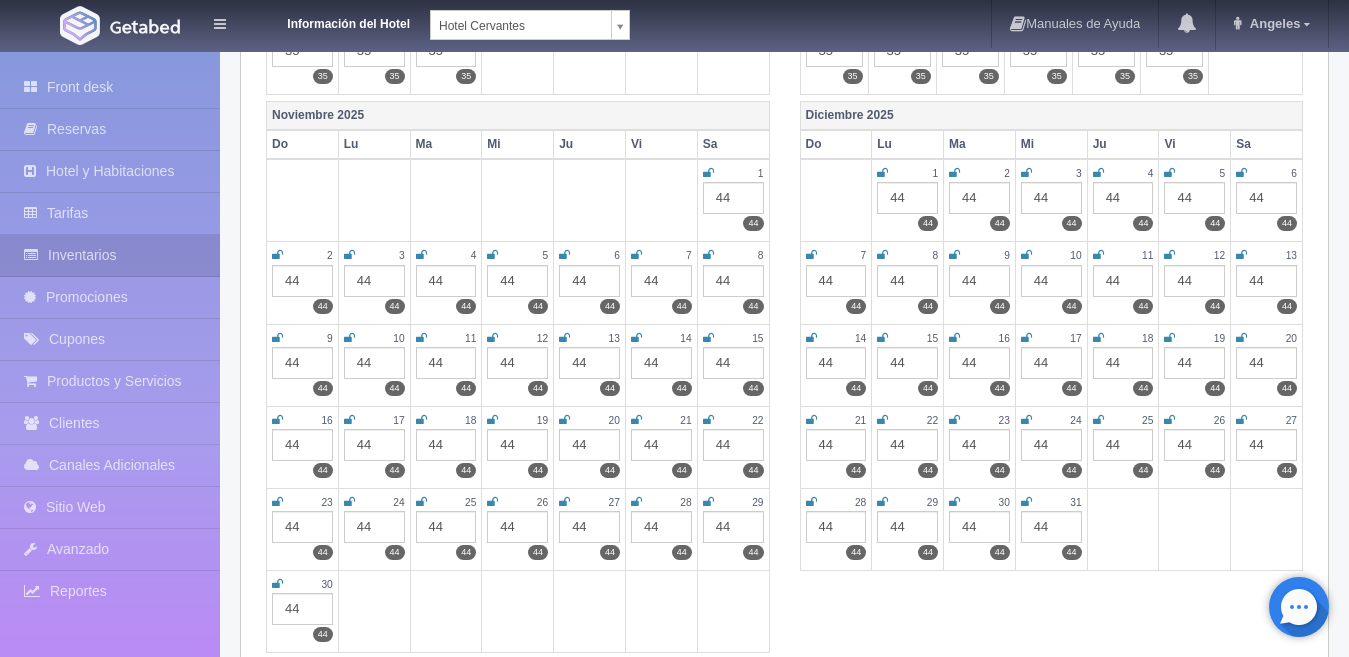 scroll, scrollTop: 1272, scrollLeft: 0, axis: vertical 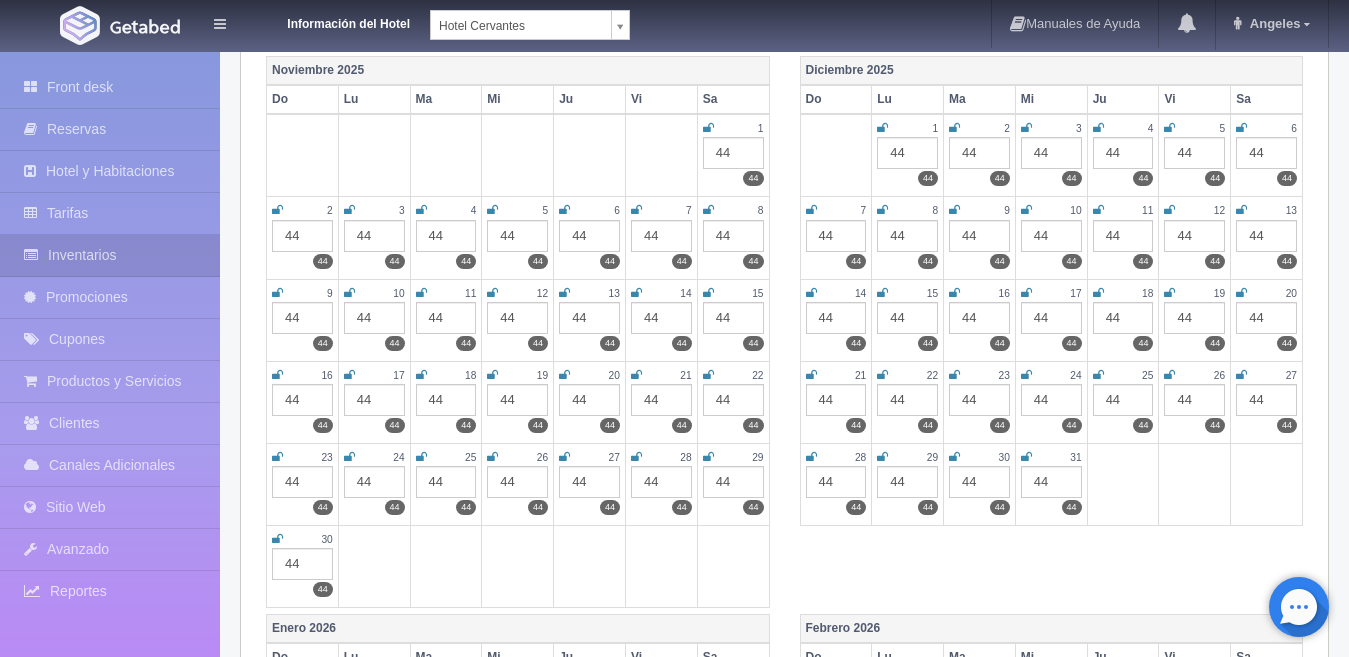 click on "44" at bounding box center (661, 318) 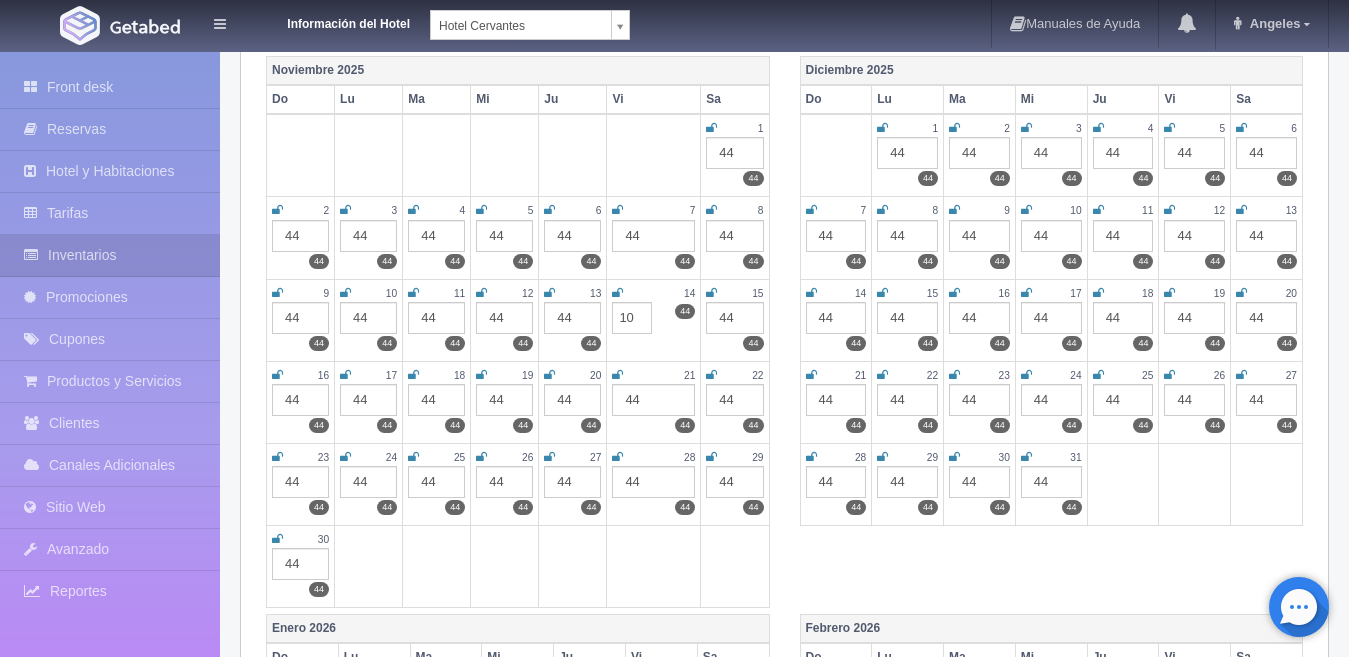 type on "10" 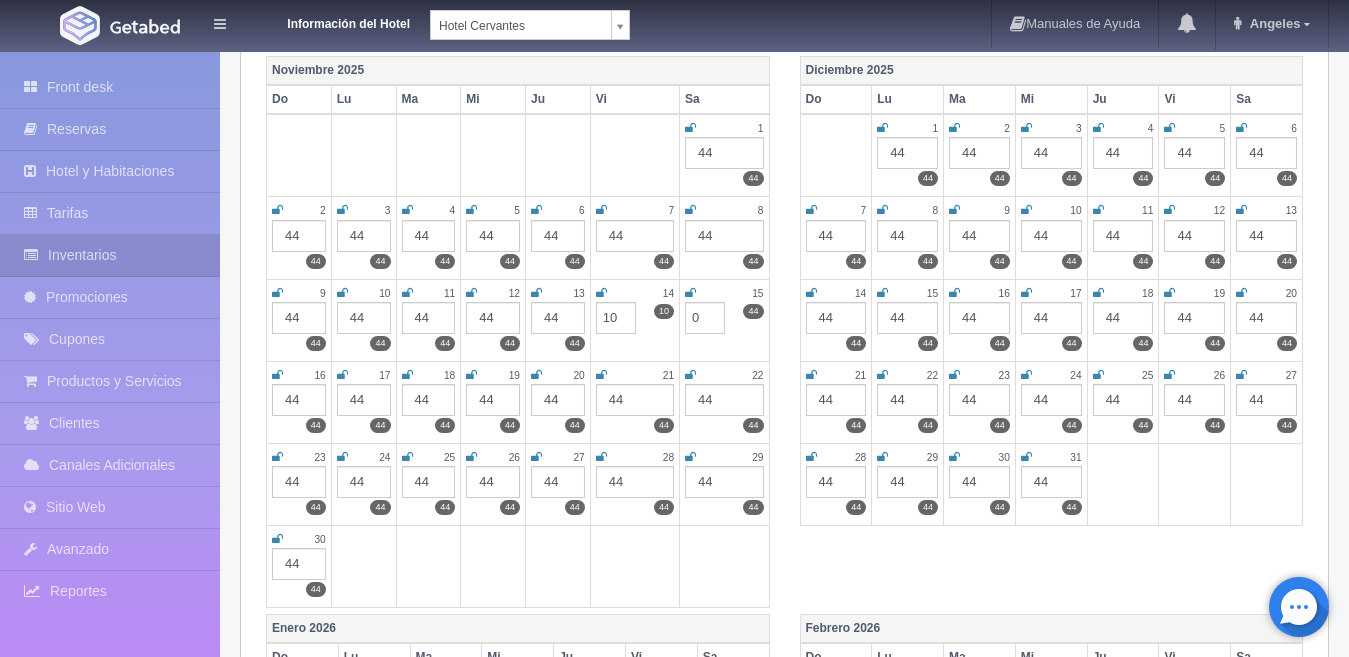 type on "0" 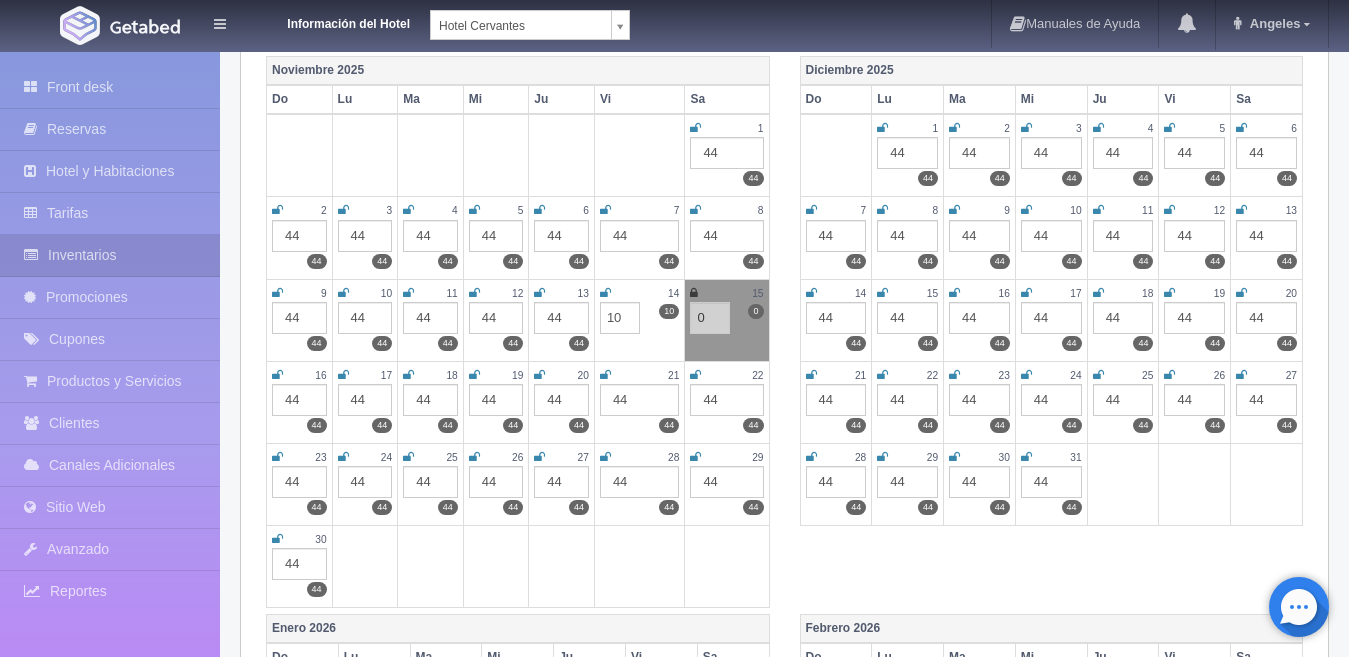 click on "44" at bounding box center [299, 400] 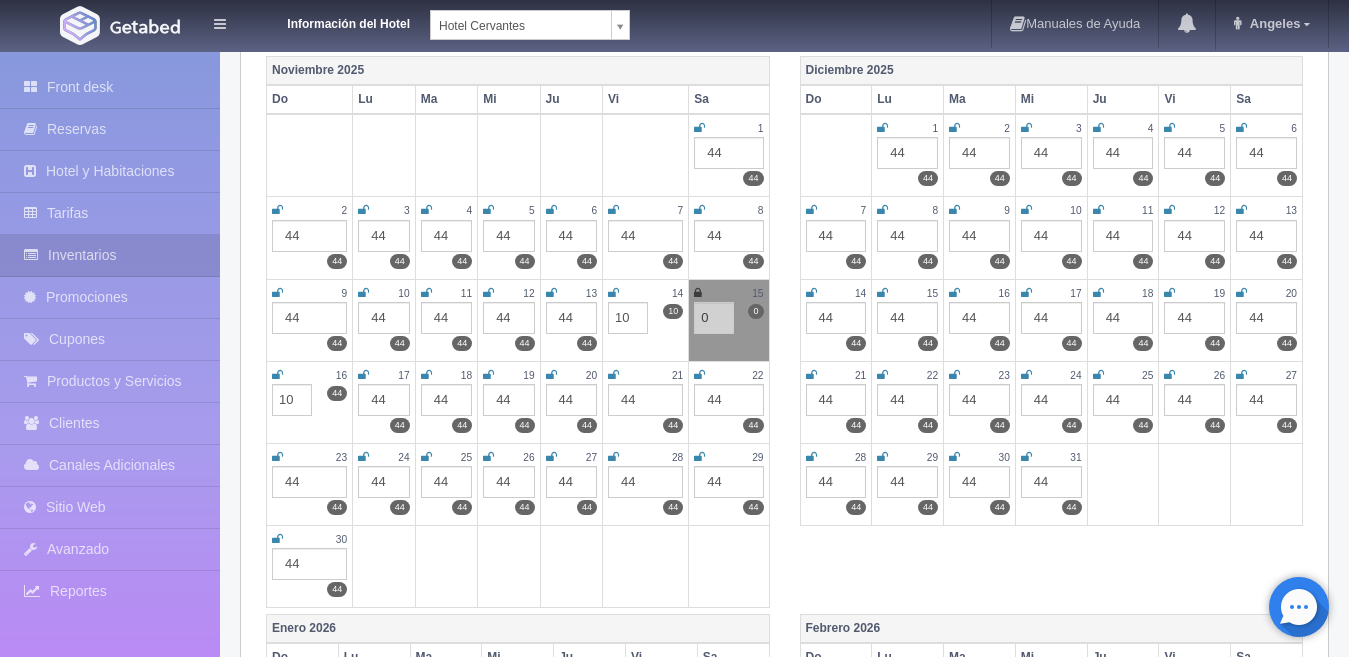 type on "10" 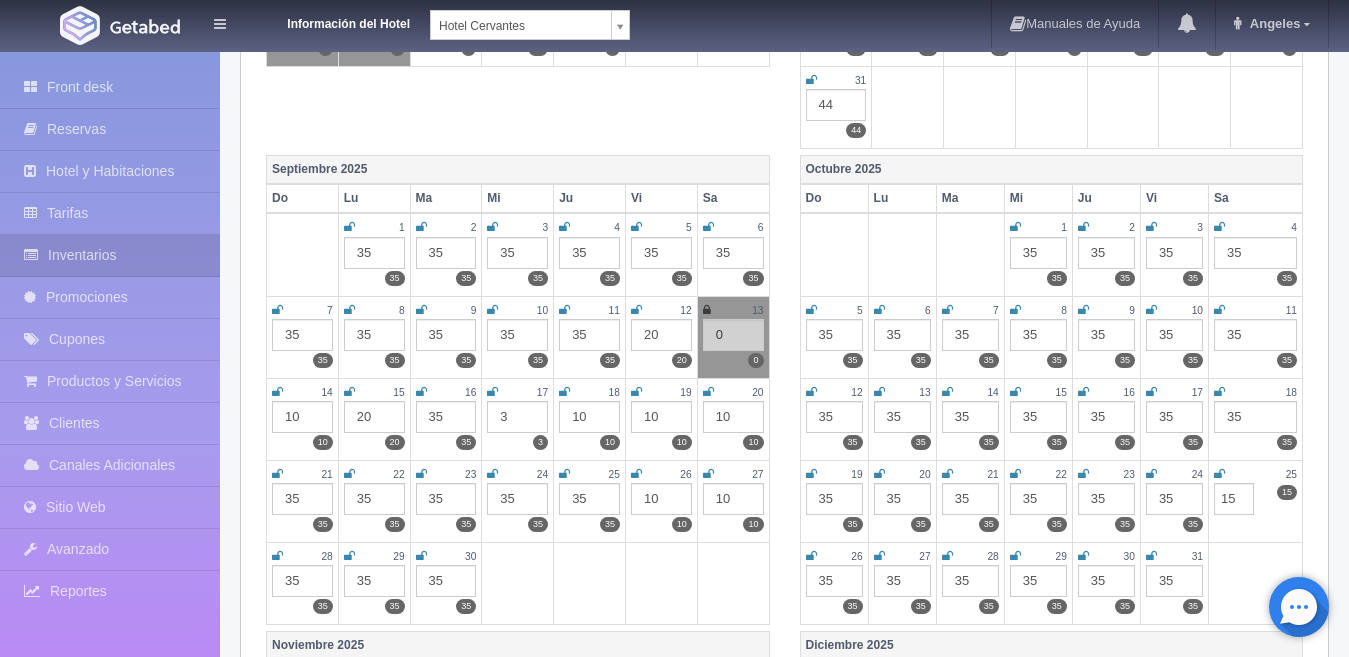 scroll, scrollTop: 162, scrollLeft: 0, axis: vertical 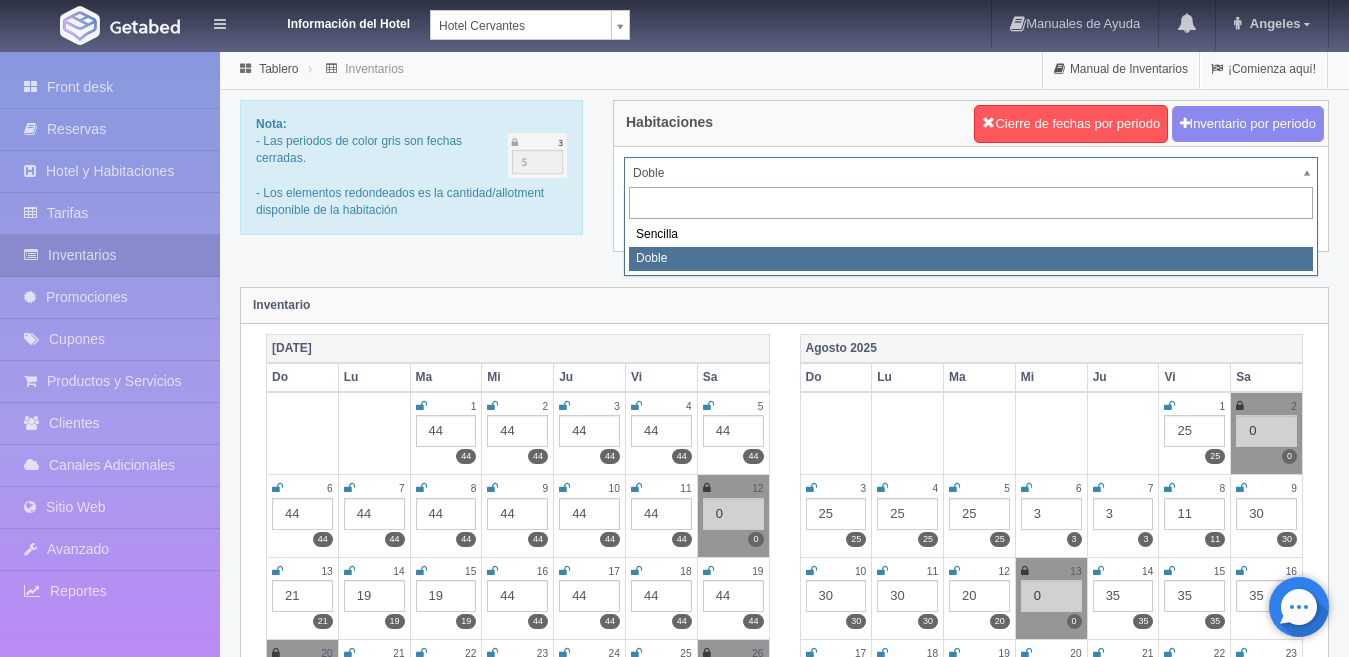 click on "Información del Hotel
Hotel Cervantes
HOTEL SAN FRANCISCO PLAZA
HOTEL UNIVERSO
Hotel Latino
Hotel Cervantes
Manuales de Ayuda
Actualizaciones recientes
Angeles
Mi Perfil
Salir / Log Out
Procesando...
Front desk
Reservas
Hotel y Habitaciones
Tarifas
Inventarios
Promociones
Cupones" at bounding box center (674, 1777) 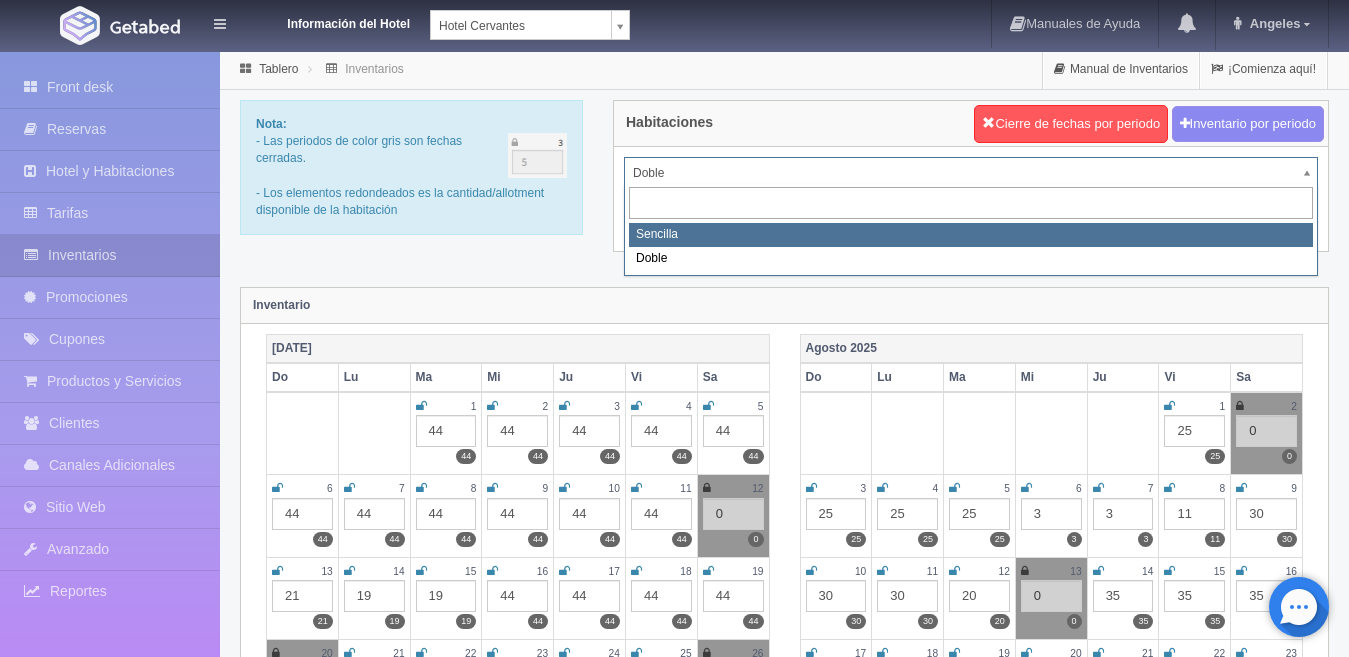 select on "2256" 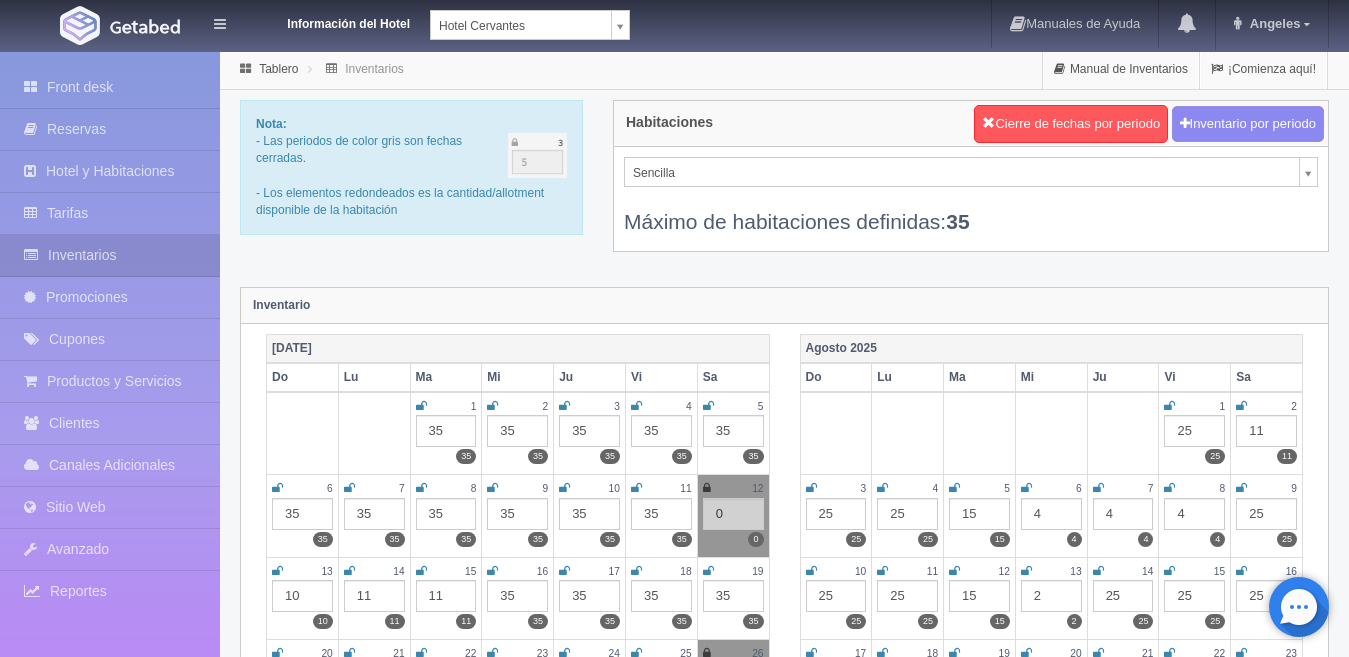 scroll, scrollTop: 0, scrollLeft: 0, axis: both 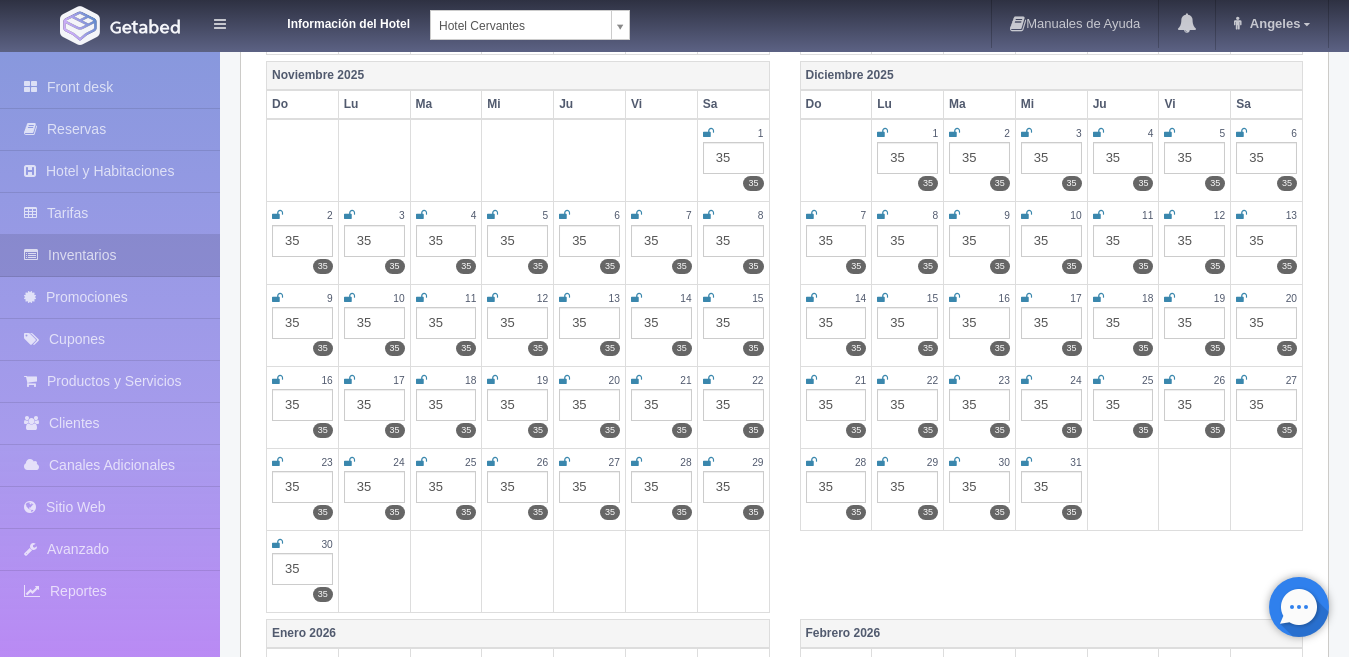 click on "35" at bounding box center [661, 323] 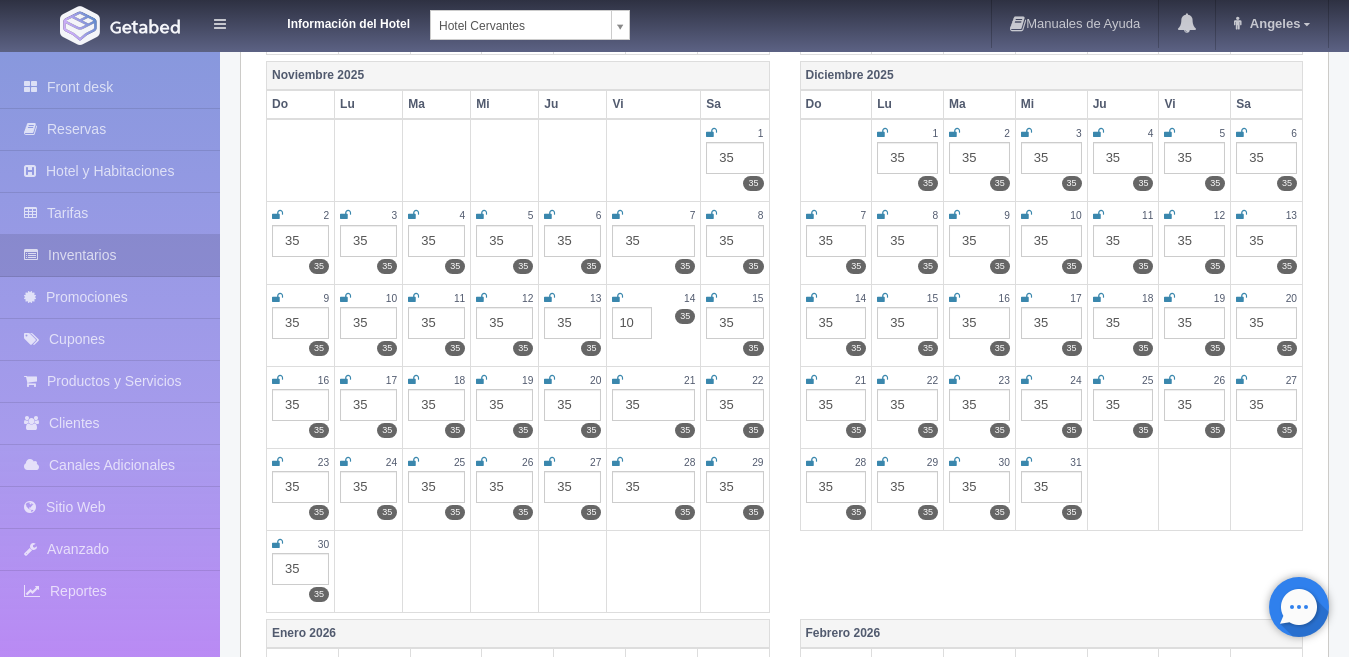 type on "10" 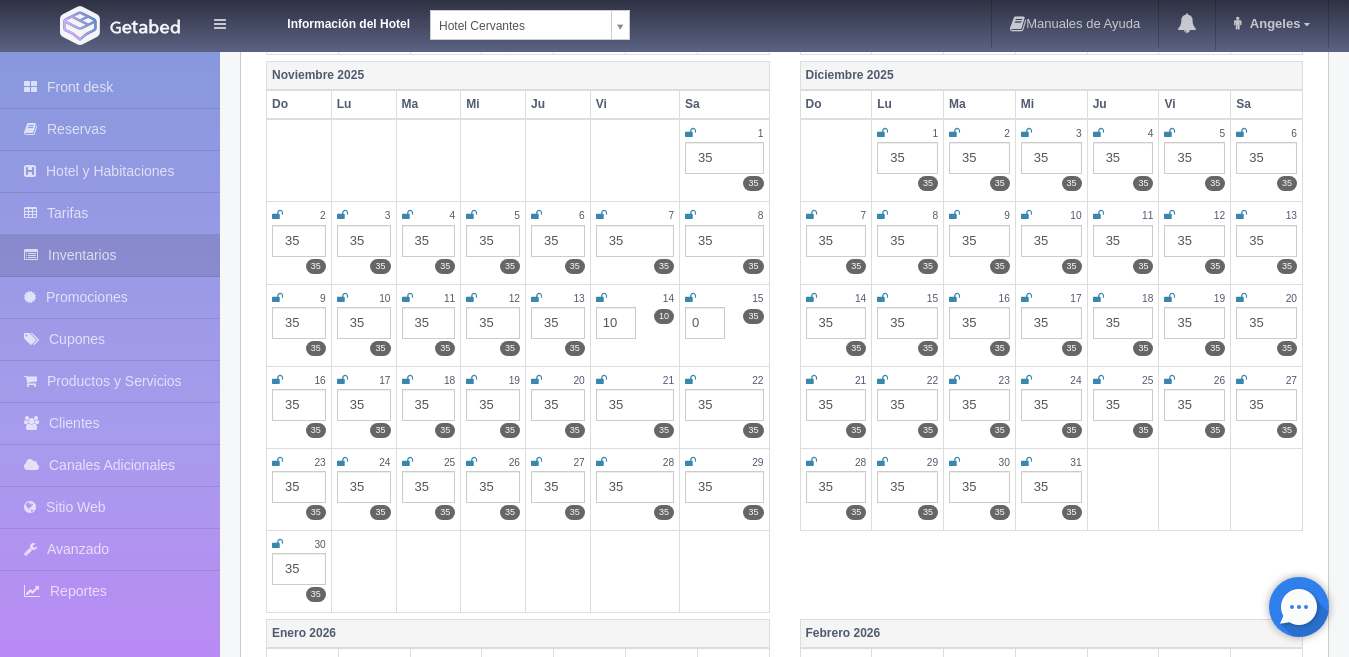type on "0" 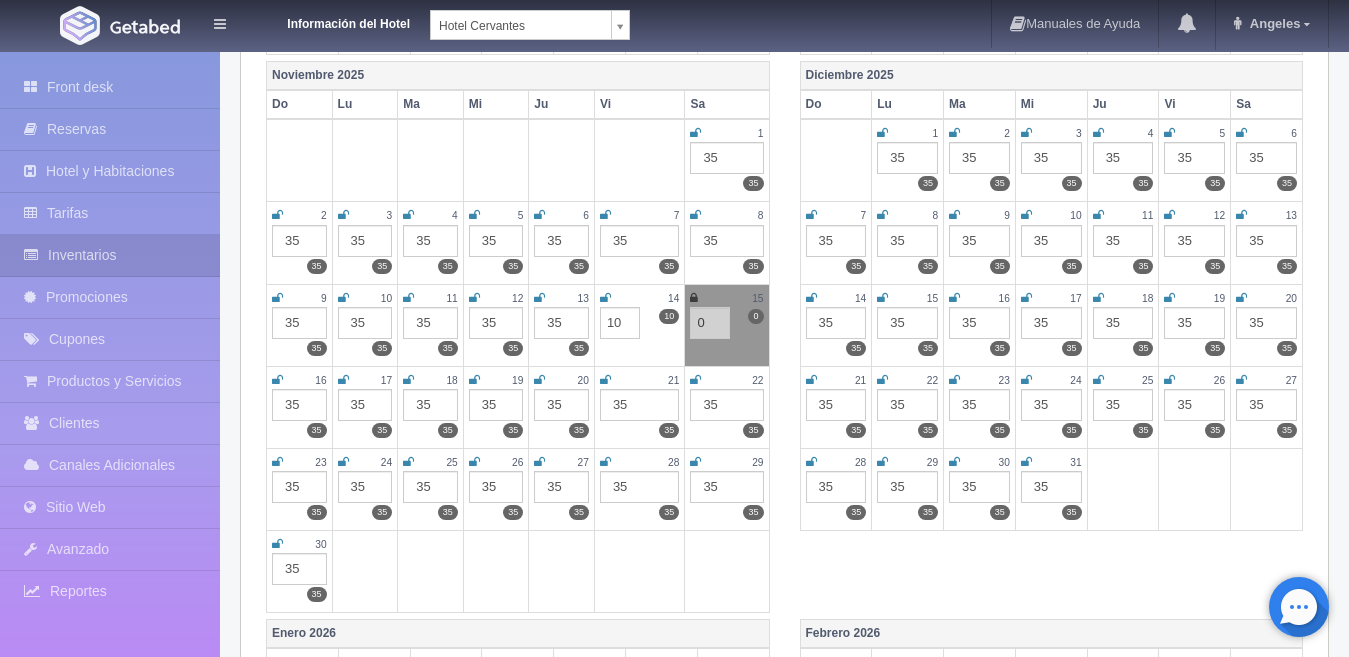 click on "35" at bounding box center (299, 405) 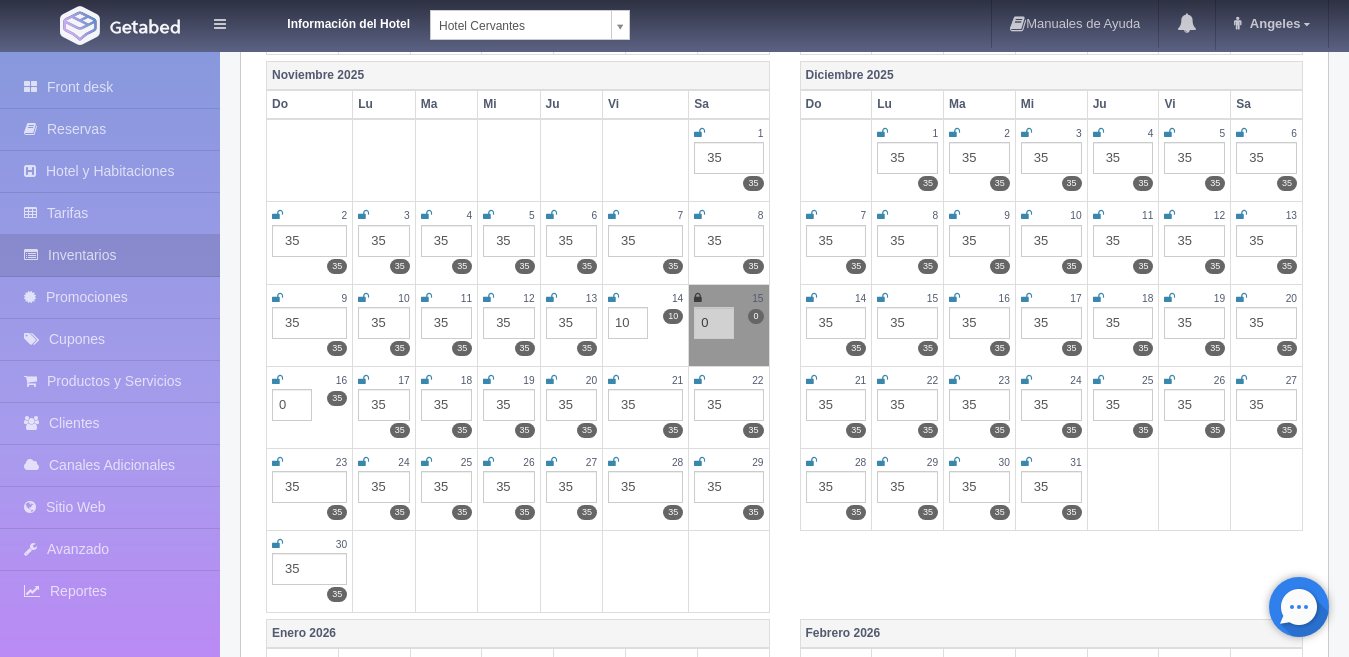 type on "0" 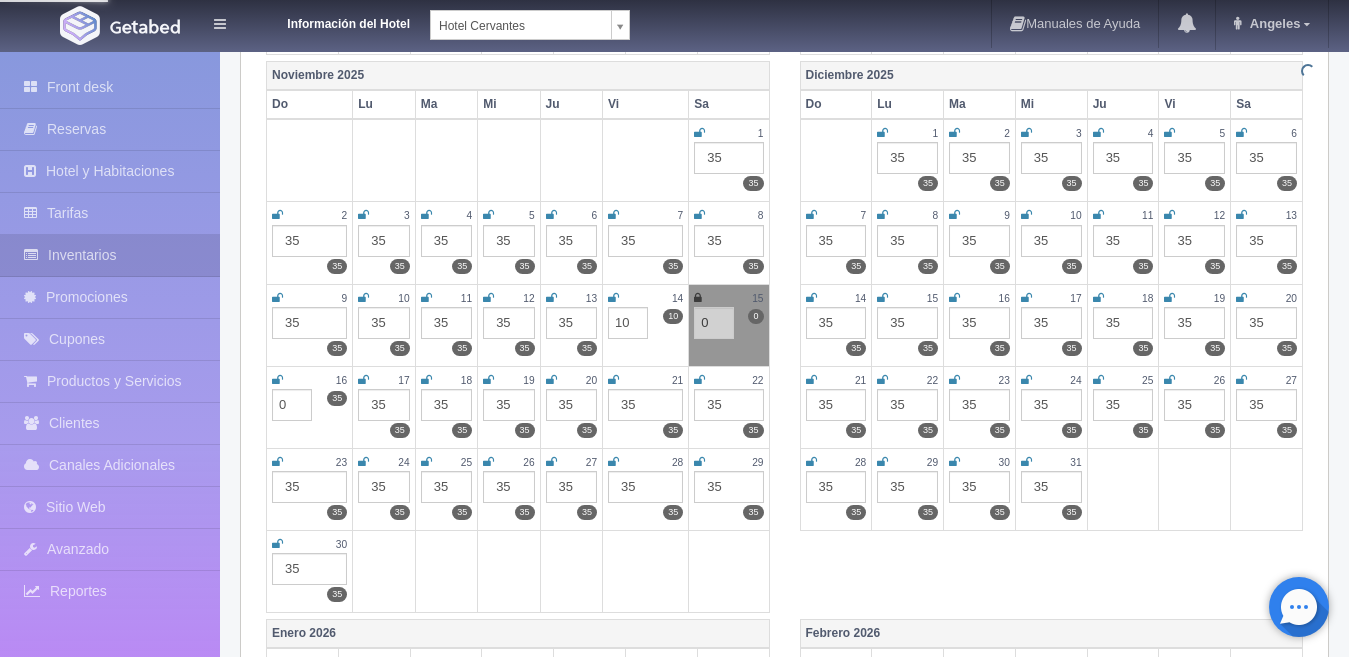 click at bounding box center [277, 380] 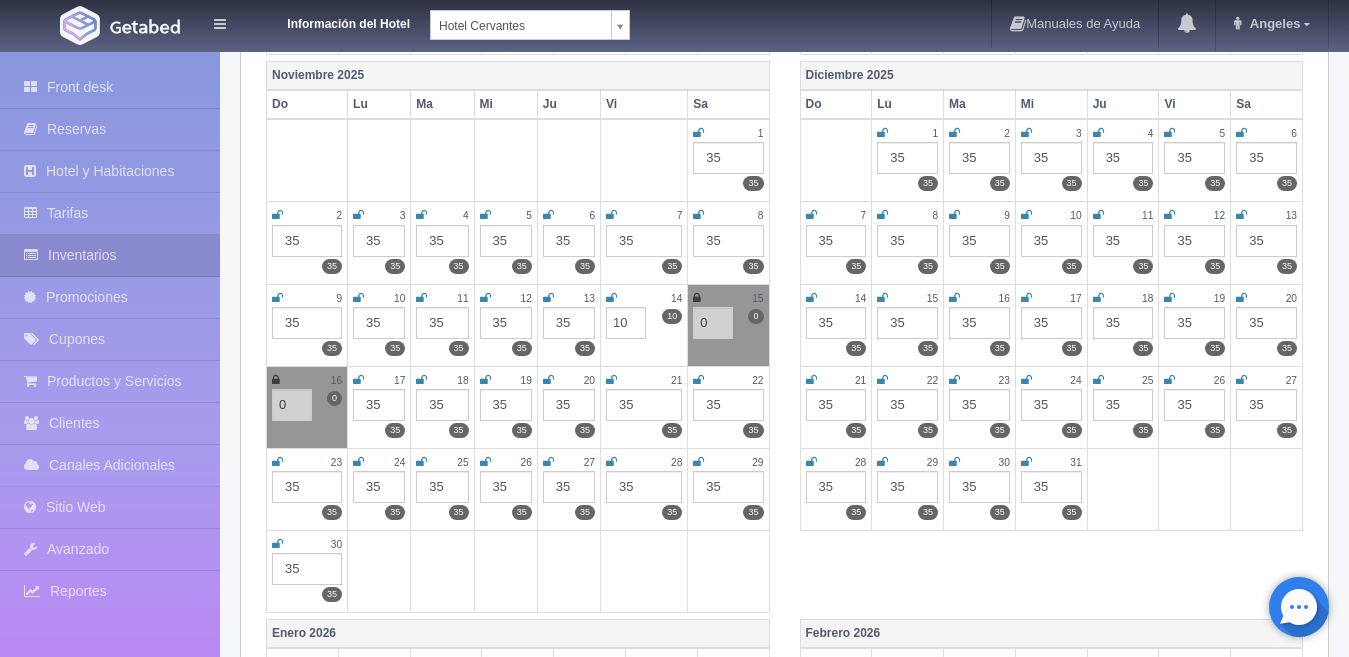 click on "35" at bounding box center [1123, 241] 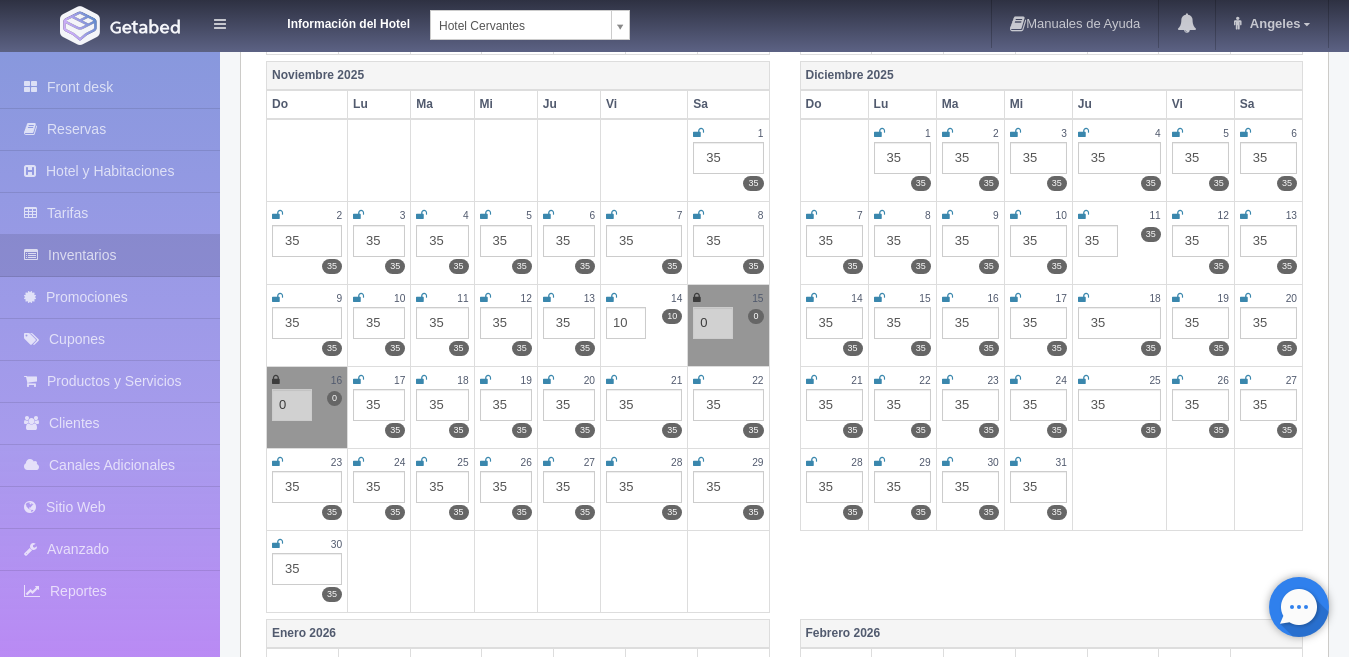 click on "35" at bounding box center [1038, 241] 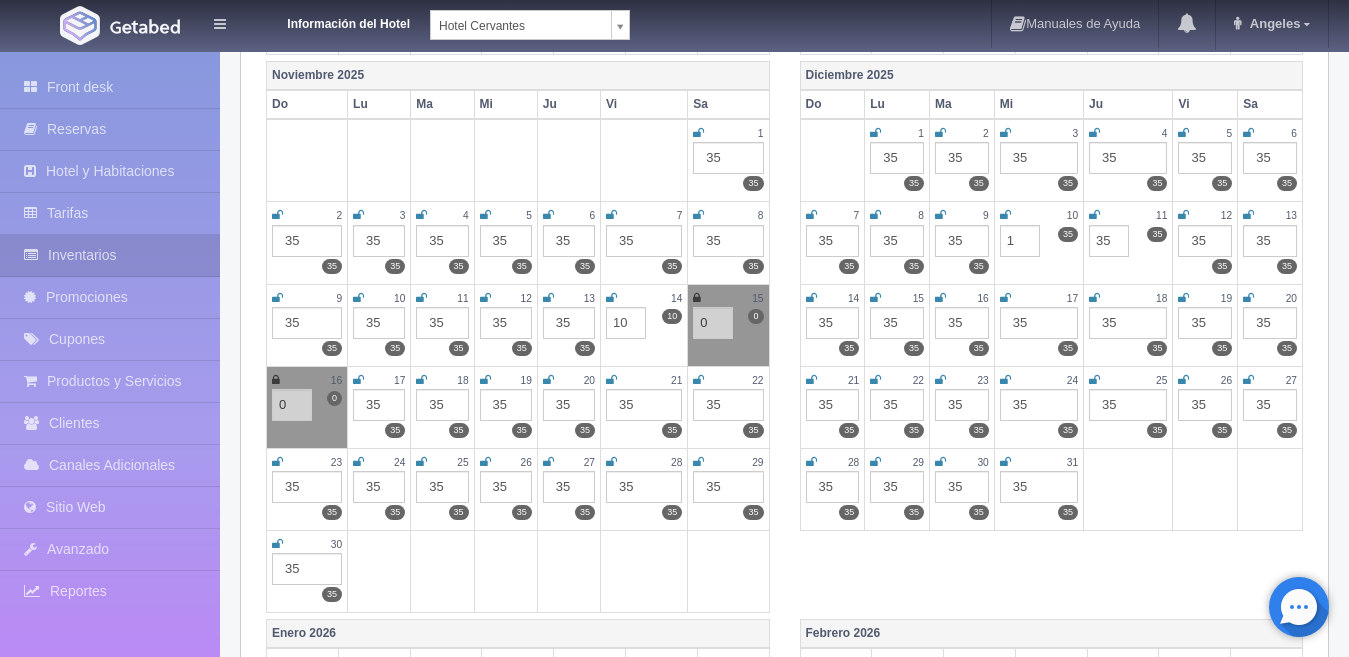 type on "1" 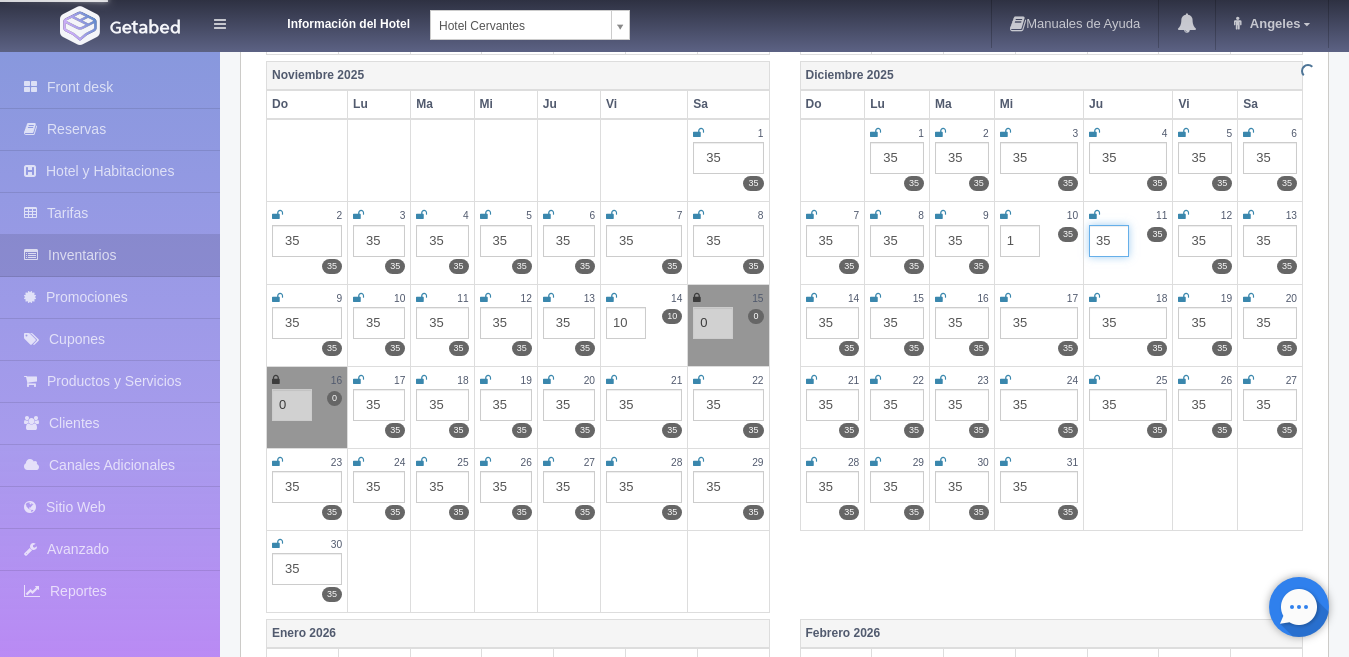 click on "35" at bounding box center (1109, 241) 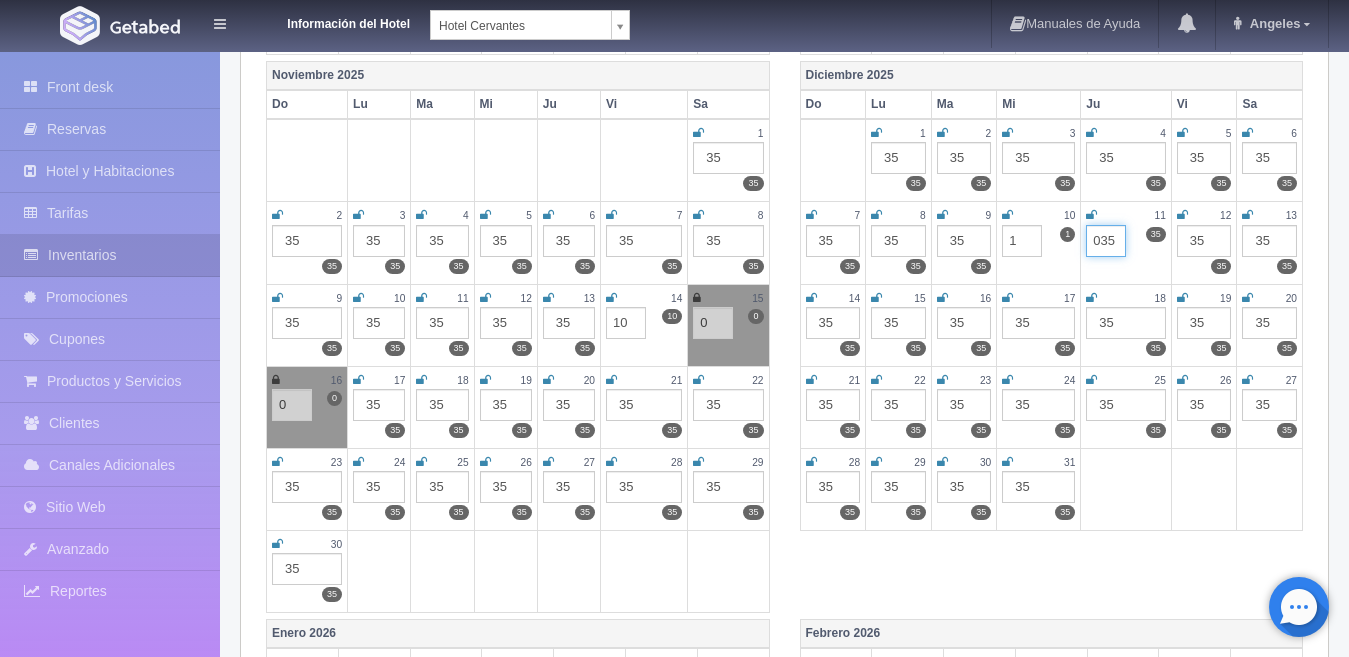 type on "35" 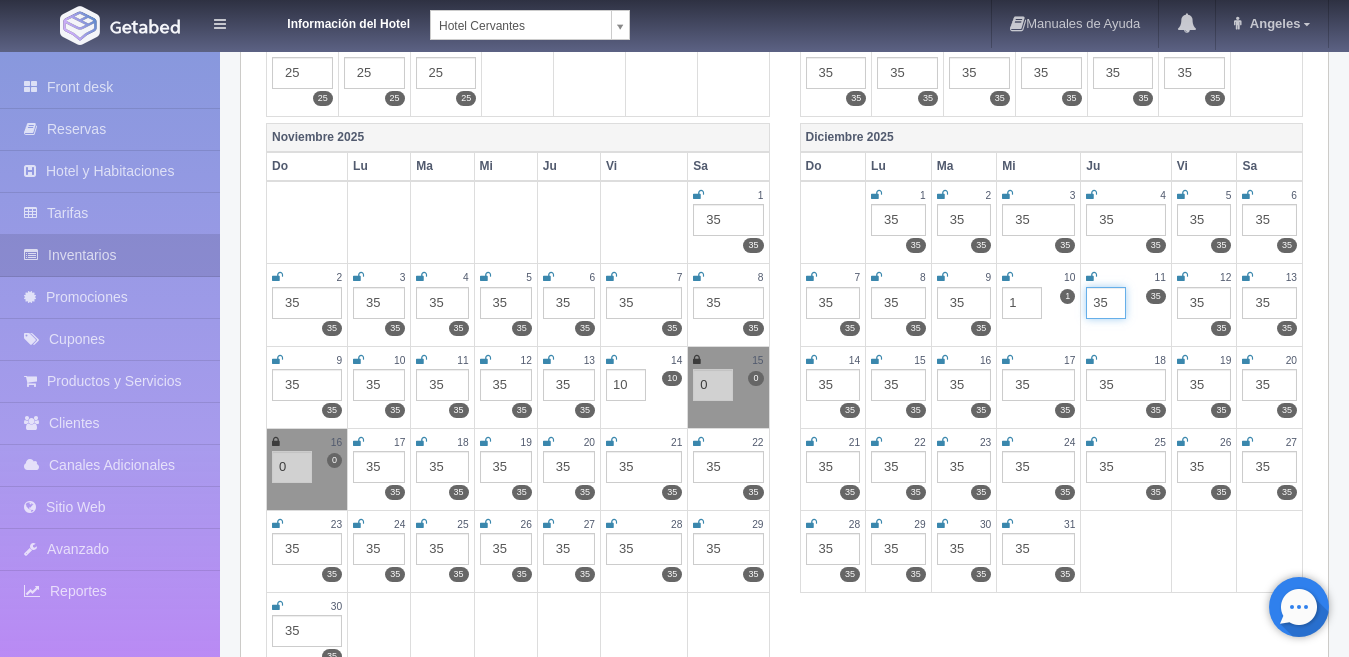 scroll, scrollTop: 1251, scrollLeft: 0, axis: vertical 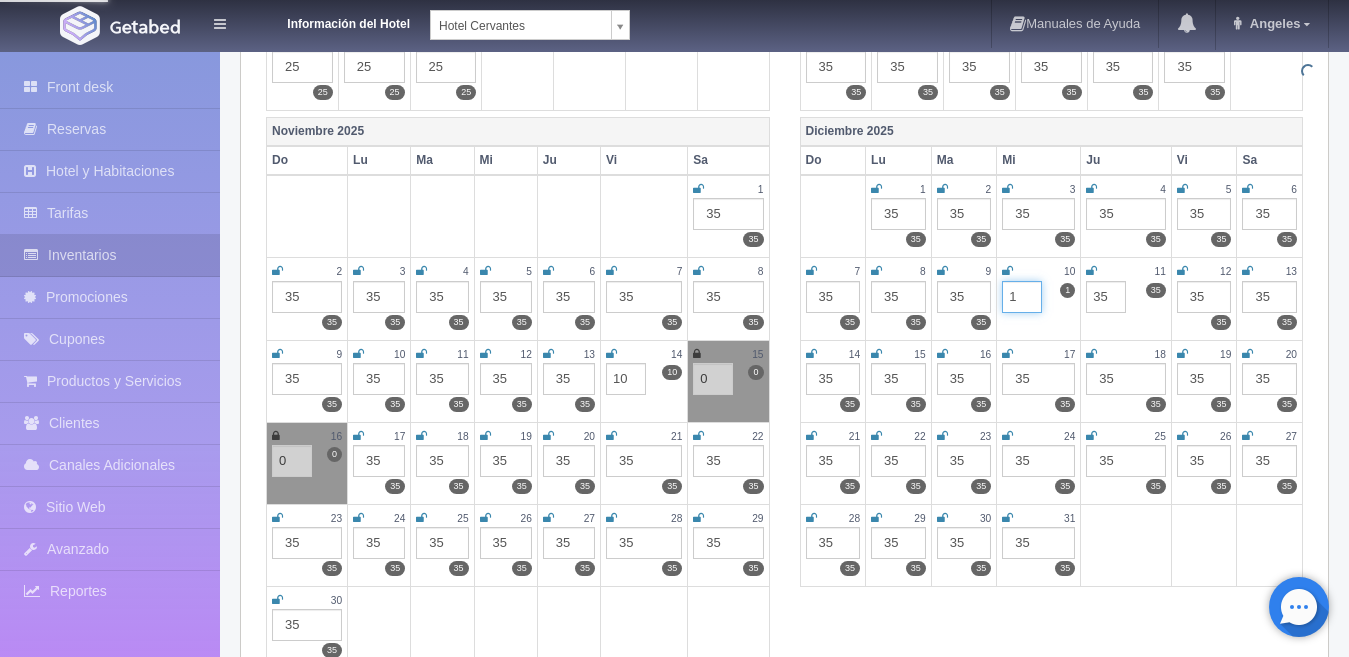 click on "1" at bounding box center (1022, 297) 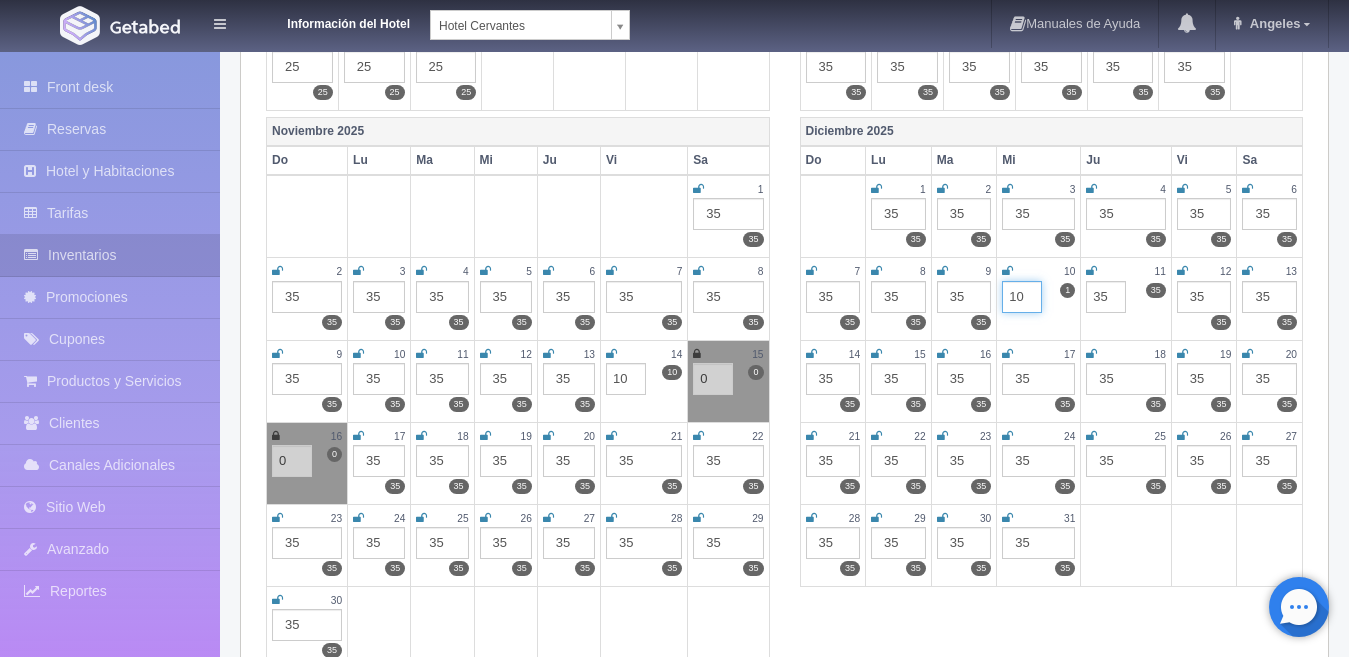 type on "10" 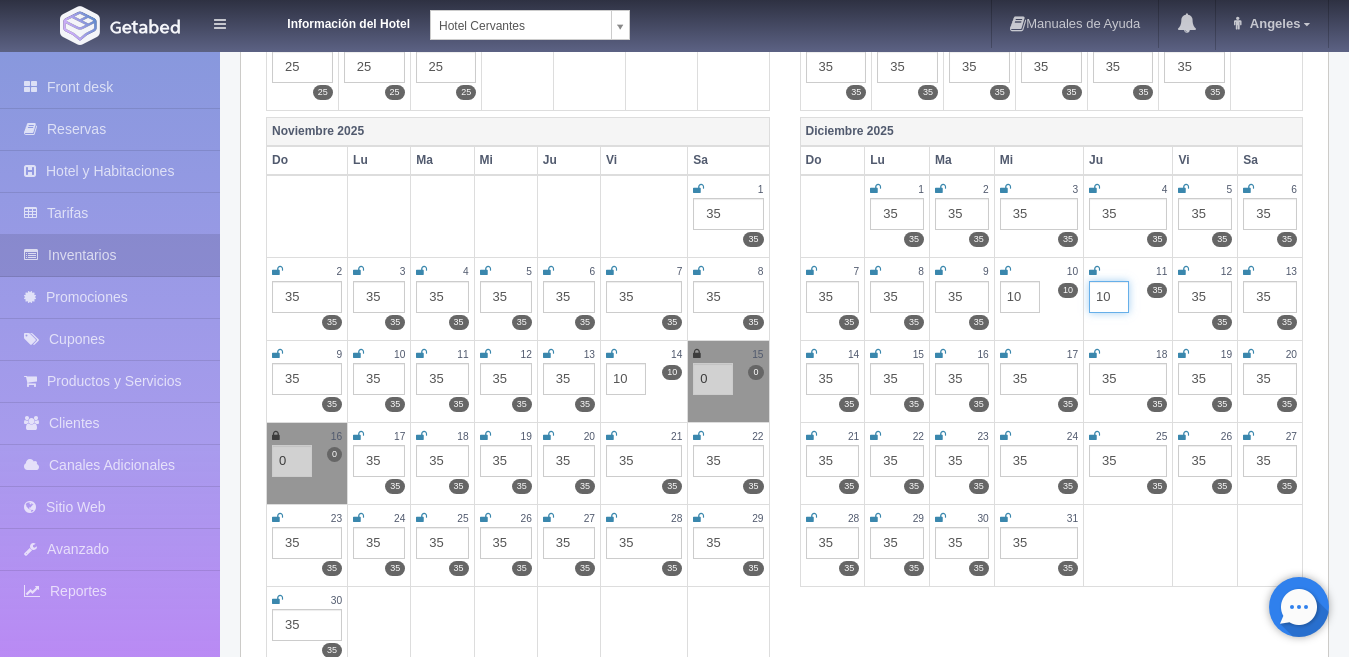 type on "10" 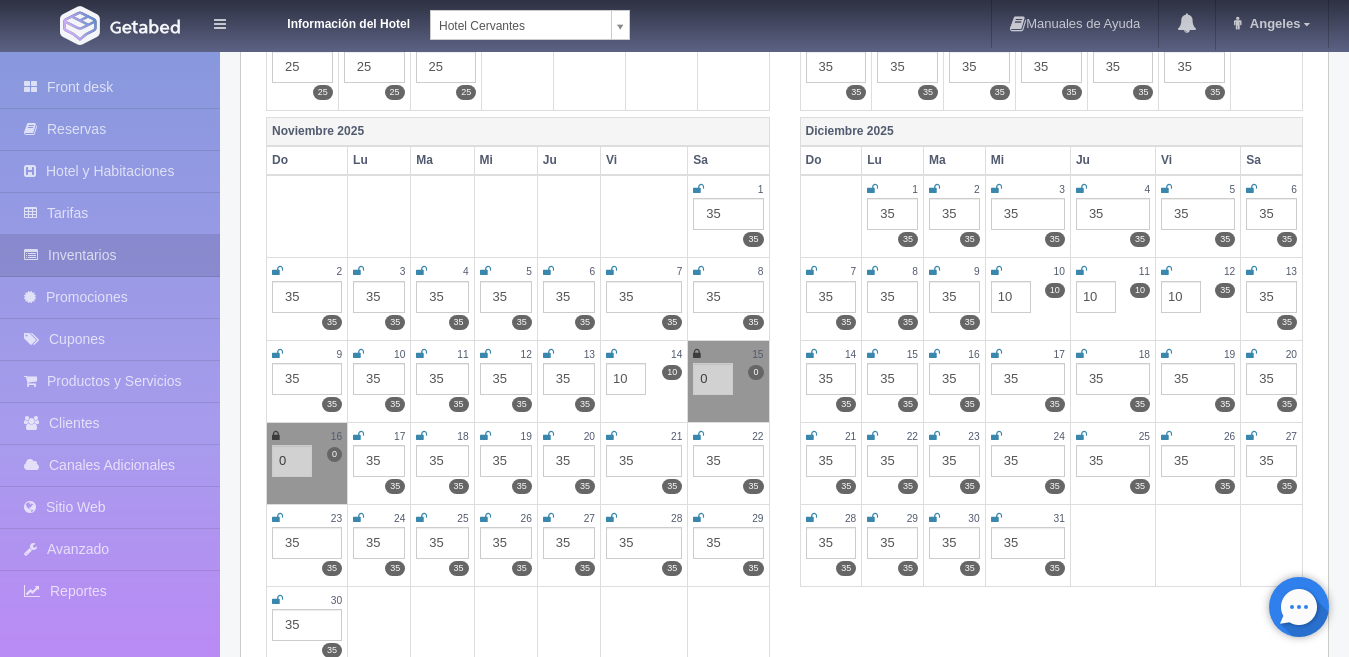 type on "10" 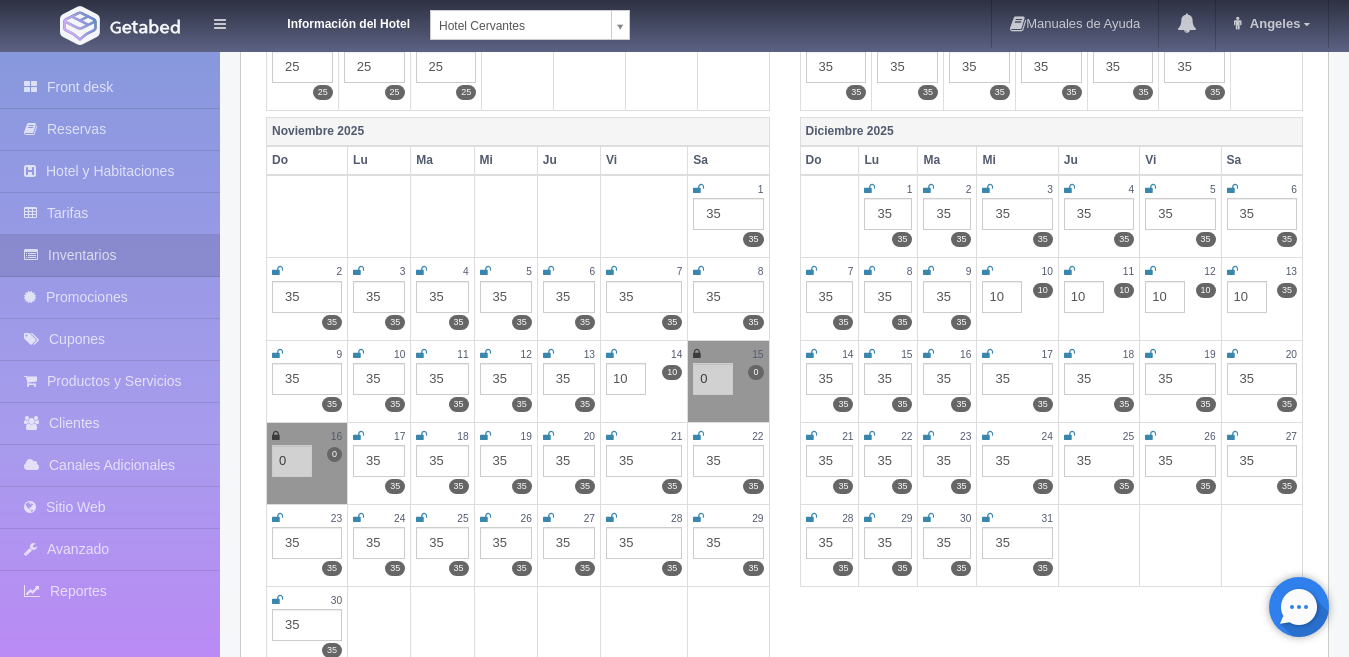 type on "10" 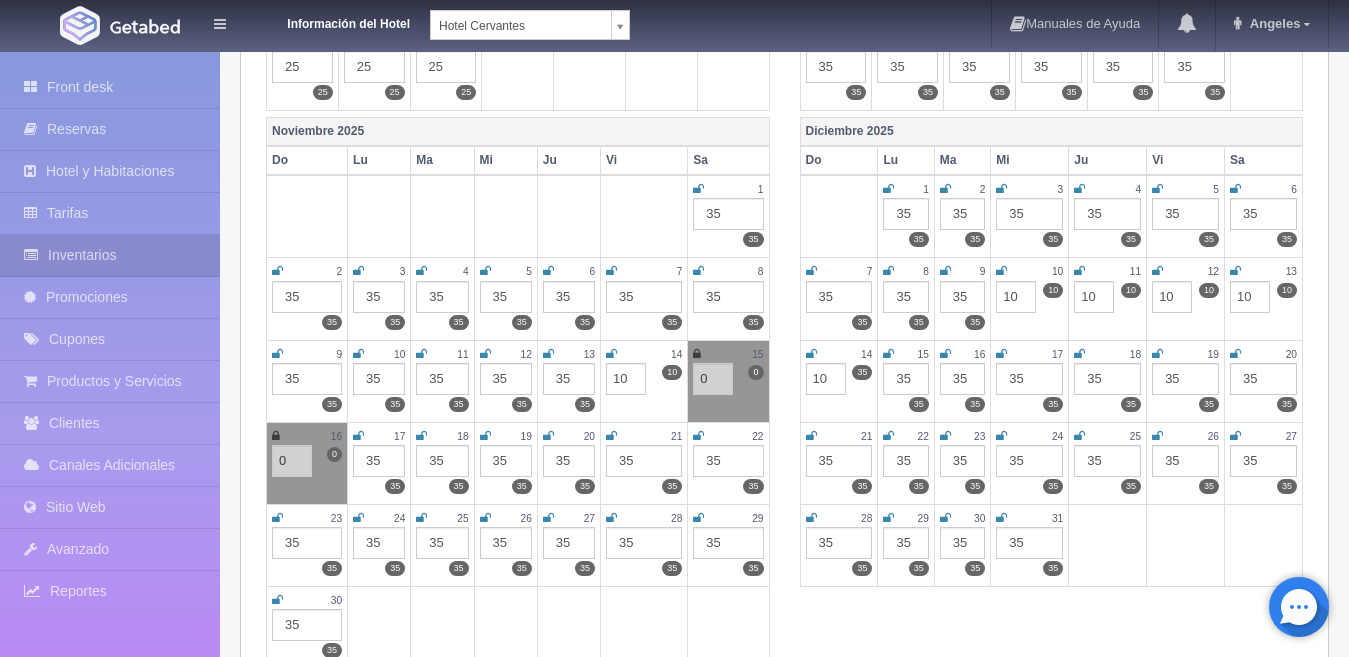 type on "10" 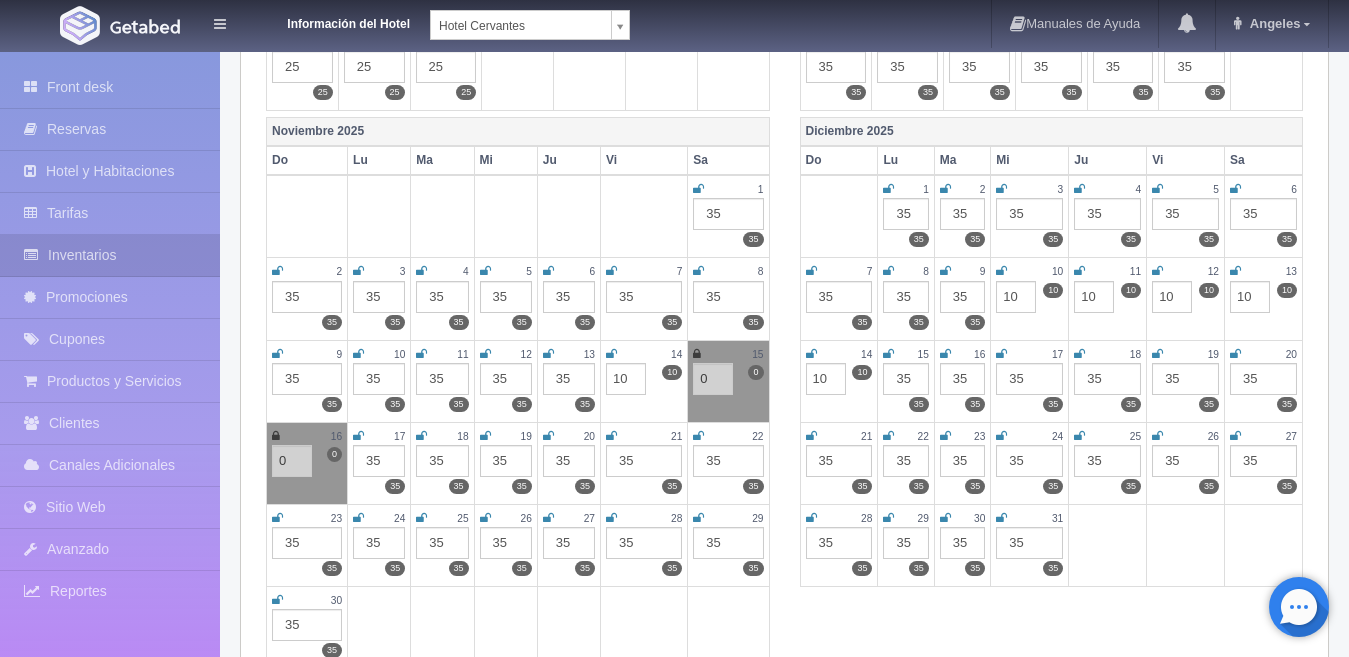 scroll, scrollTop: 676, scrollLeft: 0, axis: vertical 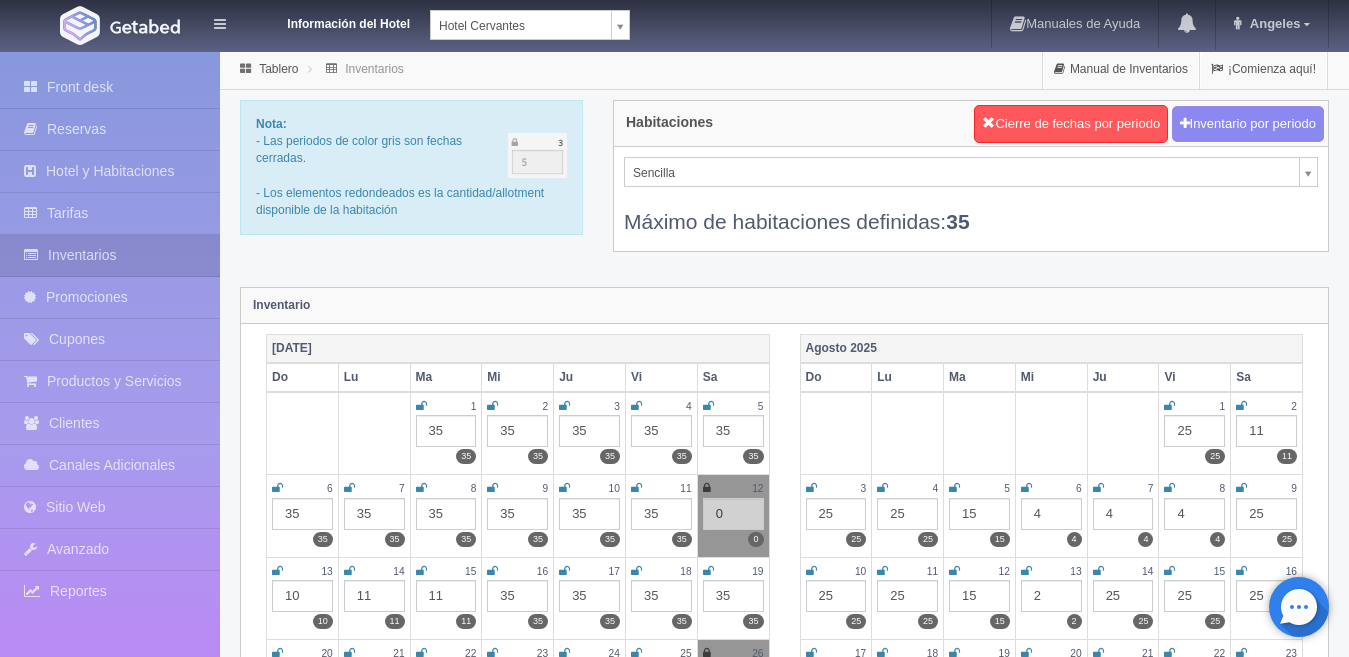 click on "Información del Hotel
[GEOGRAPHIC_DATA][PERSON_NAME] [GEOGRAPHIC_DATA][PERSON_NAME][PERSON_NAME]
Manuales de Ayuda
Actualizaciones recientes
[GEOGRAPHIC_DATA]
Mi Perfil
Salir / Log Out
Procesando...
Front desk
Reservas
Hotel y Habitaciones
Tarifas
Inventarios
Promociones
Cupones" at bounding box center [674, 1777] 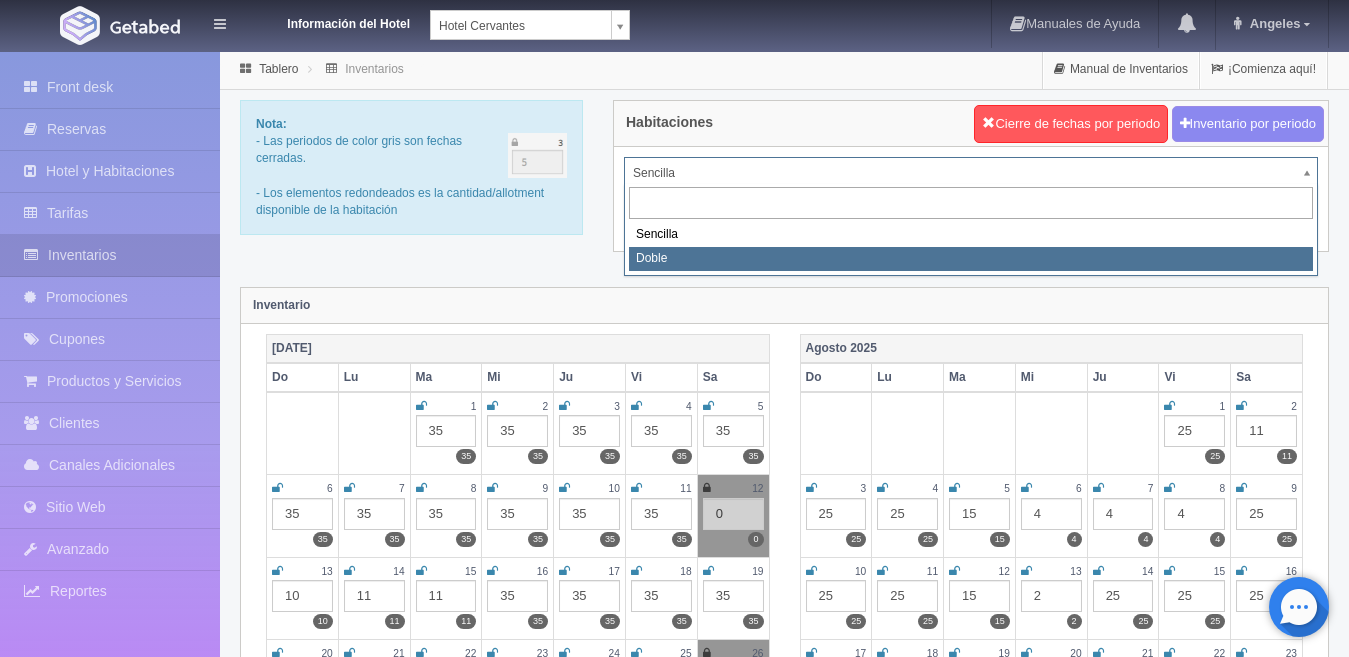 select on "2257" 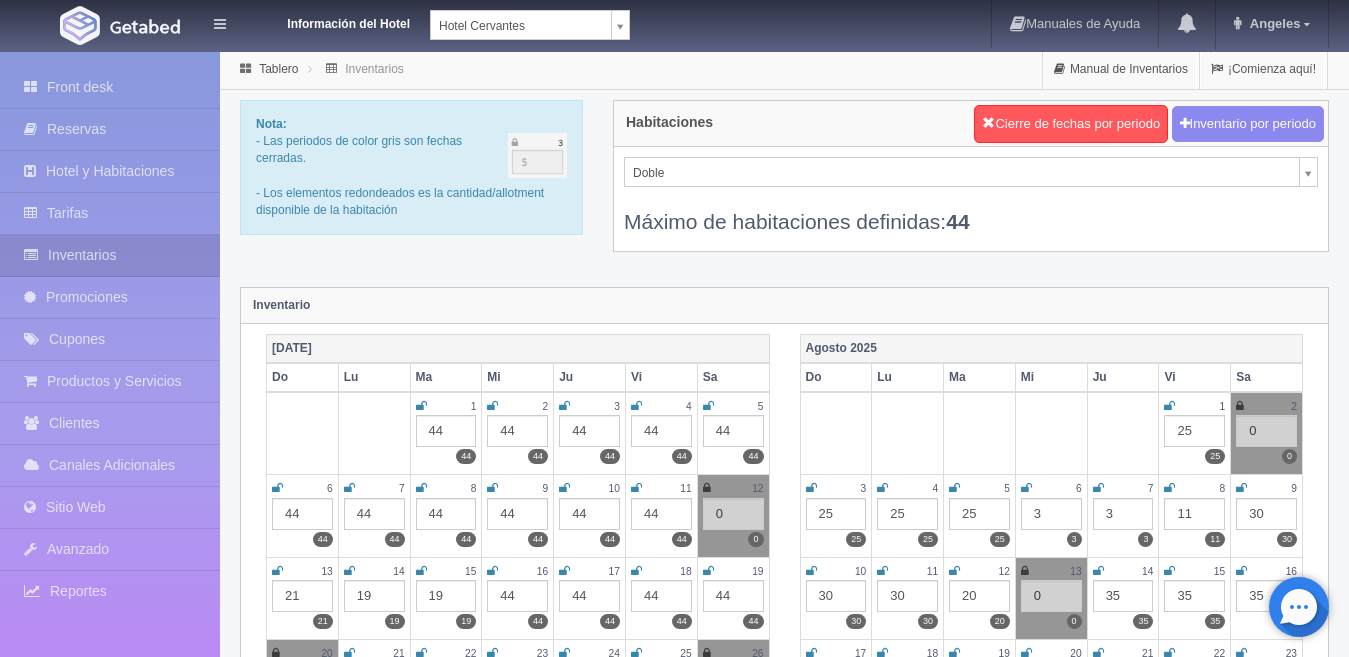 scroll, scrollTop: 0, scrollLeft: 0, axis: both 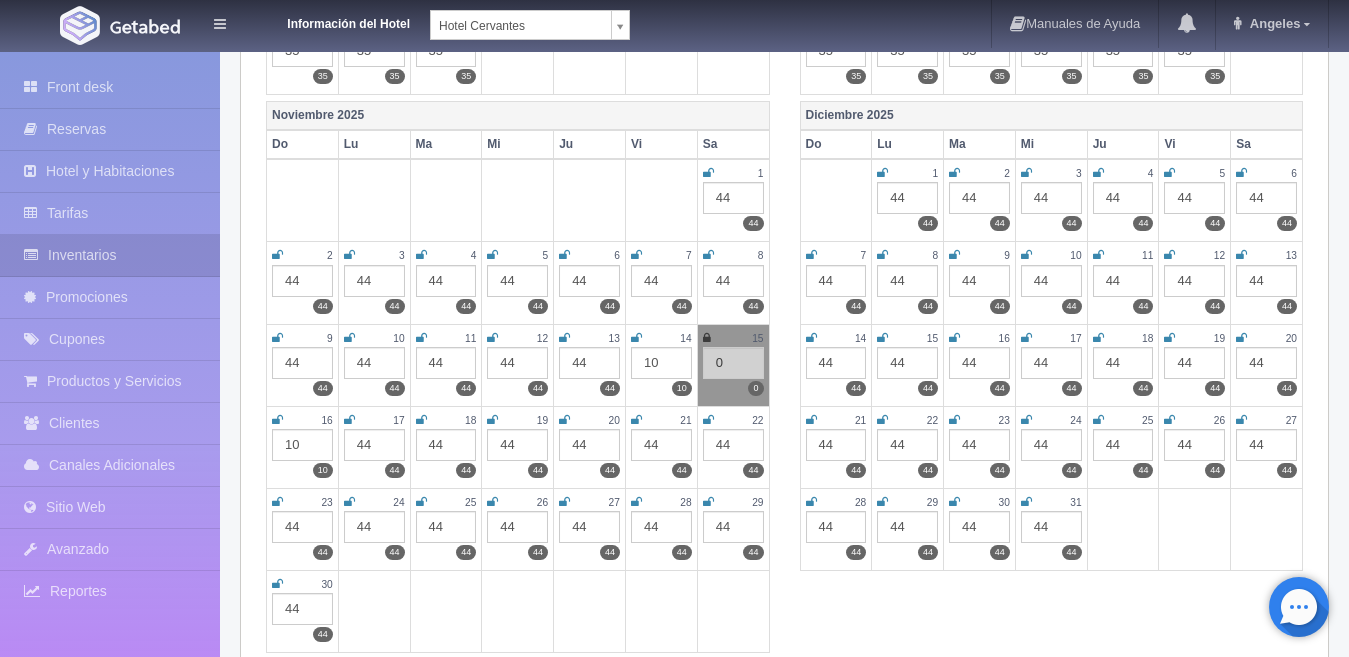 click on "44" at bounding box center (1051, 281) 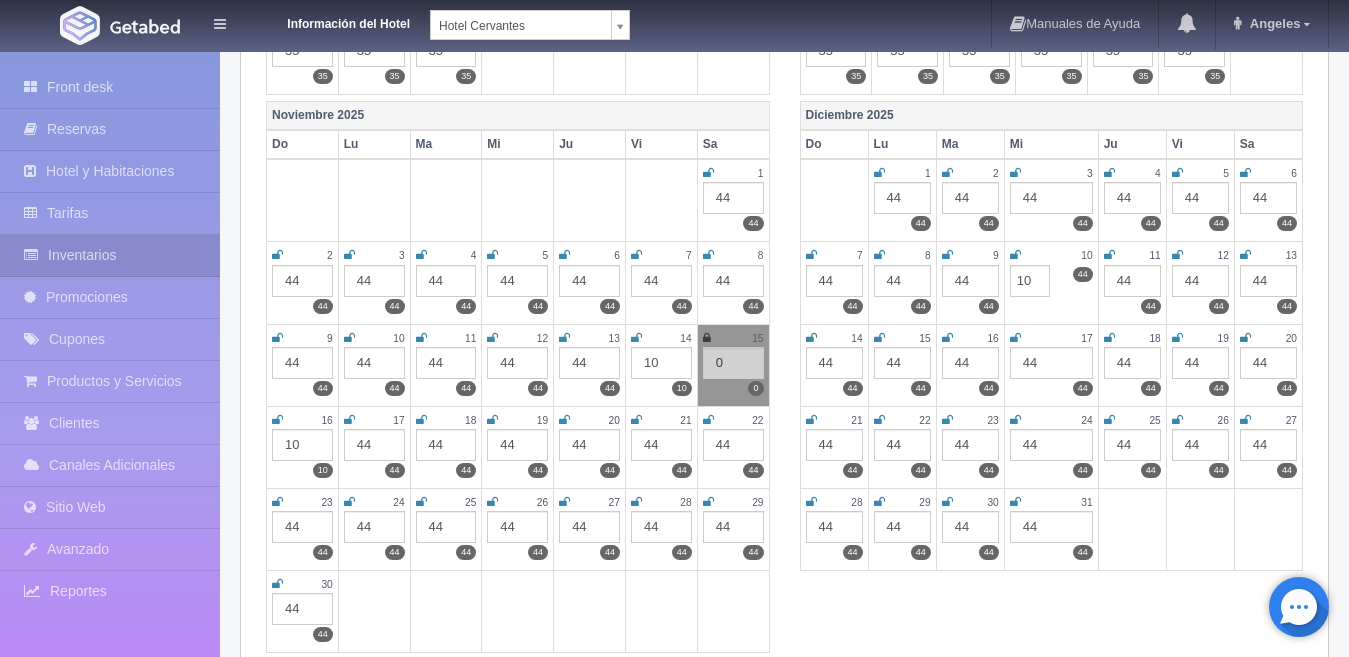 type on "10" 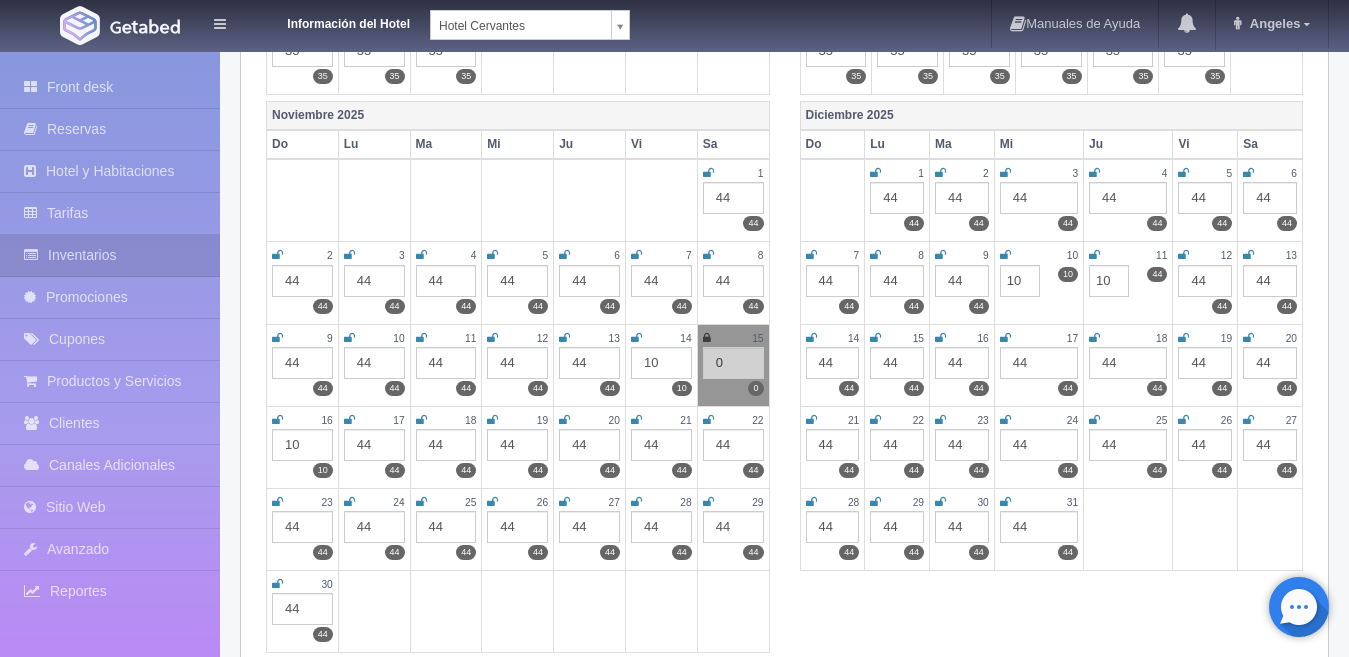 type on "10" 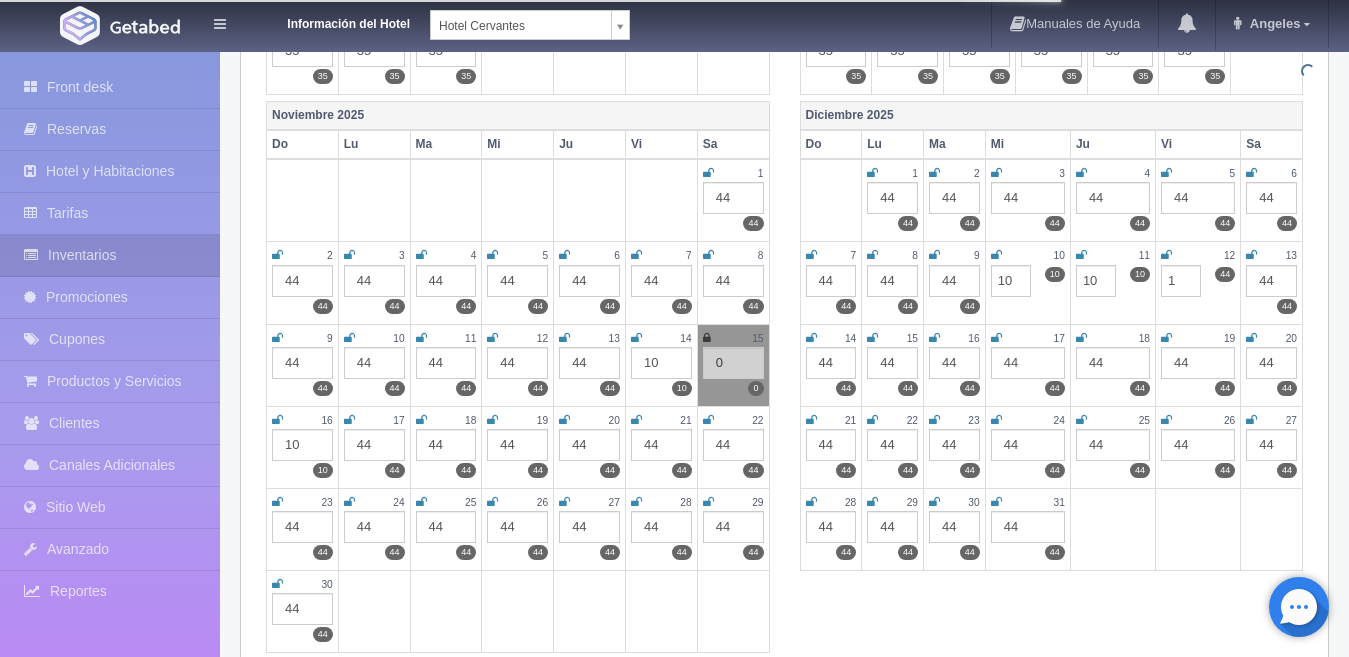type on "1" 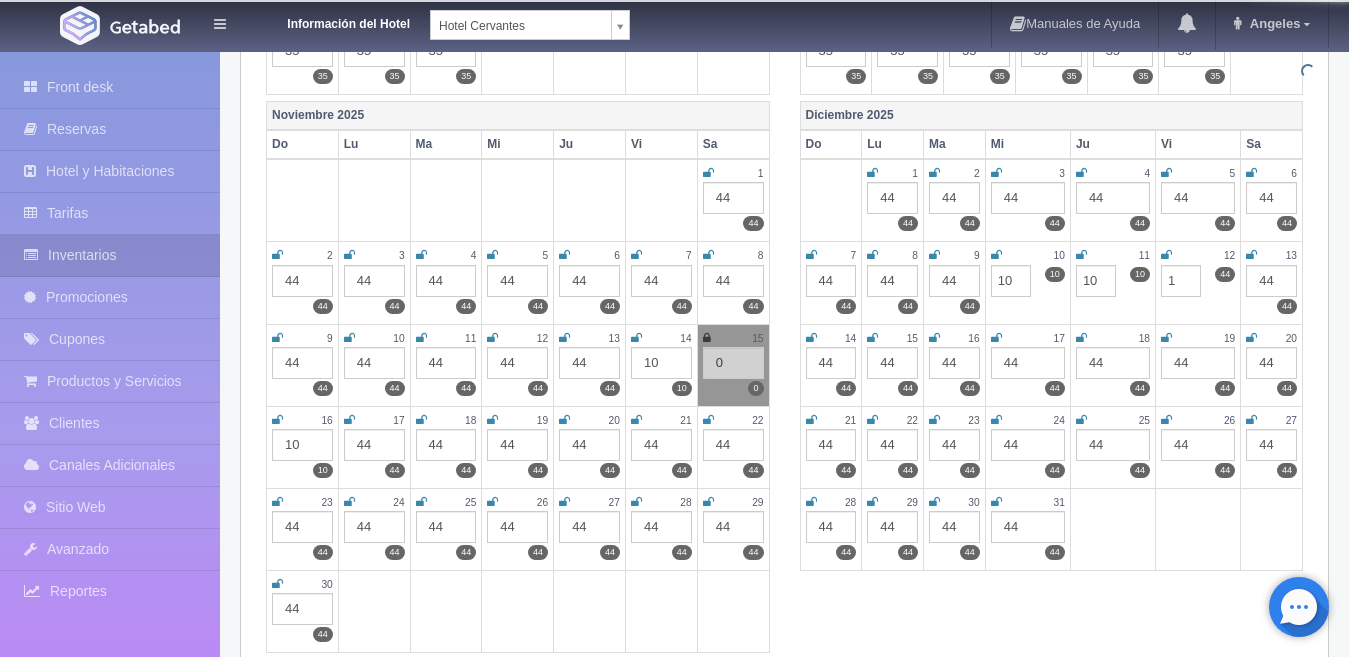 click on "10 44   10   10" at bounding box center (1027, 283) 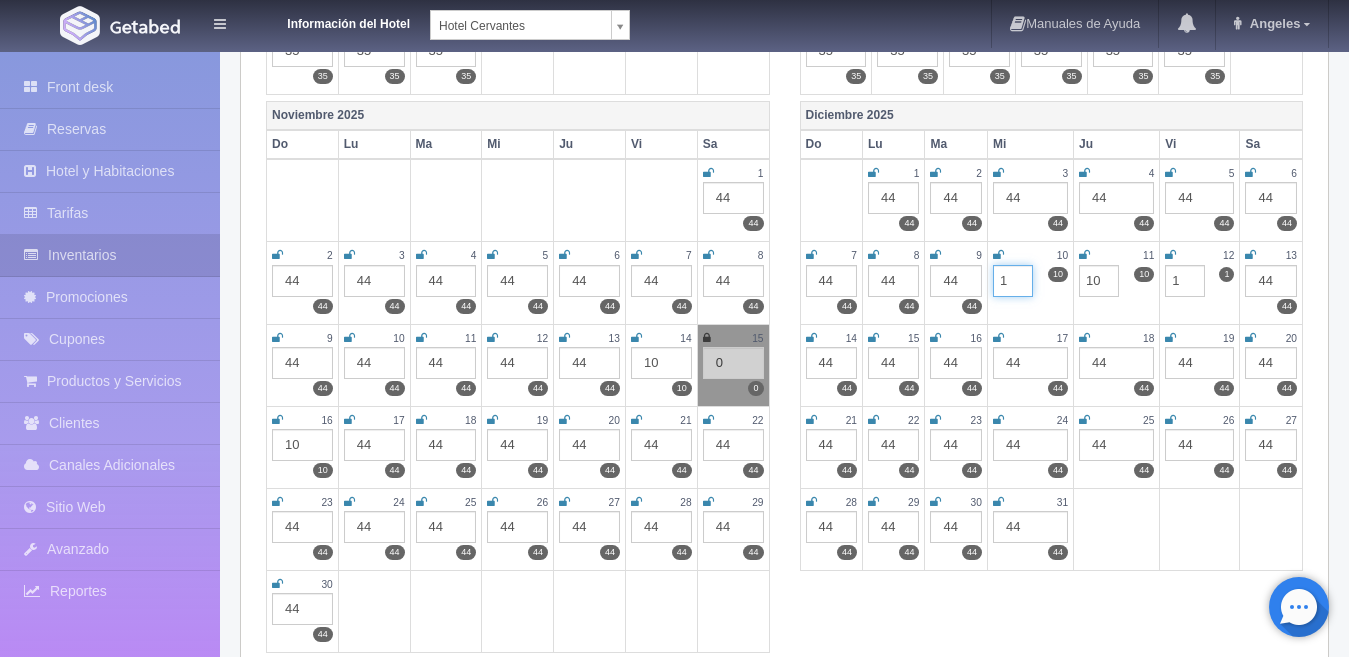 type on "10" 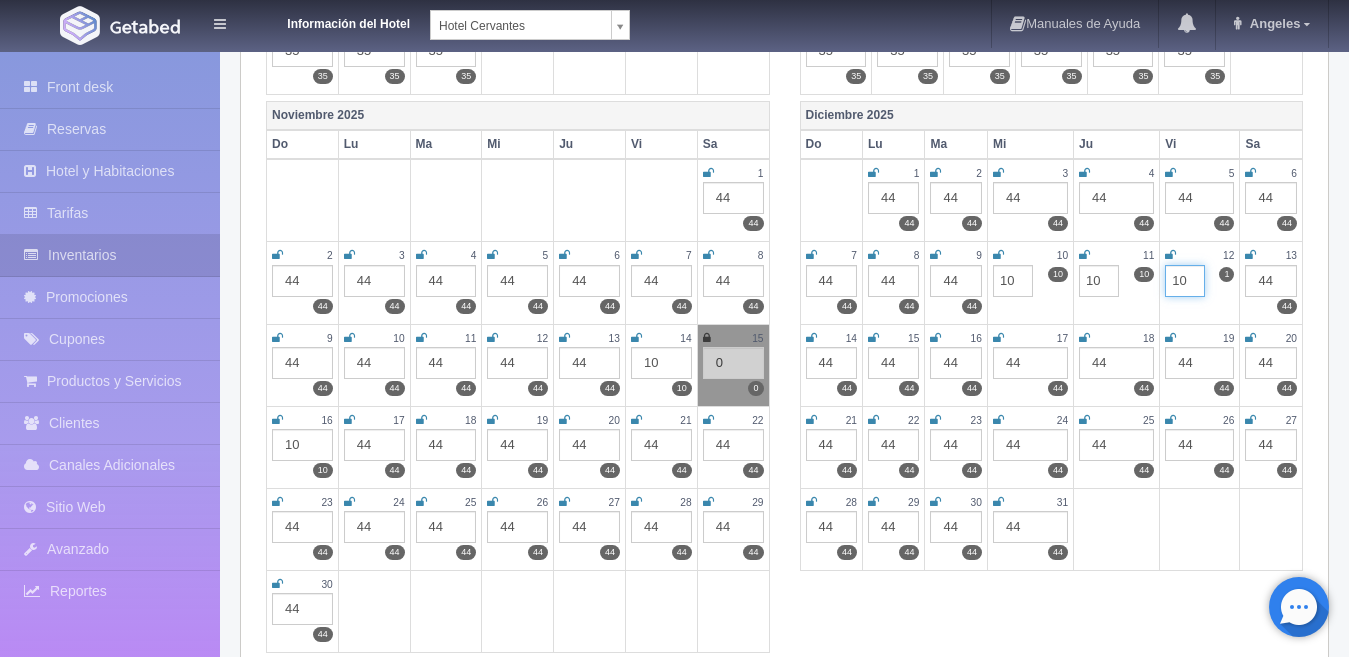 type on "10" 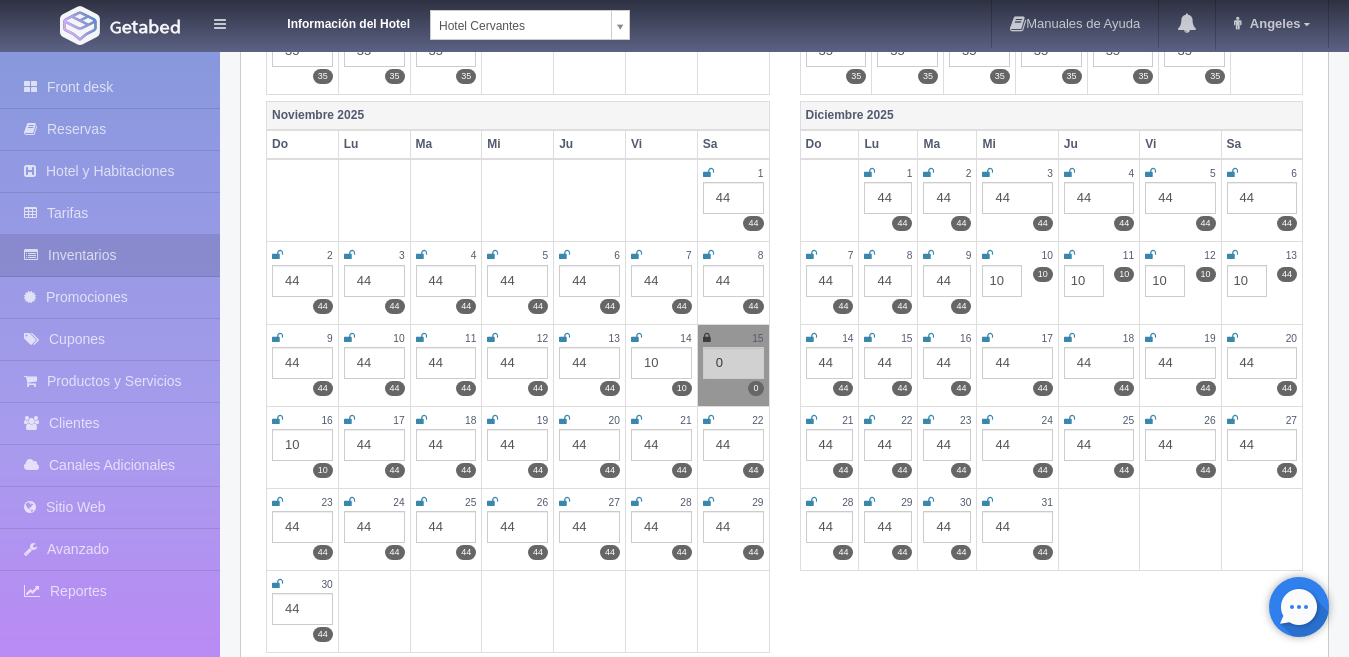 type on "10" 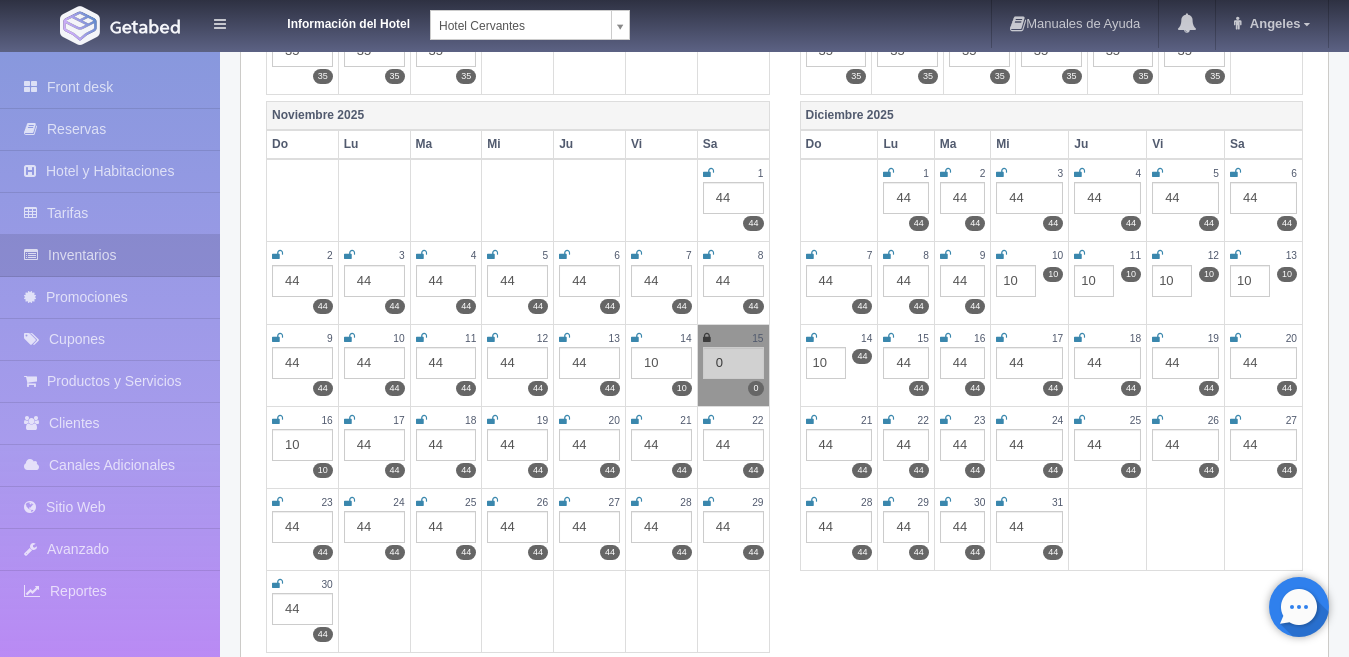type on "10" 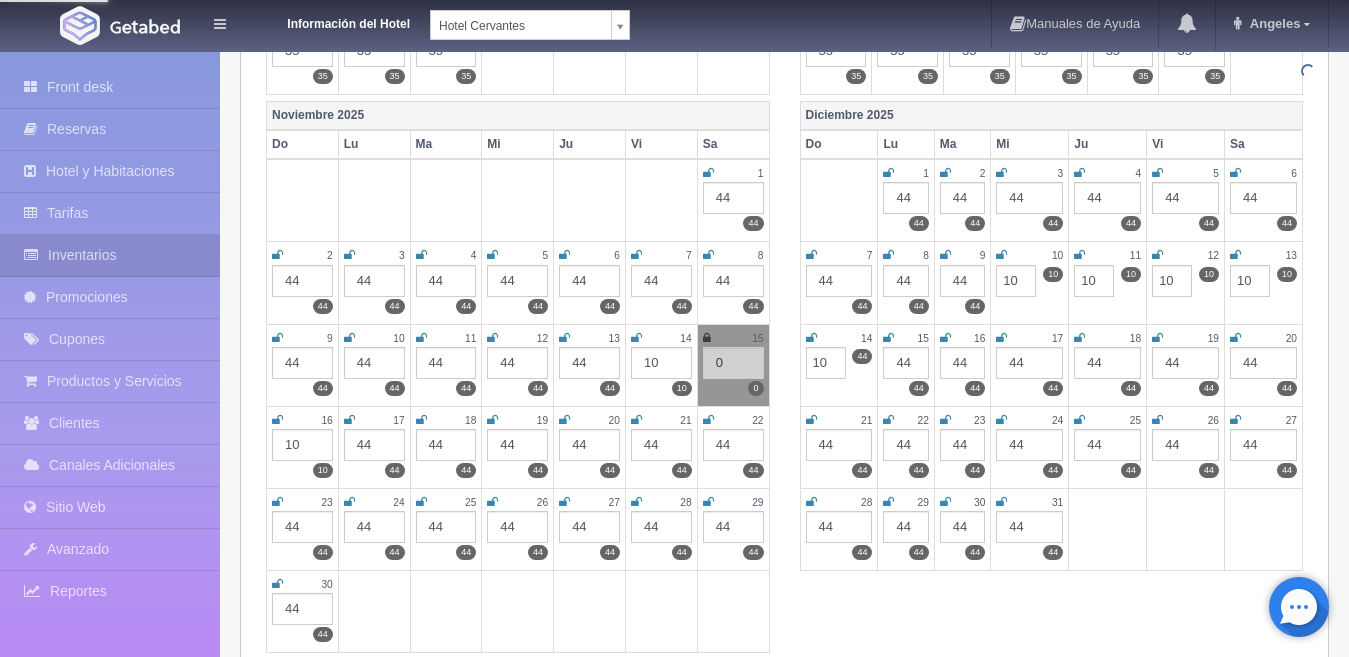 click at bounding box center [1186, 529] 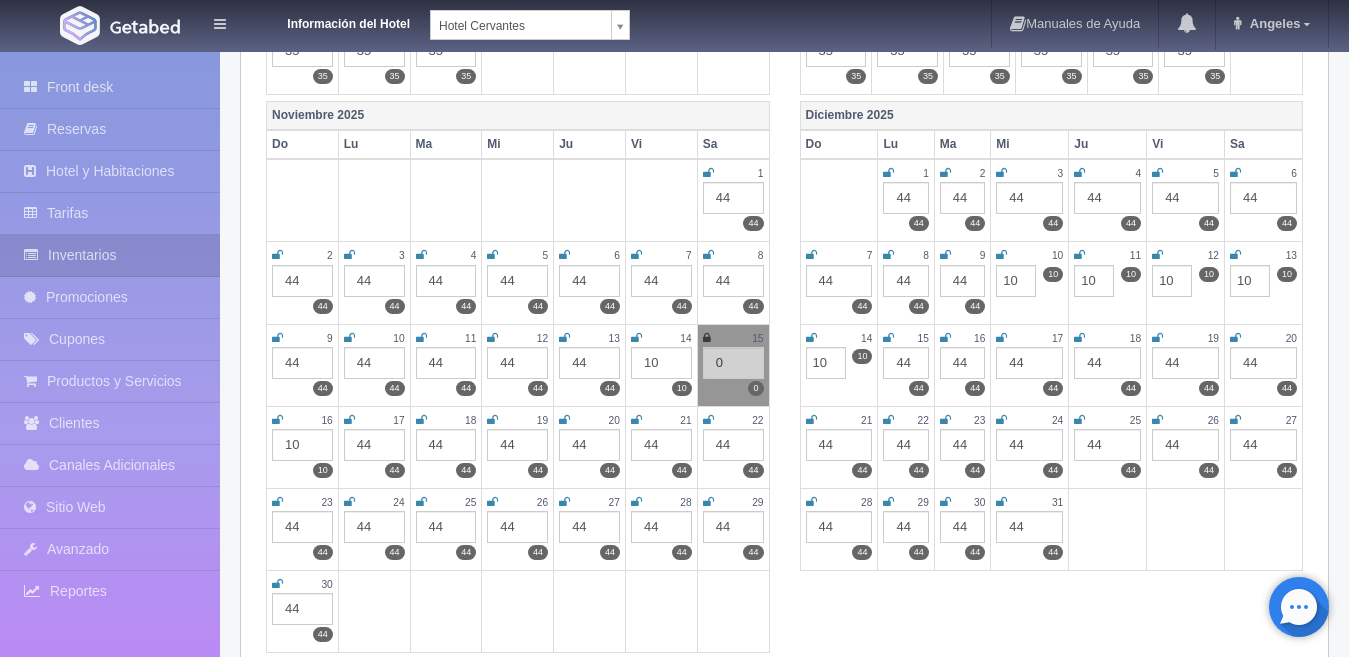 click at bounding box center (1186, 529) 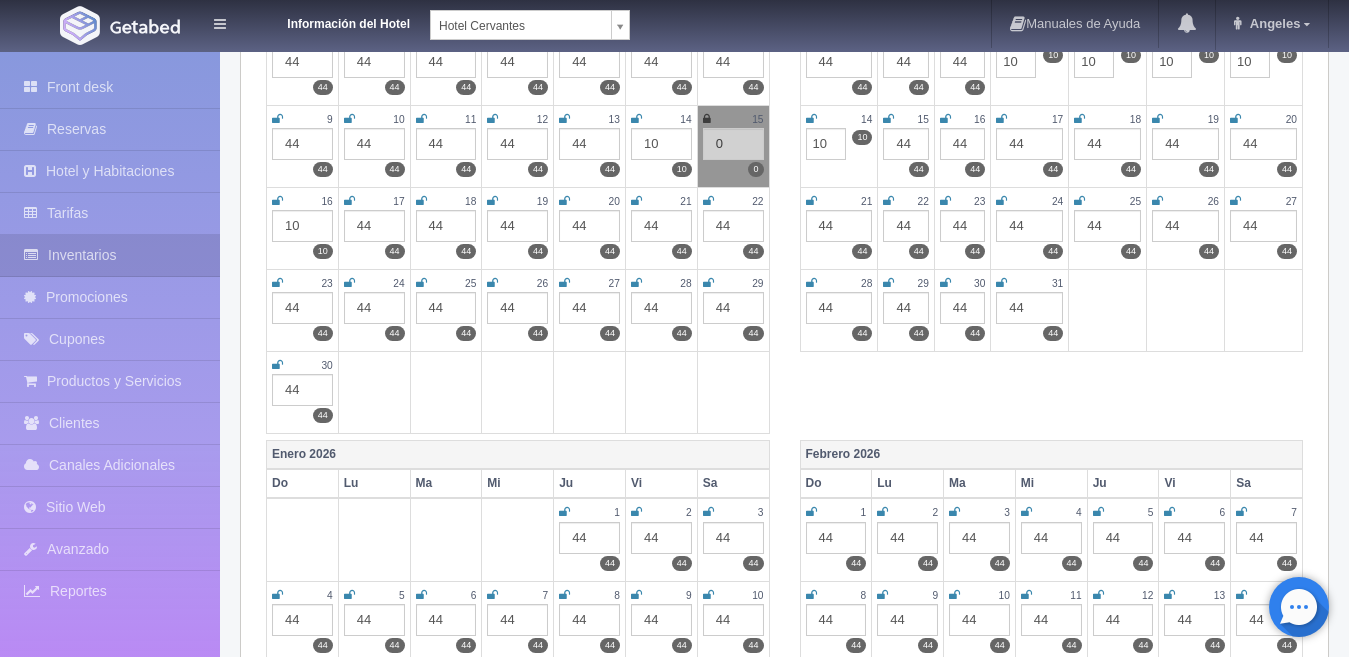 scroll, scrollTop: 1537, scrollLeft: 0, axis: vertical 